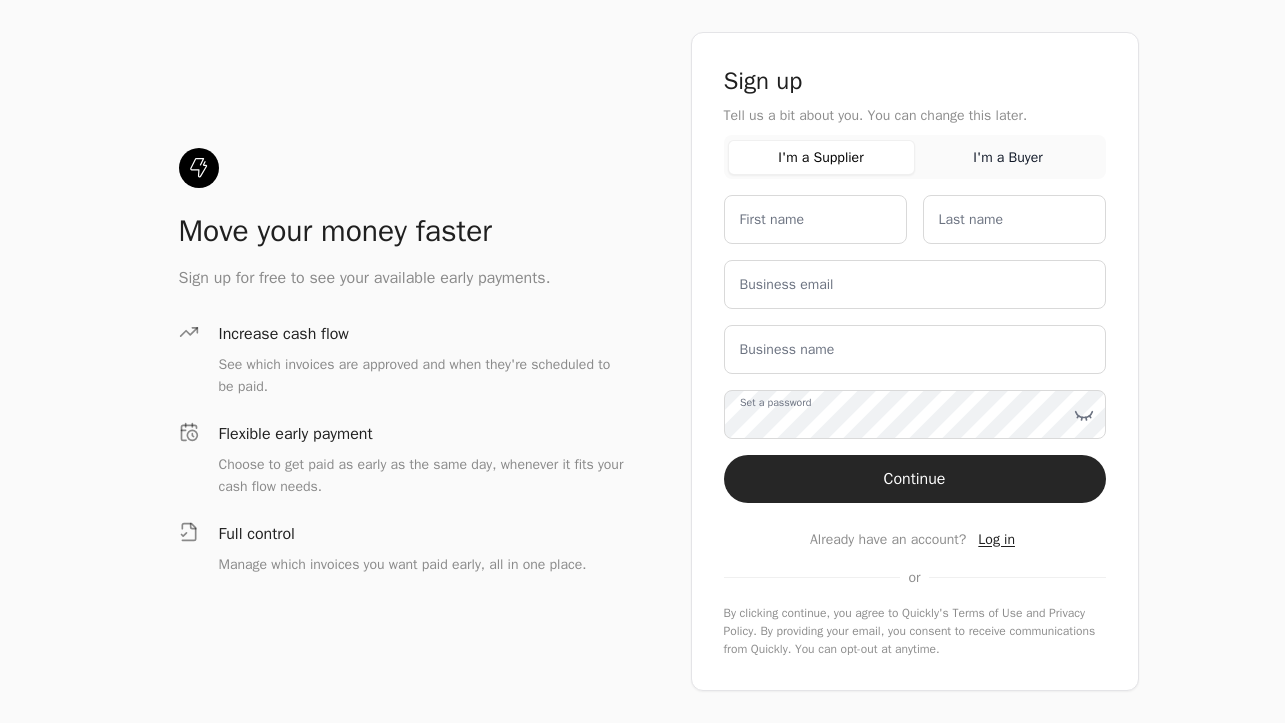 scroll, scrollTop: 0, scrollLeft: 0, axis: both 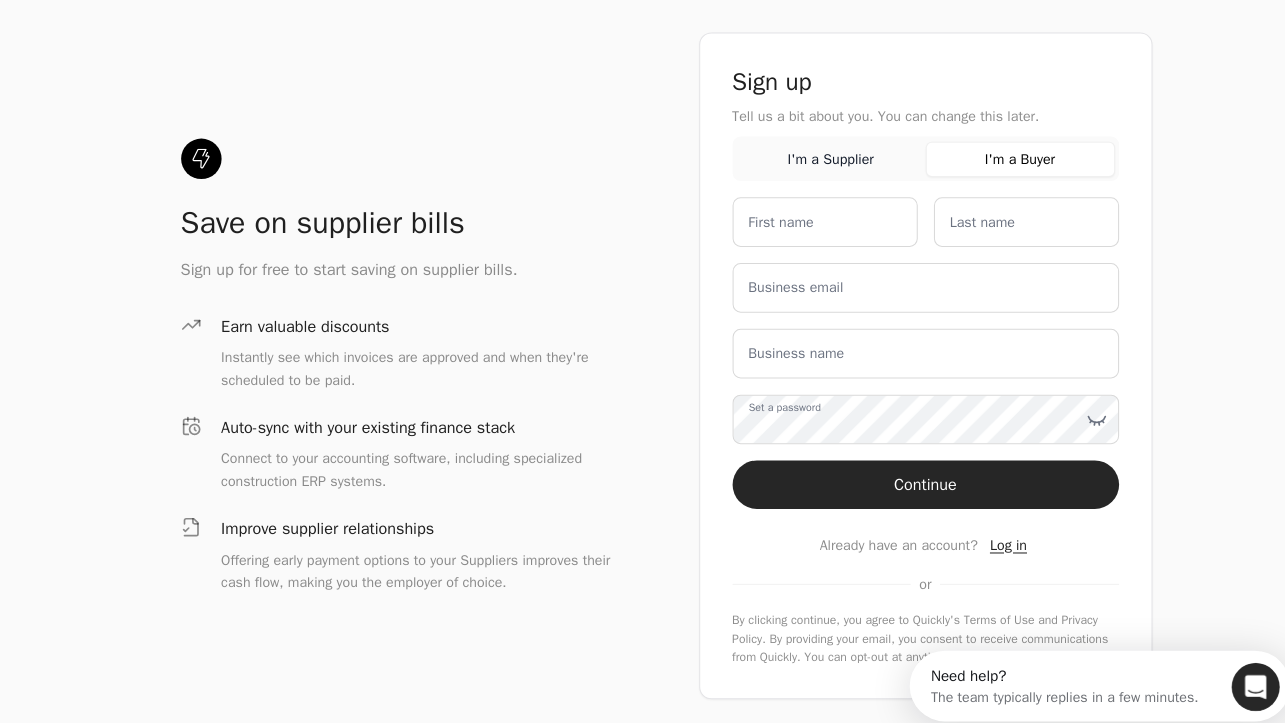 click on "I'm a Buyer" at bounding box center [1008, 157] 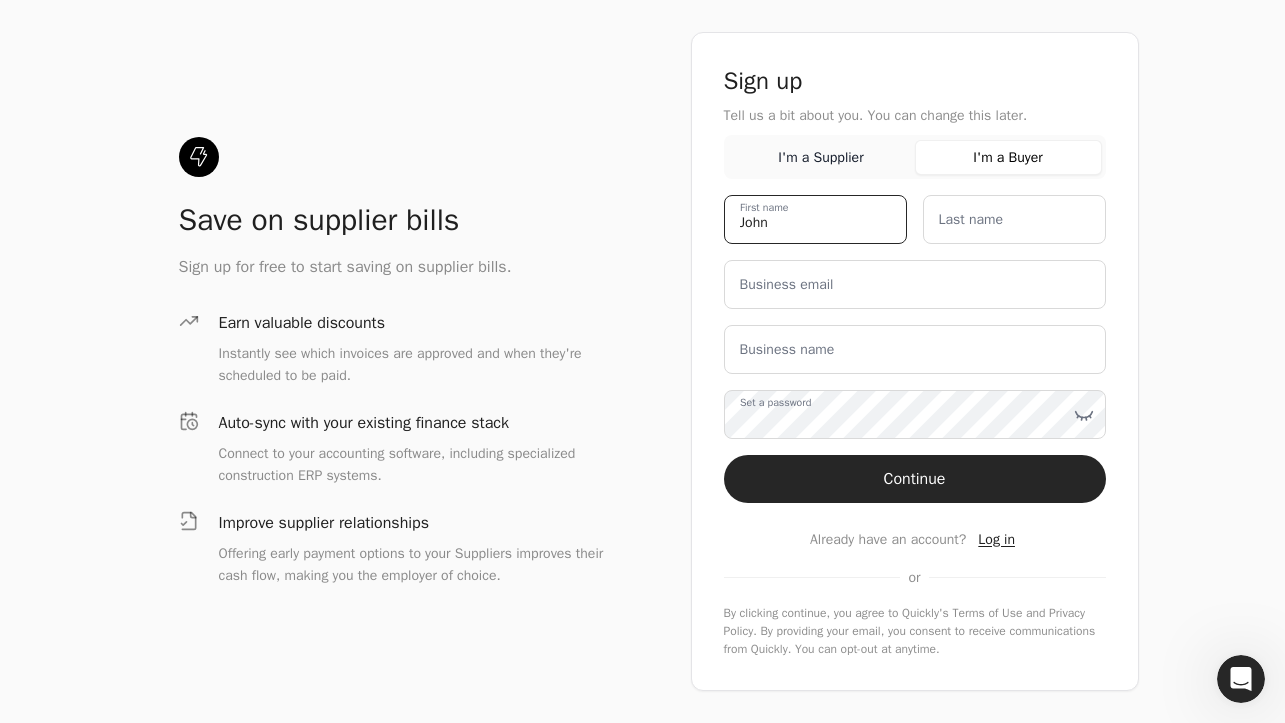 type on "John" 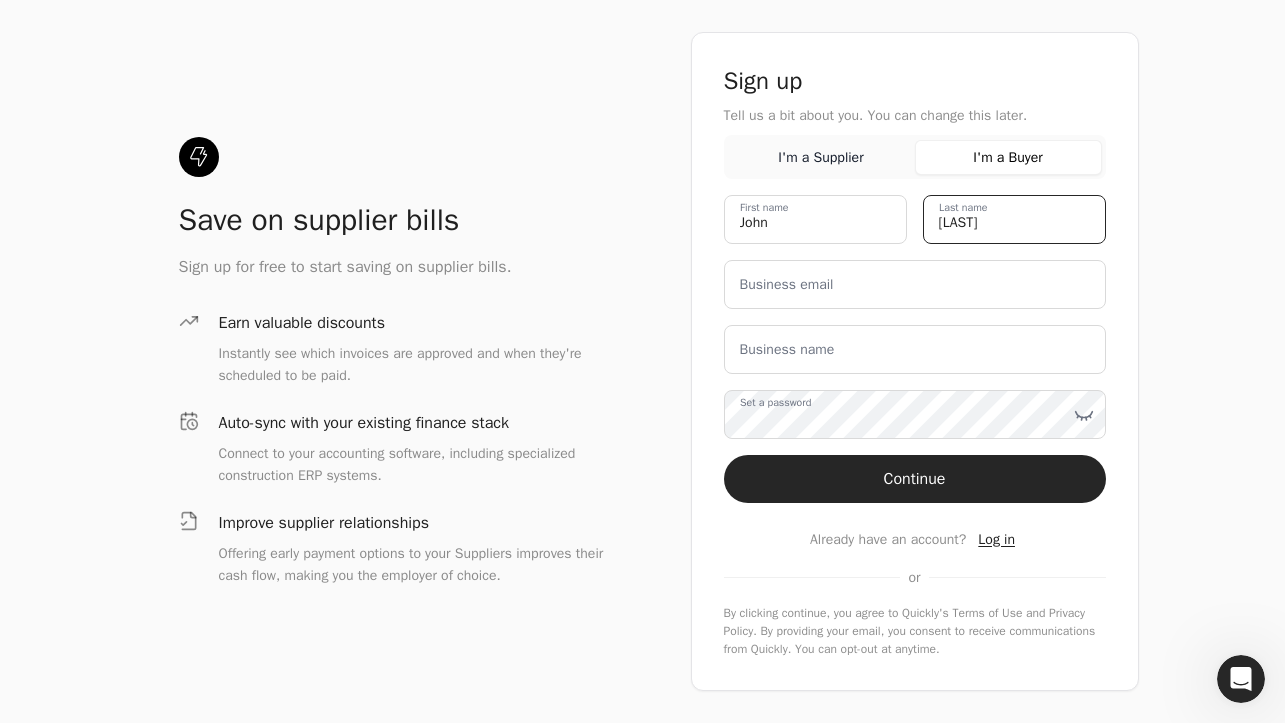 type on "[LAST]" 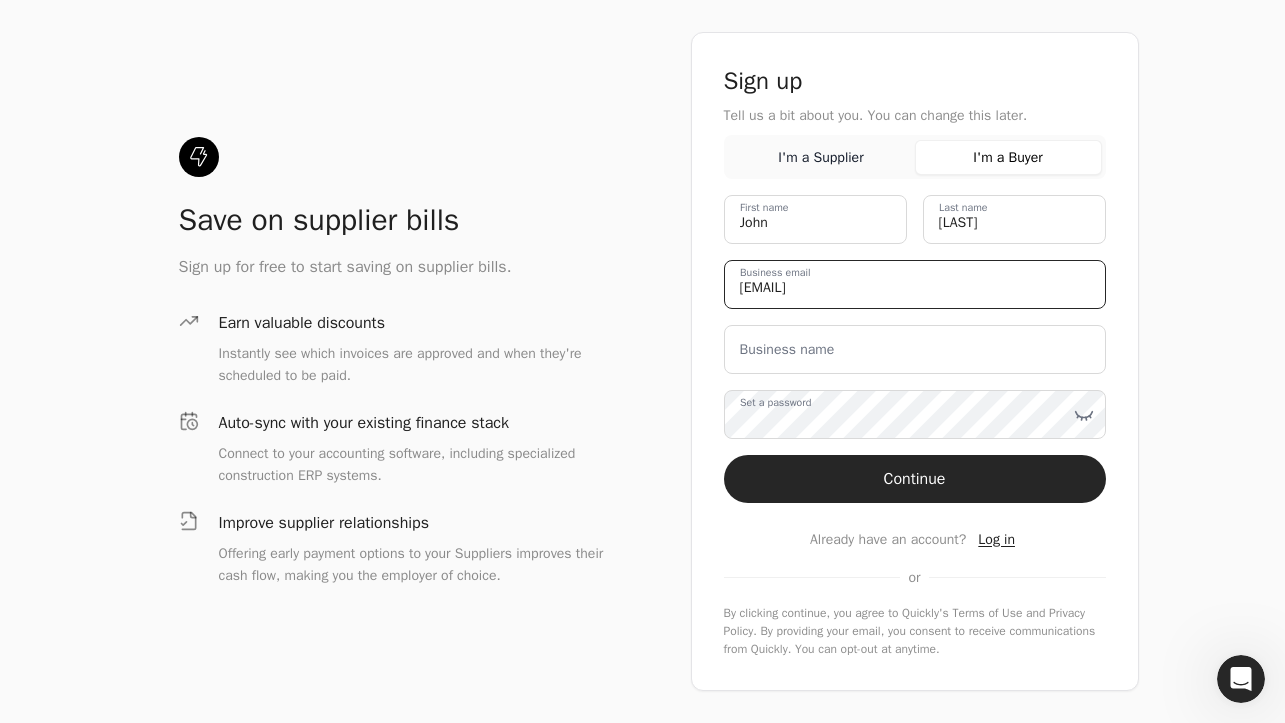 type on "[EMAIL]" 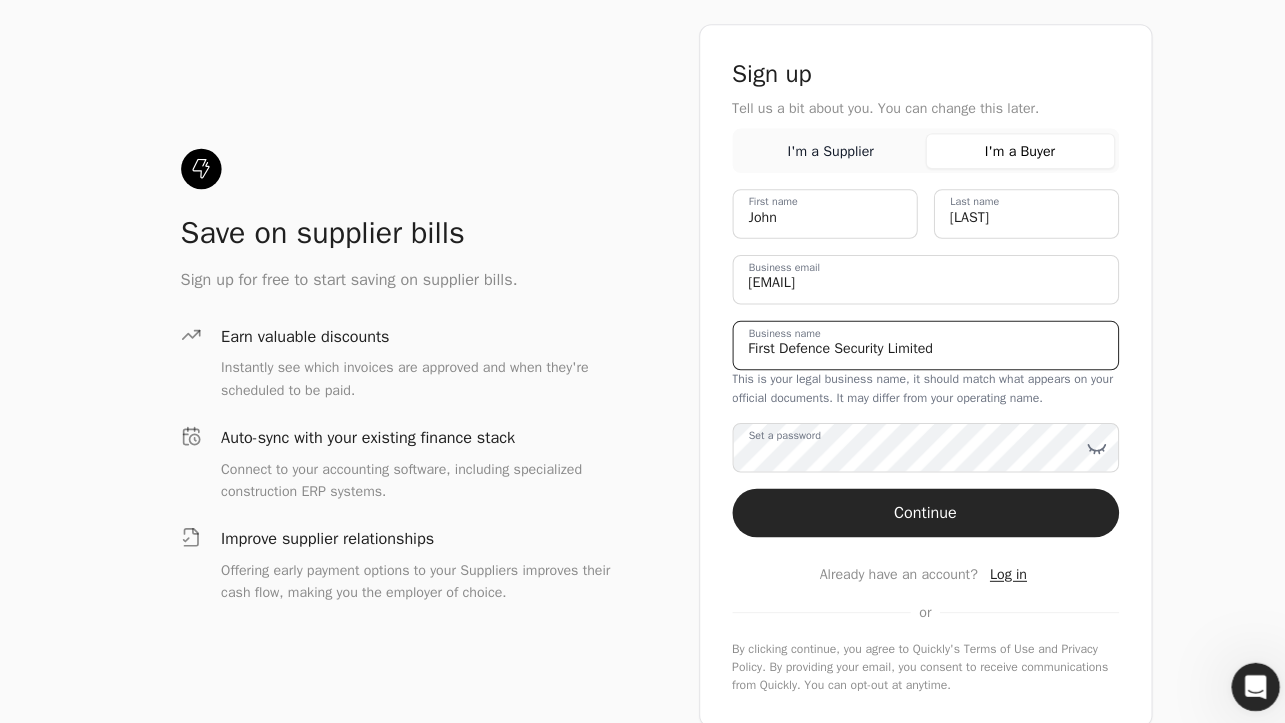 type on "First Defence Security Limited" 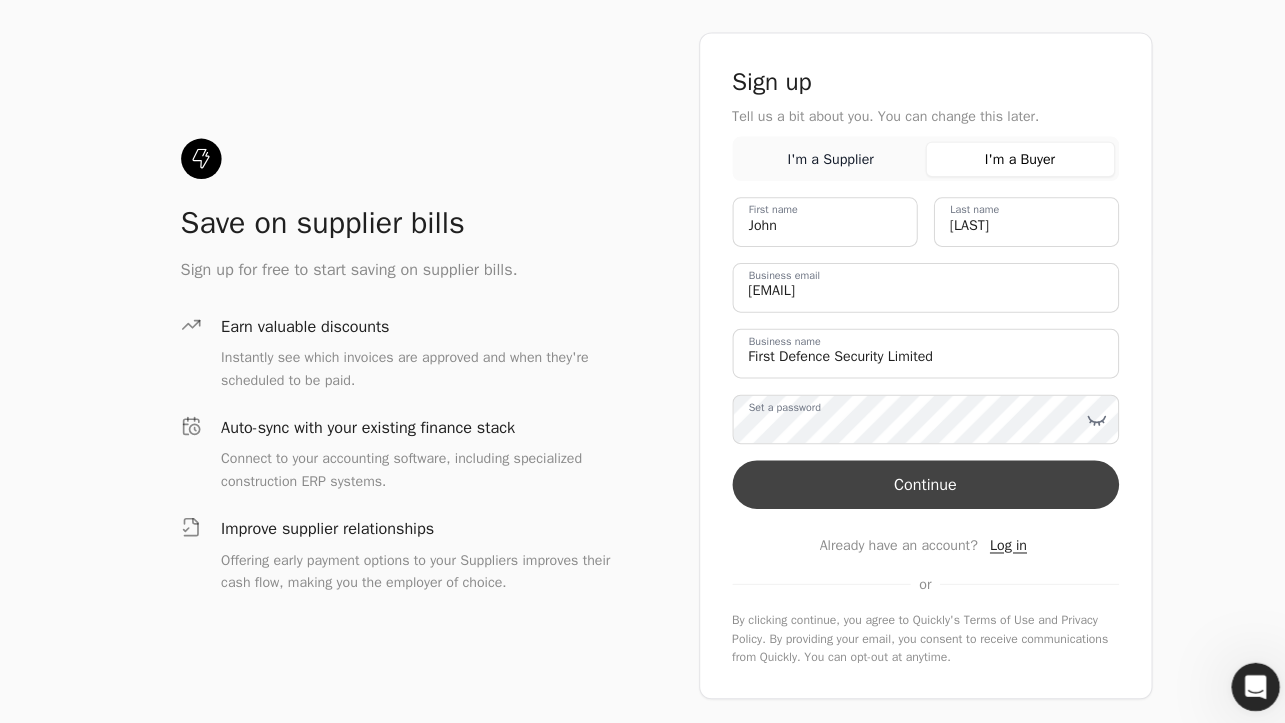 click on "Continue" at bounding box center [915, 479] 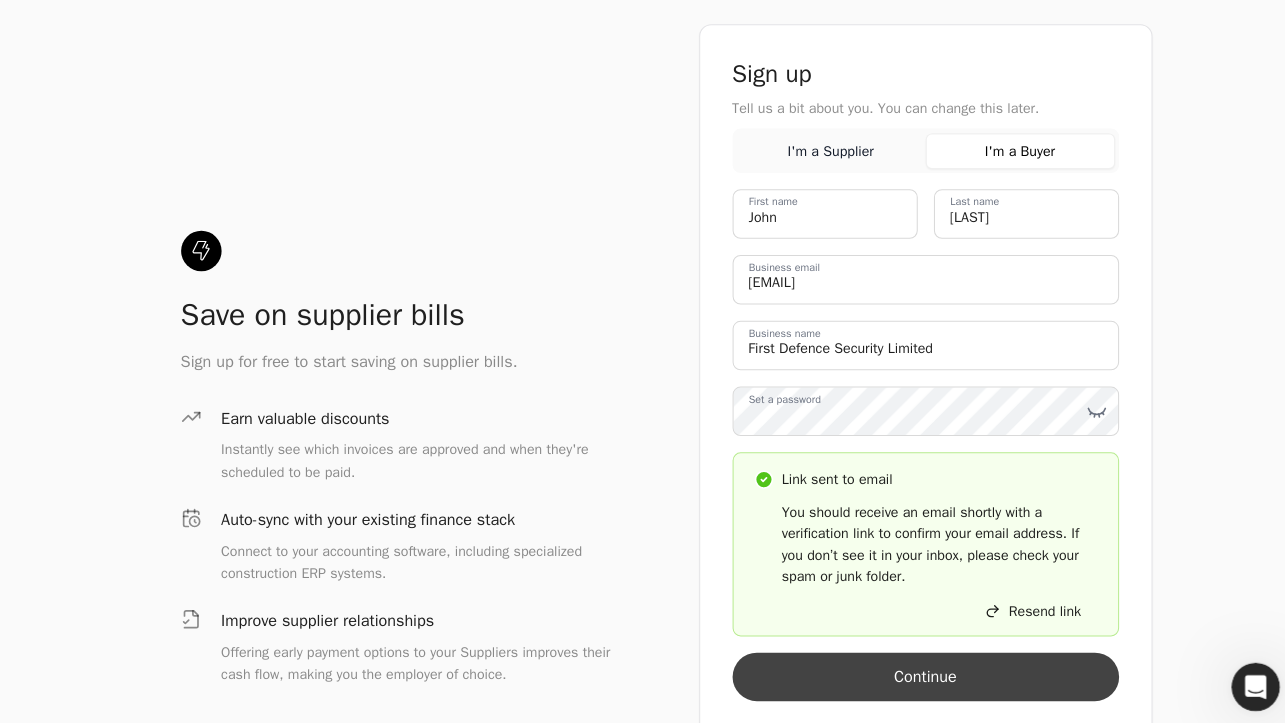 click on "Continue" at bounding box center (915, 669) 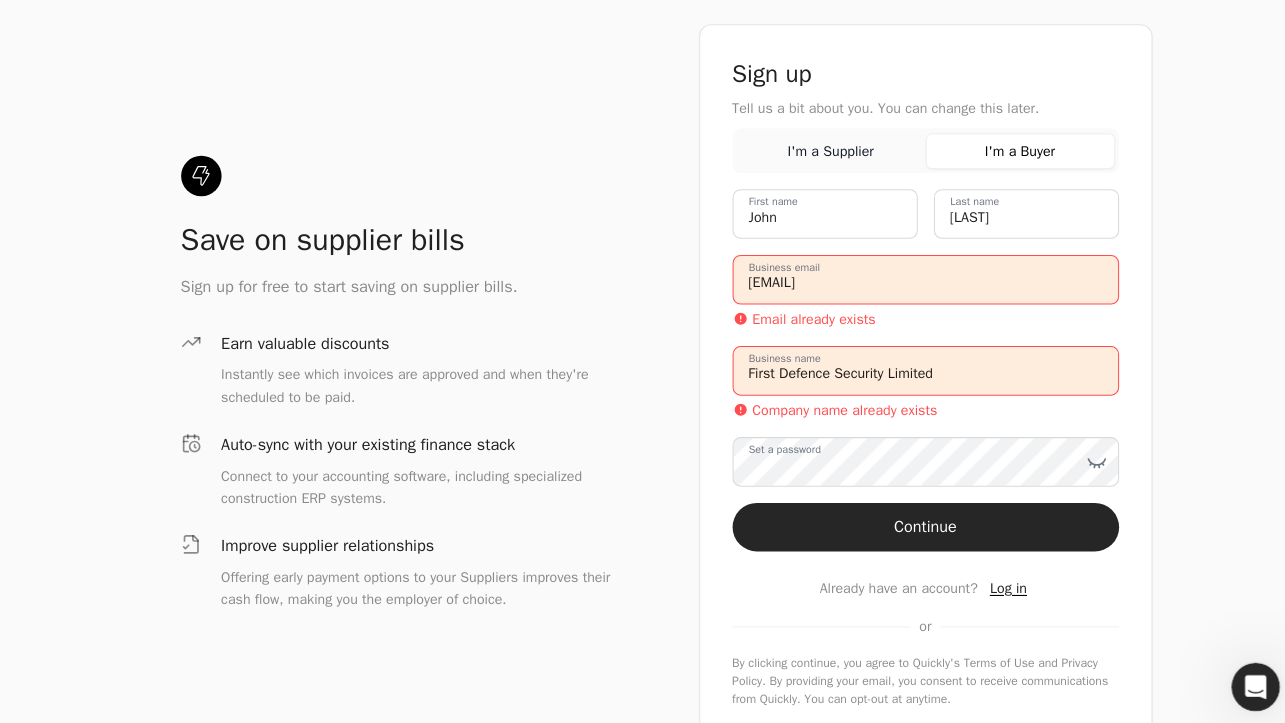 click on "Log in" at bounding box center [996, 581] 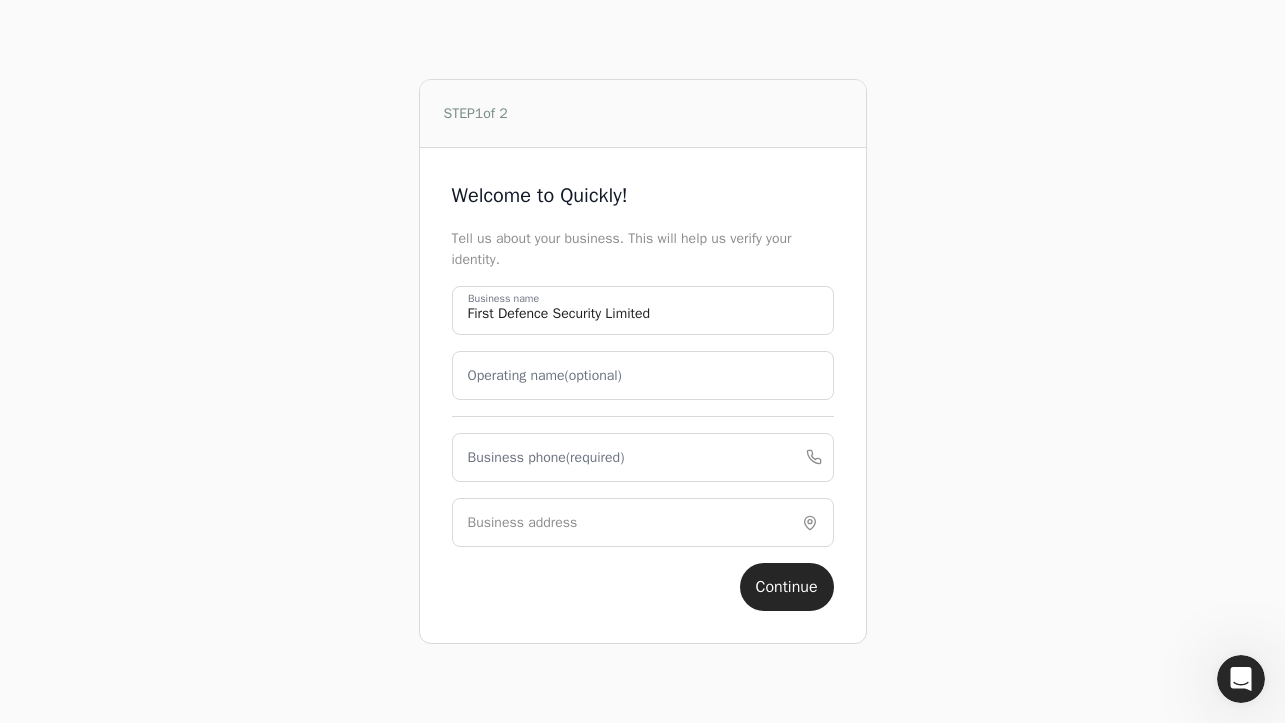 click on "Business phone  (required)" at bounding box center [546, 457] 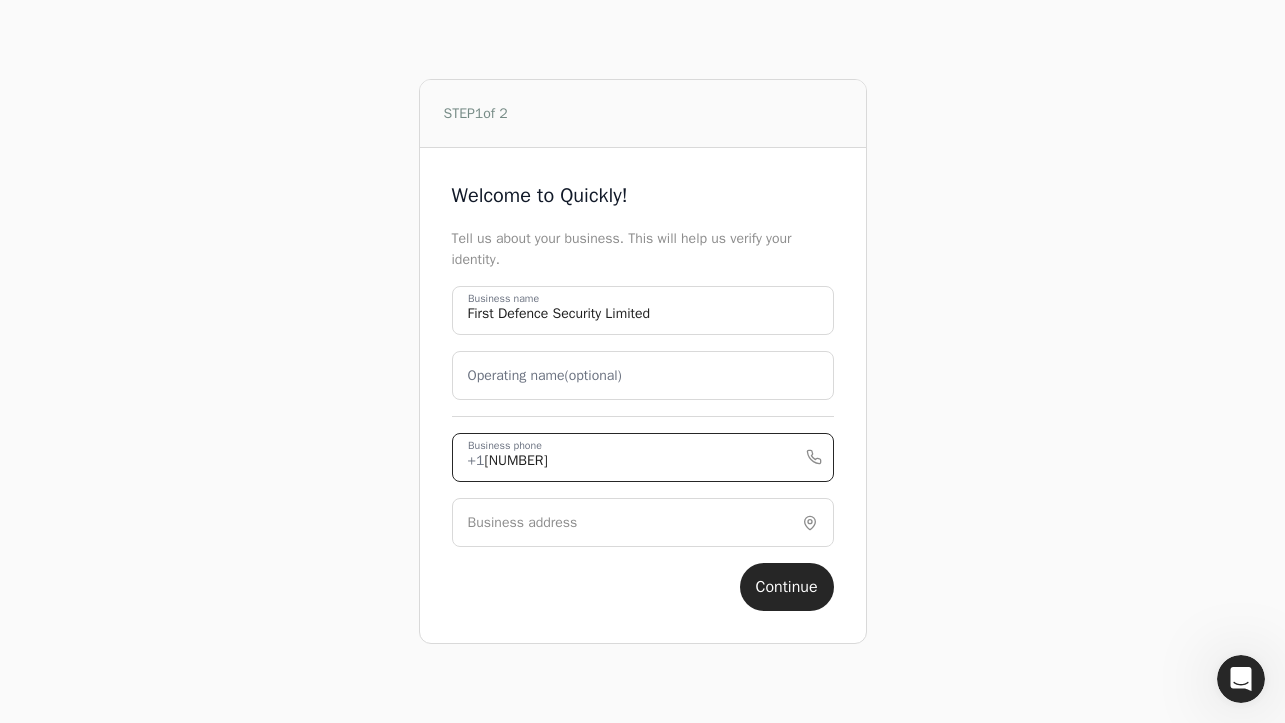 type on "[NUMBER]" 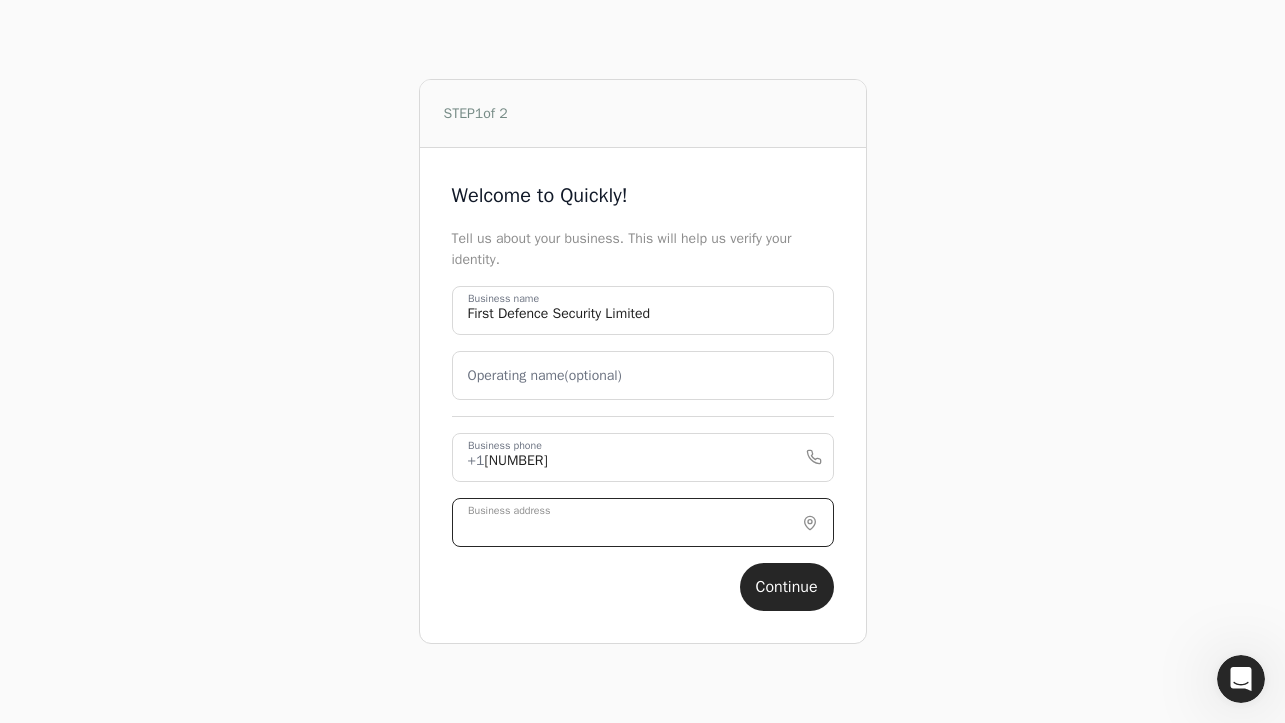 click on "Business address" at bounding box center (643, 522) 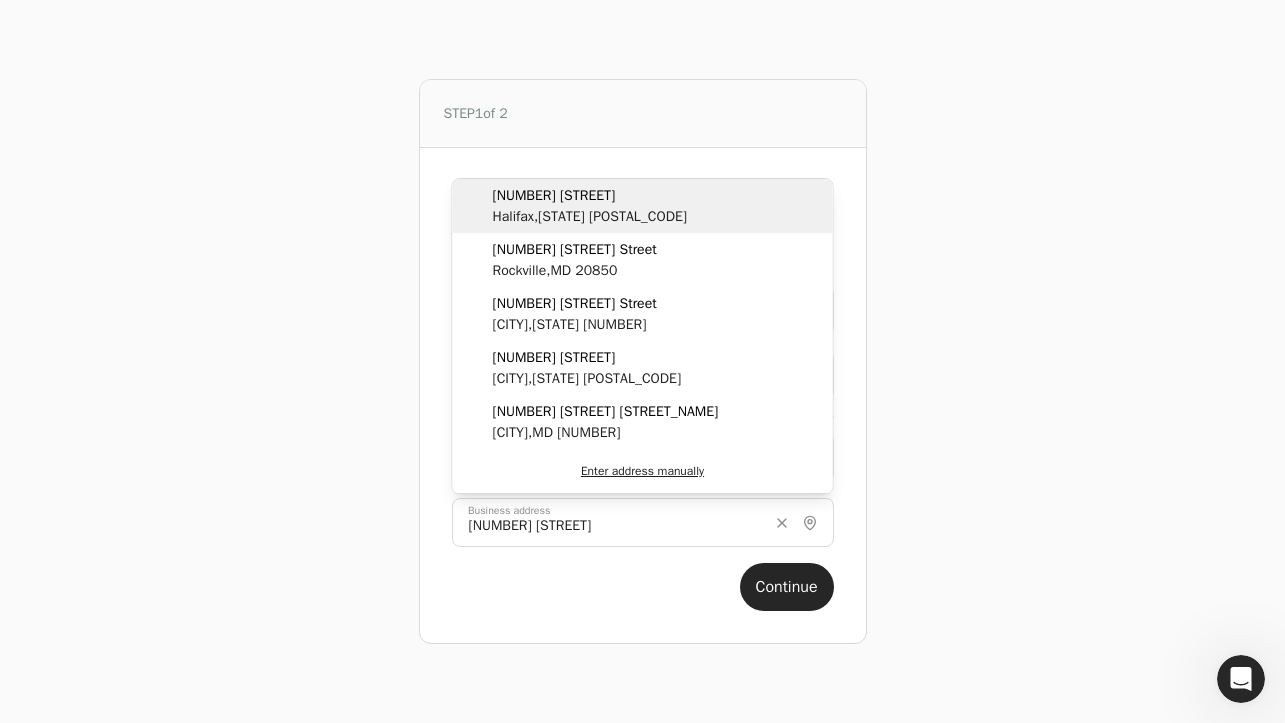 click on "[NUMBER] [STREET]" at bounding box center [590, 195] 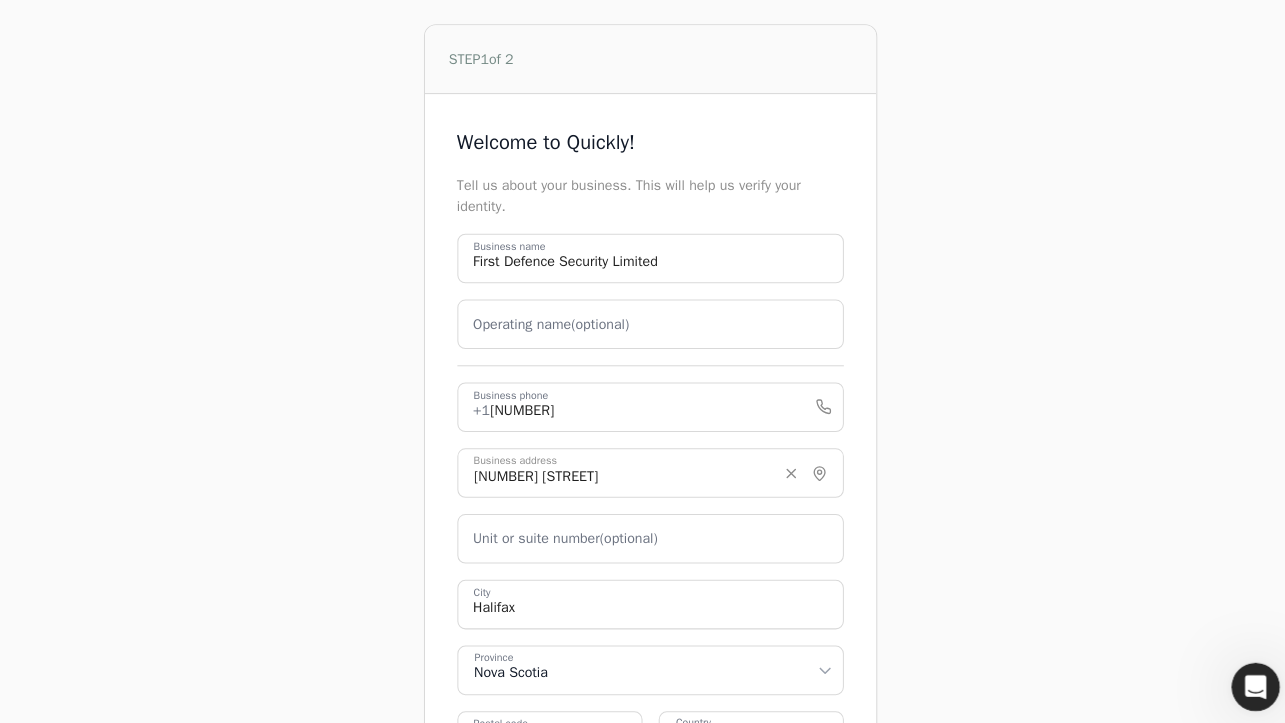 click on "Unit or suite number  (optional)" at bounding box center (559, 532) 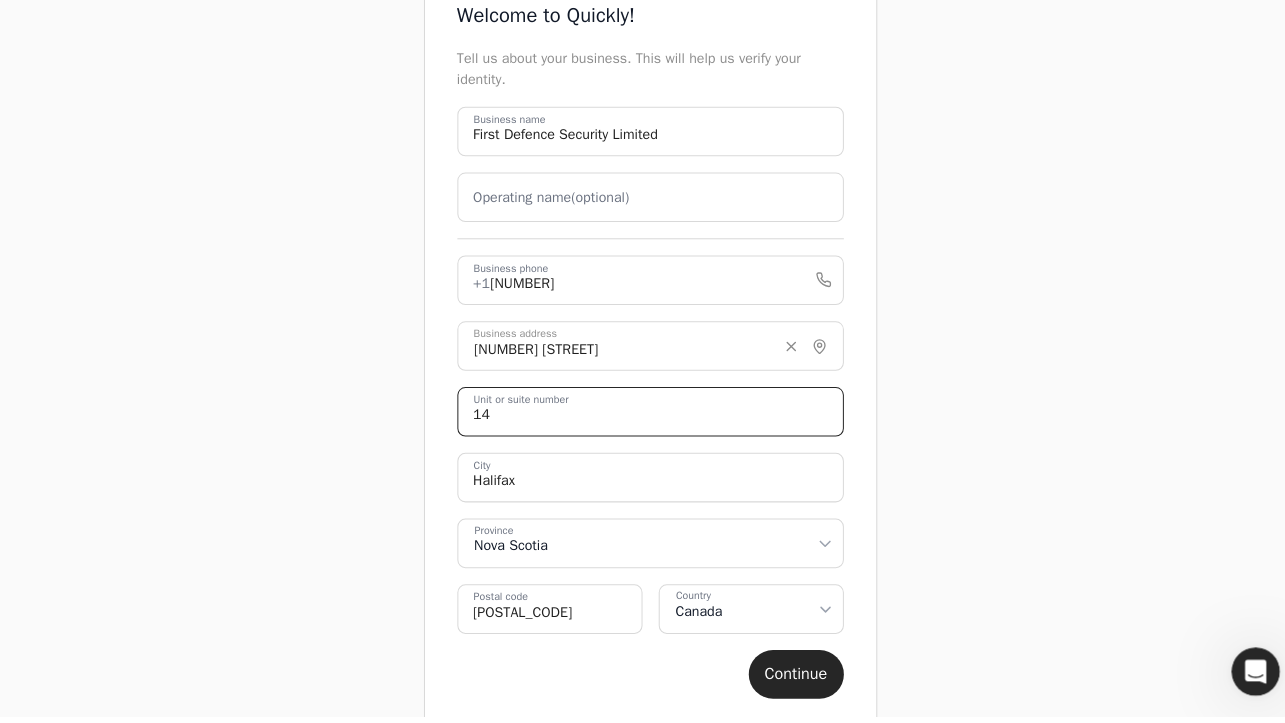 scroll, scrollTop: 149, scrollLeft: 0, axis: vertical 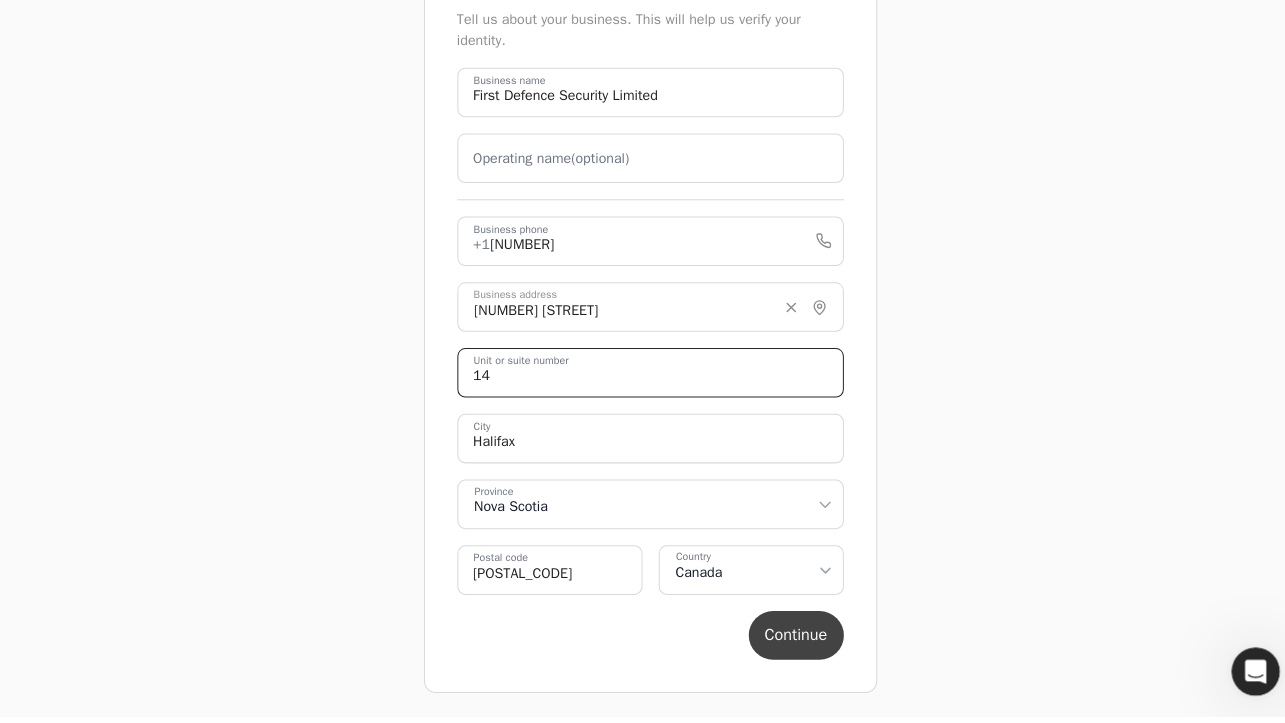 type on "14" 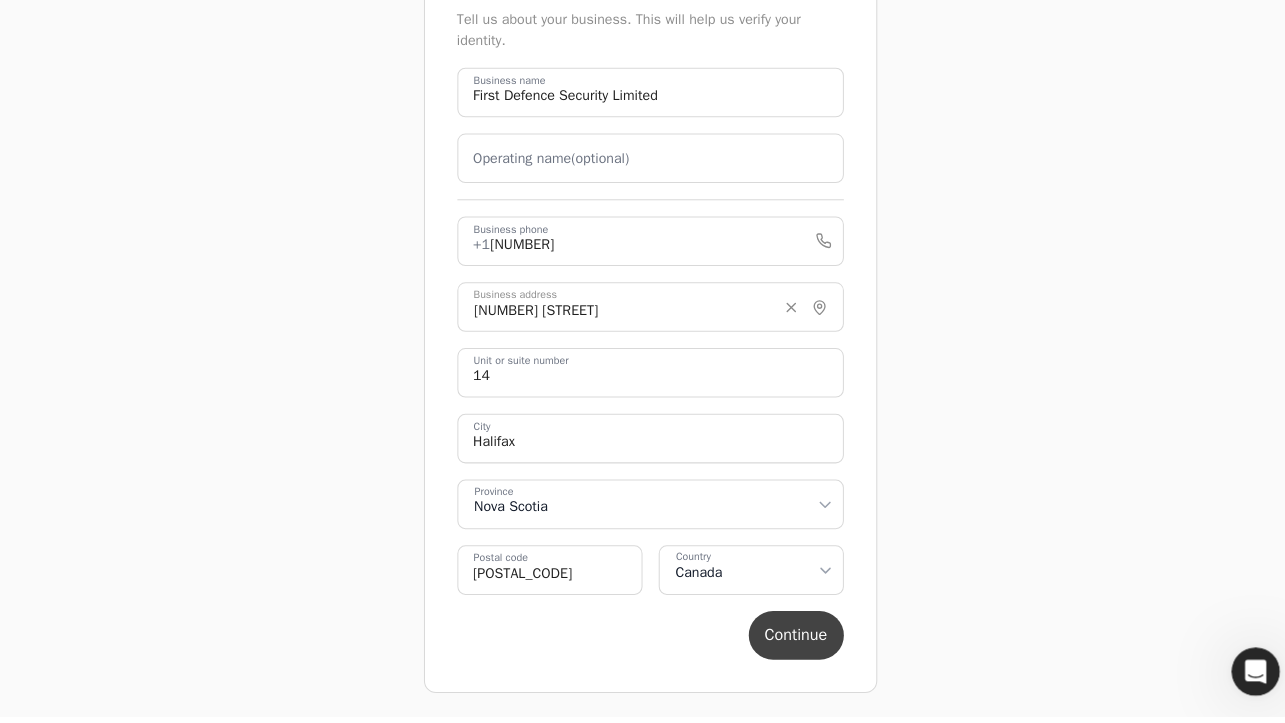 click on "Continue" at bounding box center [787, 643] 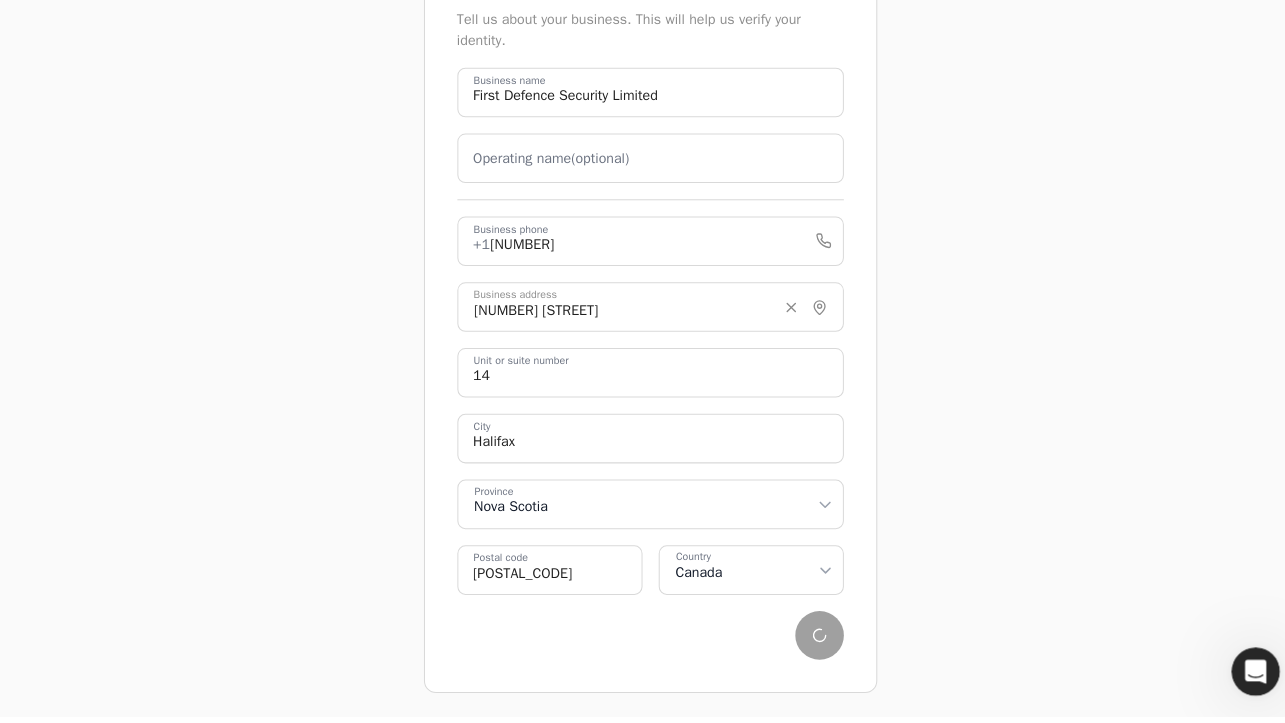 scroll, scrollTop: 0, scrollLeft: 0, axis: both 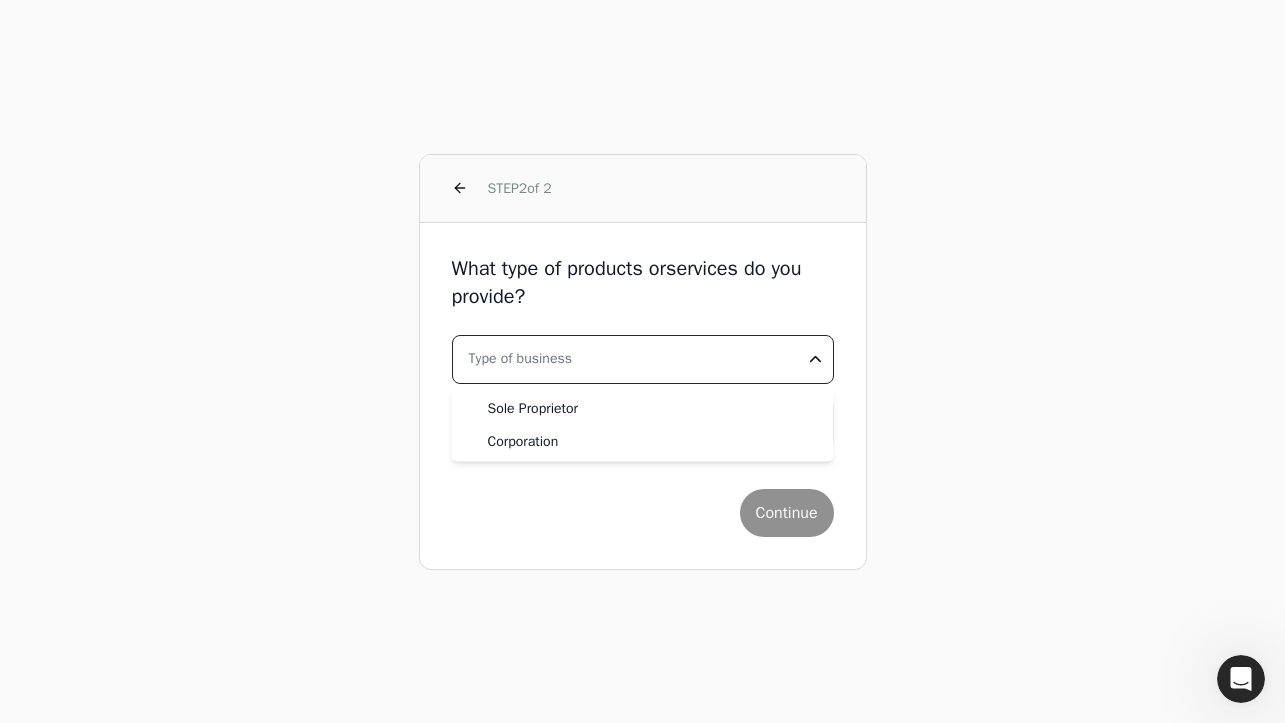 click on "STEP  2  of 2 What type of products or  services do you provide? Type of business Sole Proprietor Corporation Industry Continue Sole Proprietor Corporation" at bounding box center (642, 361) 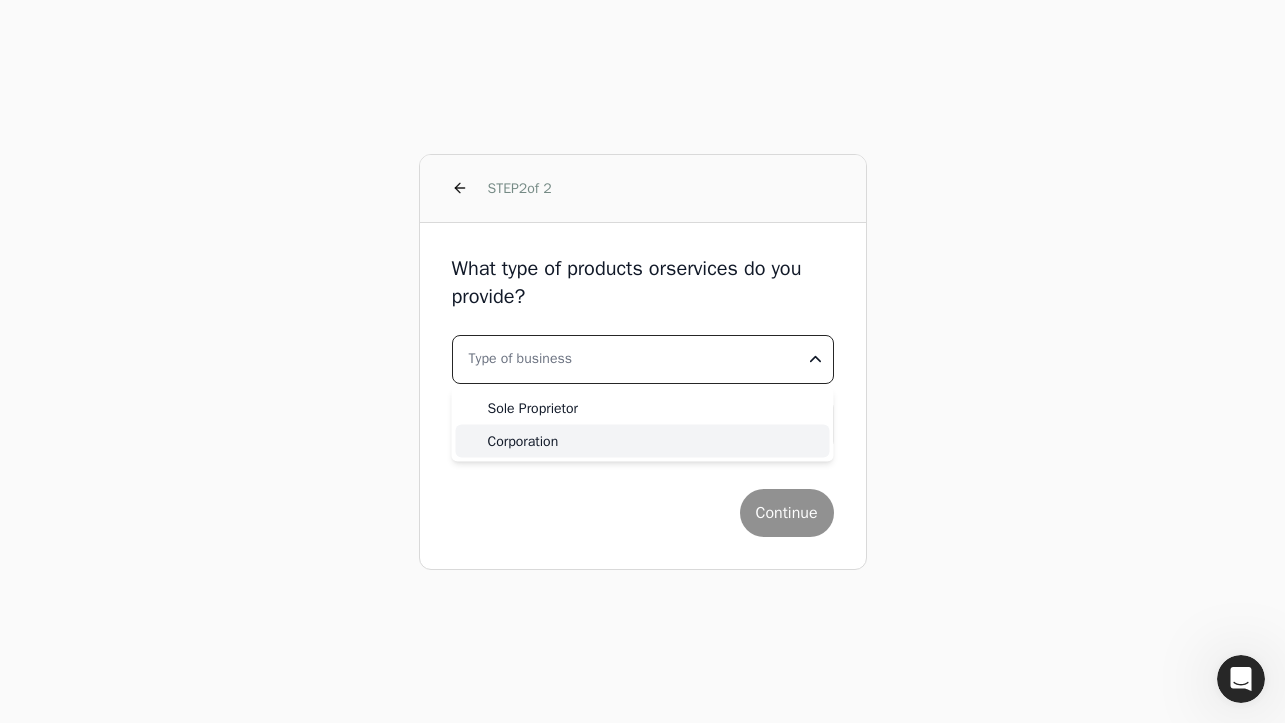 select on "corporation" 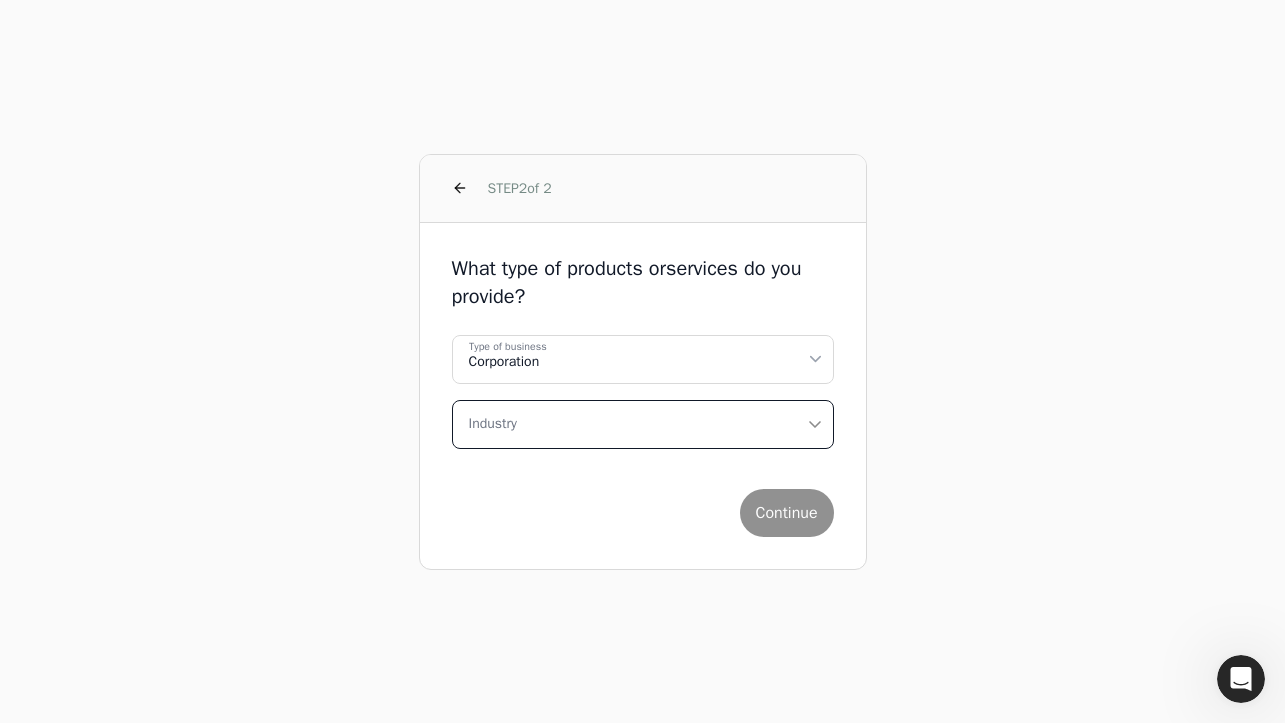 click on "Industry" at bounding box center [643, 424] 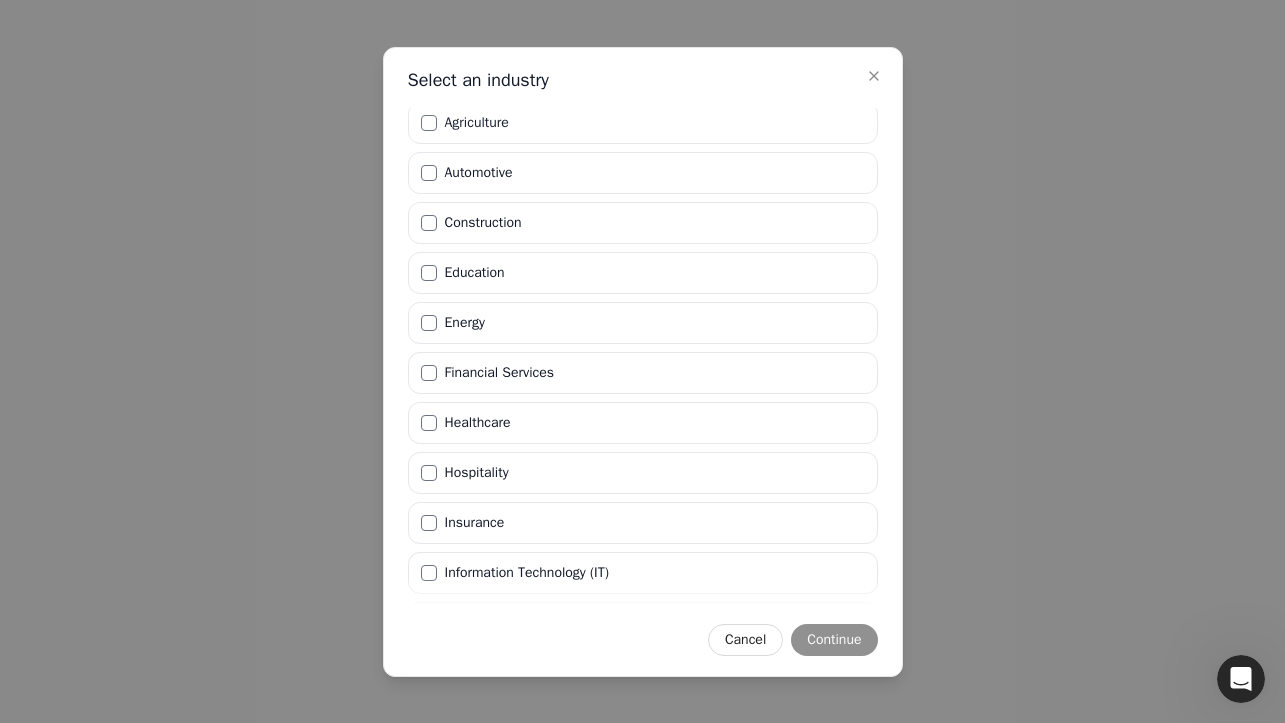 scroll, scrollTop: 0, scrollLeft: 0, axis: both 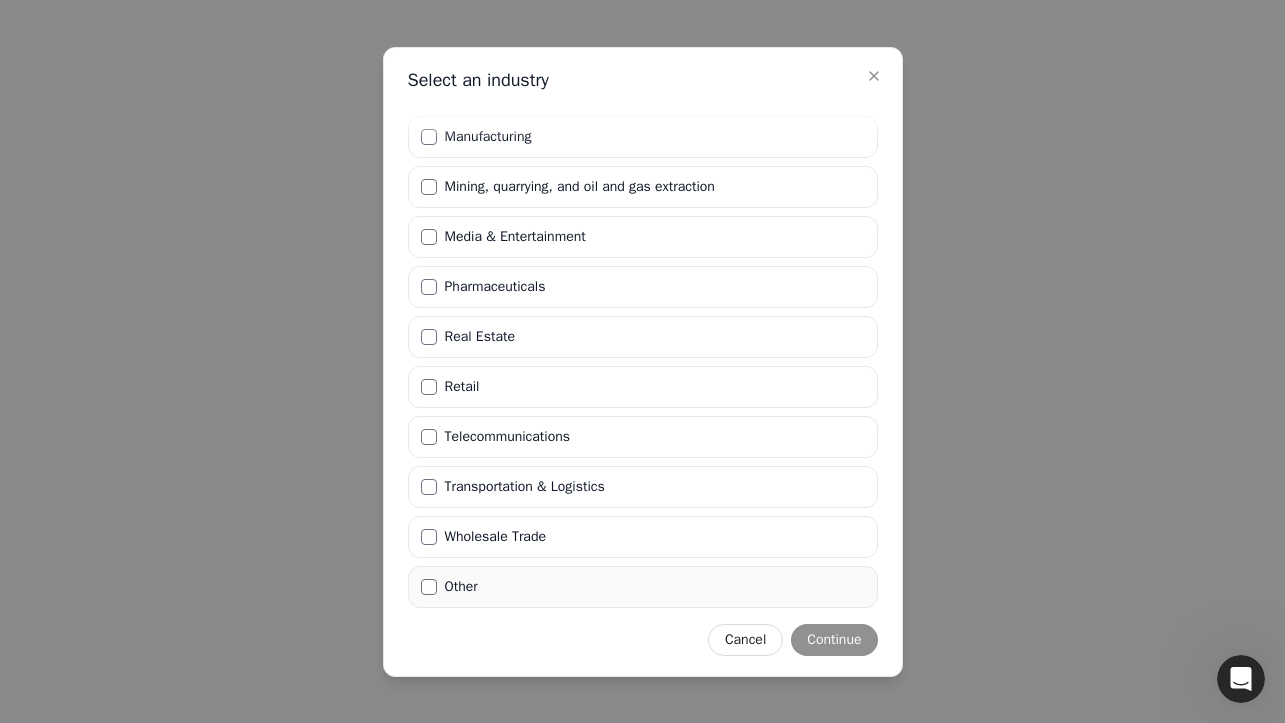click on "Other" at bounding box center (461, 587) 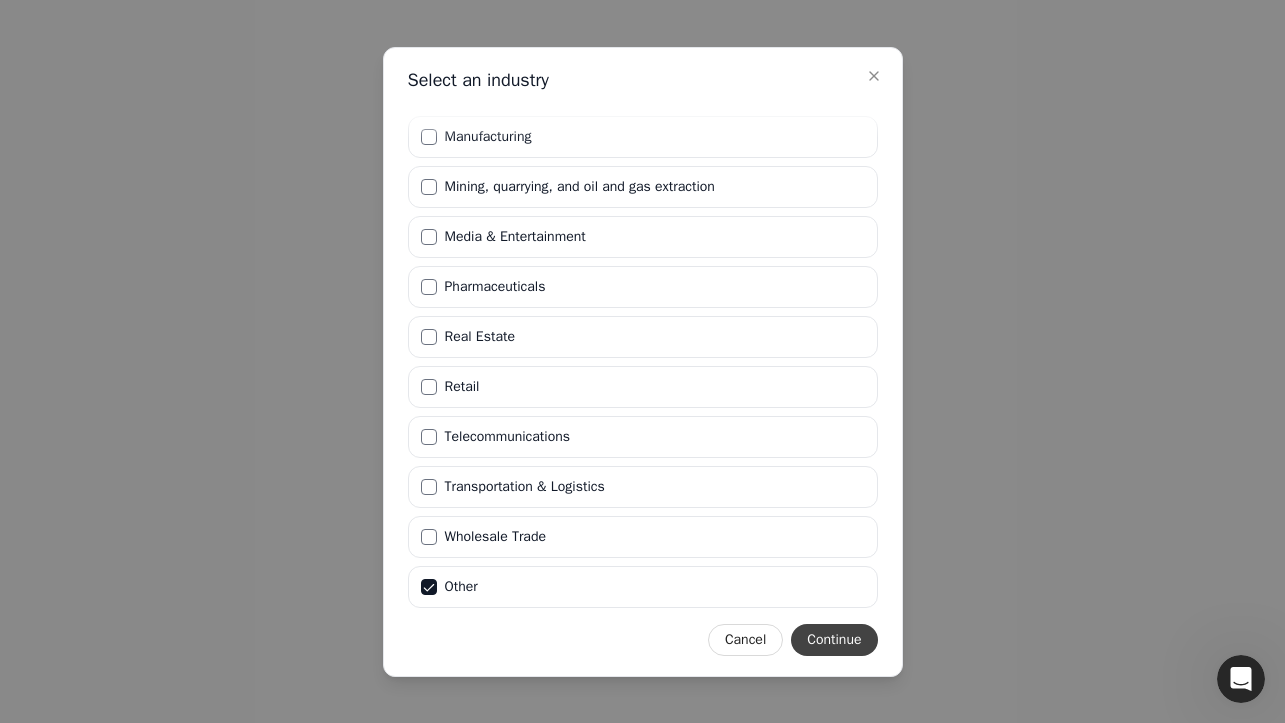 click on "Continue" at bounding box center (834, 640) 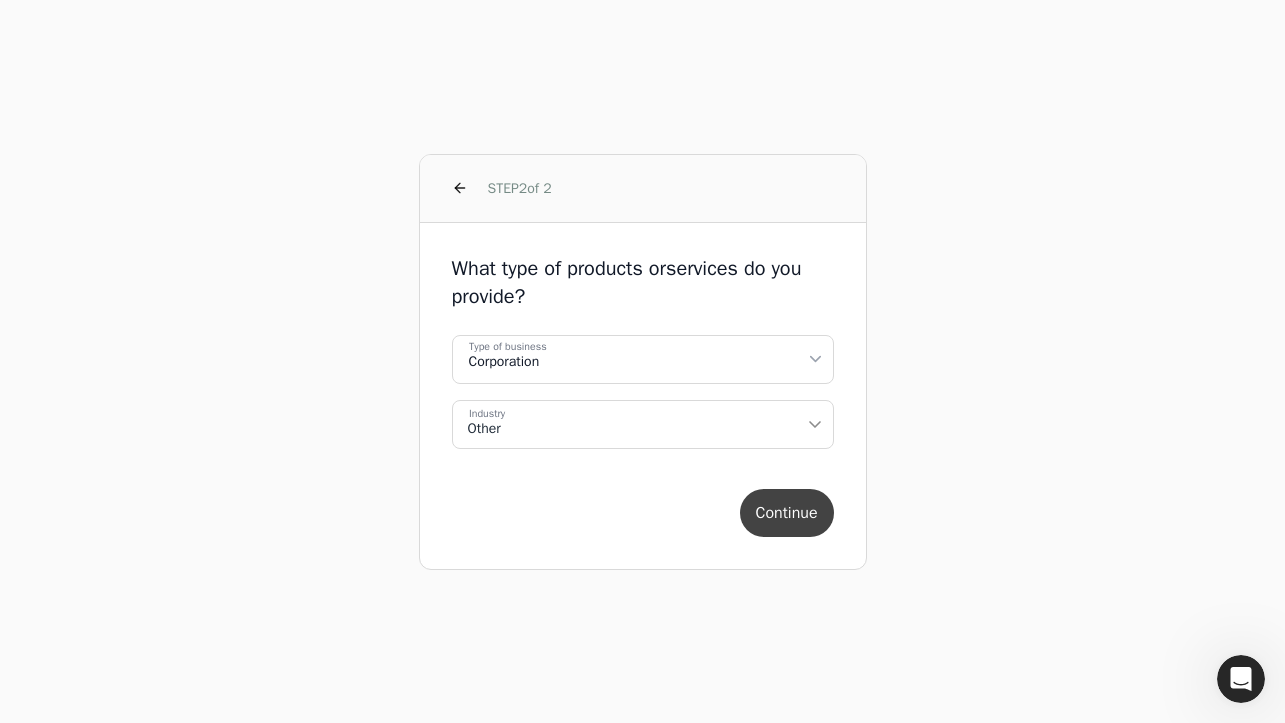 click on "Continue" at bounding box center [787, 513] 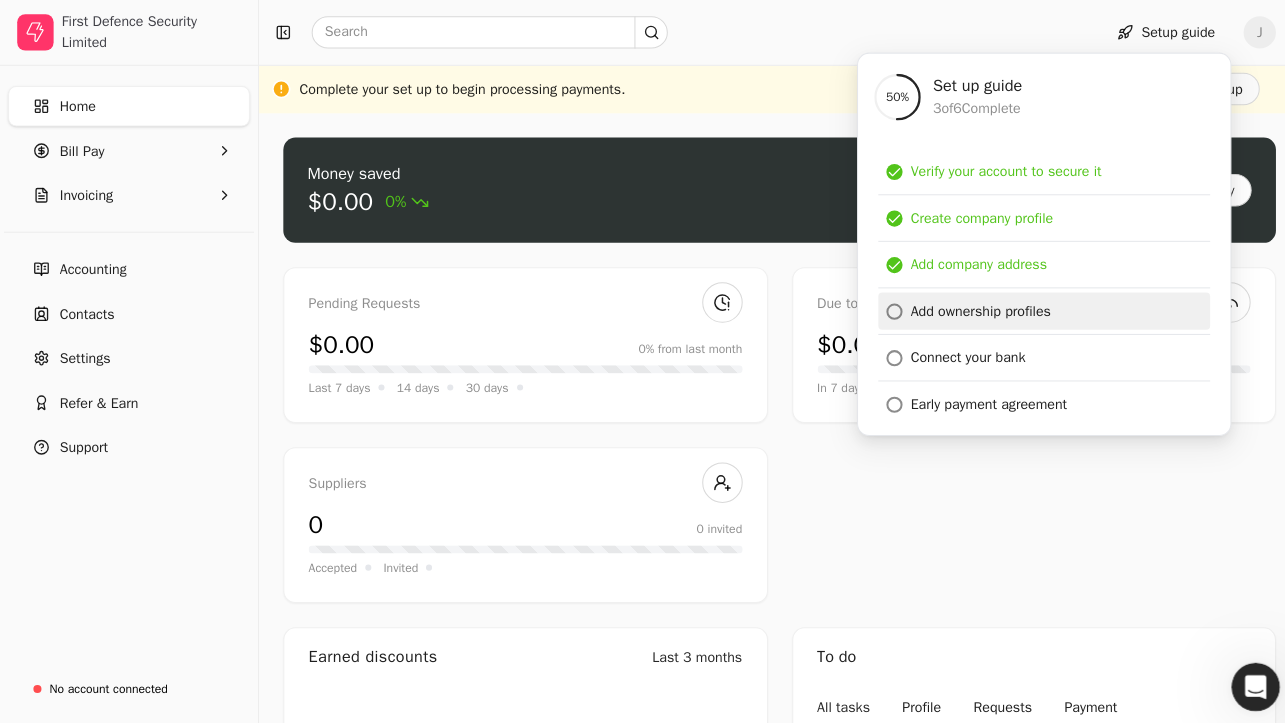 click on "Add ownership profiles" at bounding box center (969, 307) 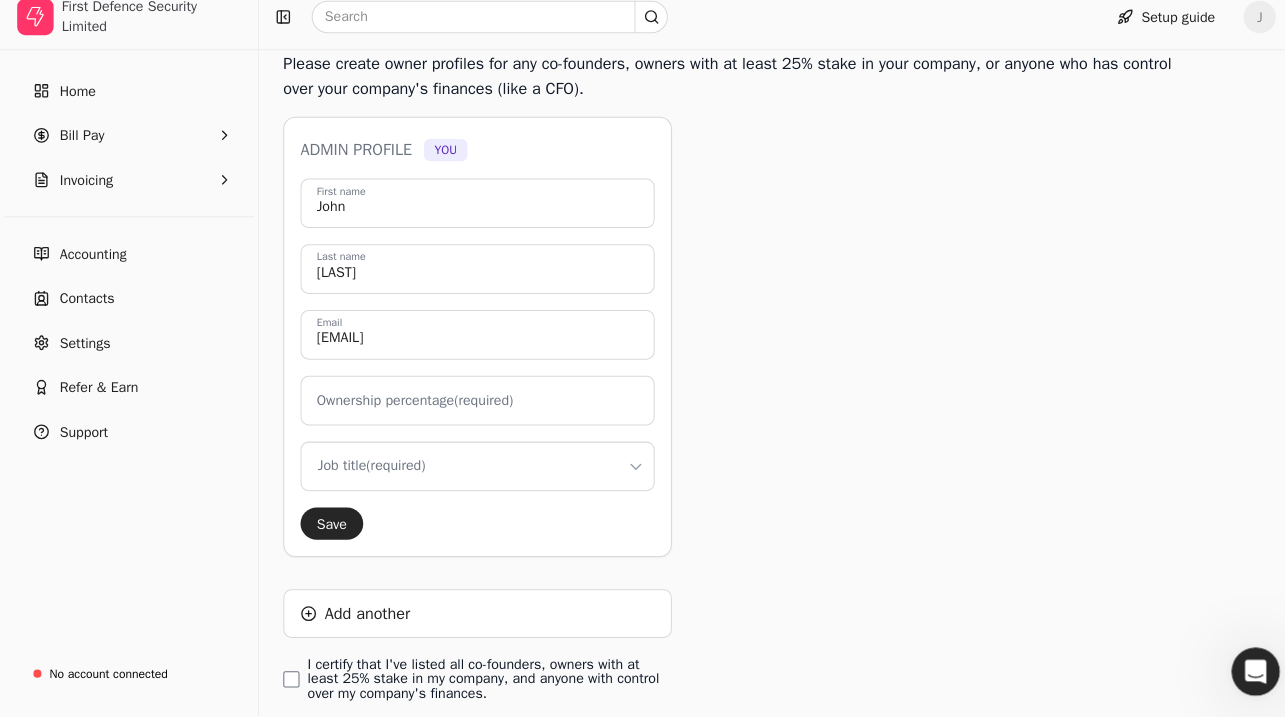 scroll, scrollTop: 277, scrollLeft: 0, axis: vertical 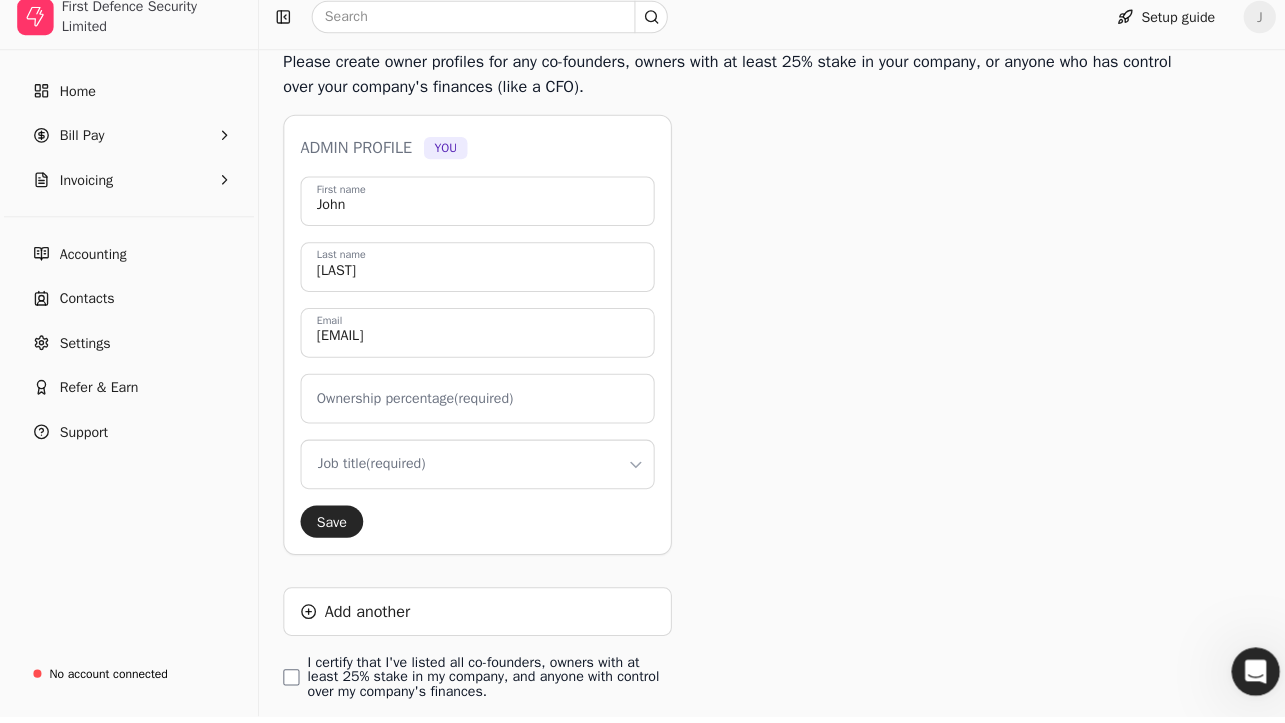 click on "Ownership percentage  (required)" at bounding box center (410, 409) 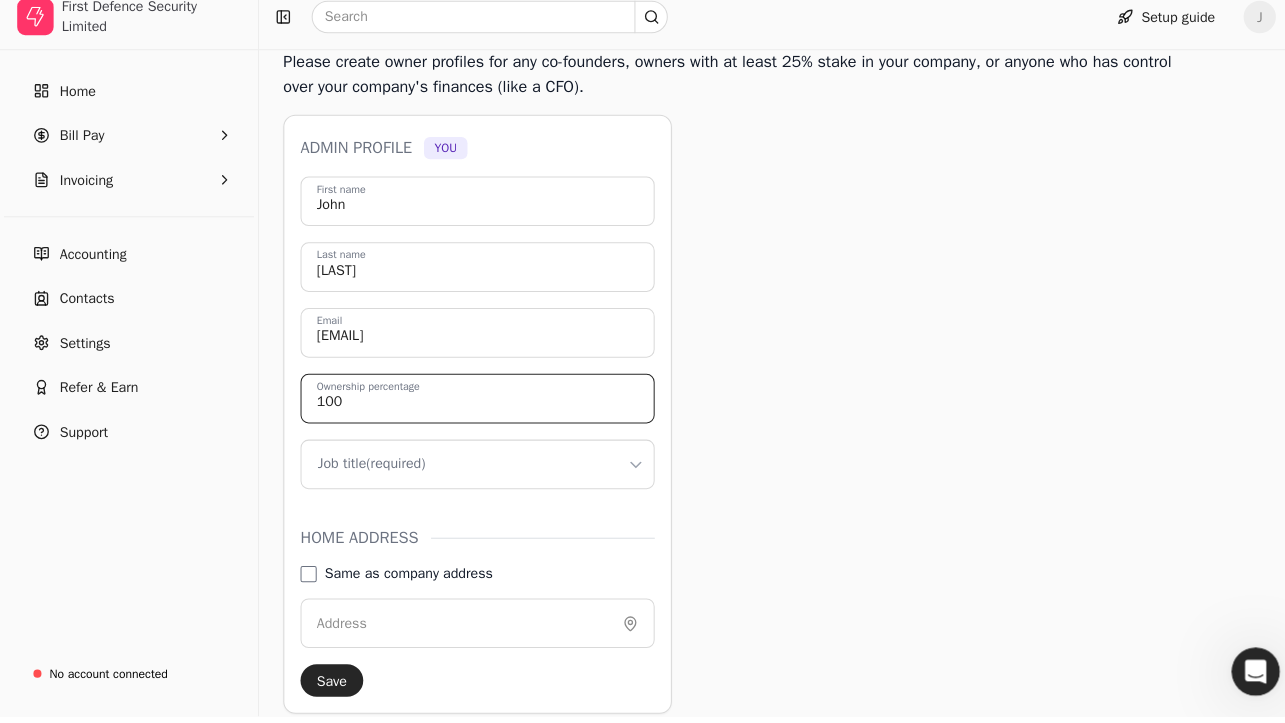 type on "100" 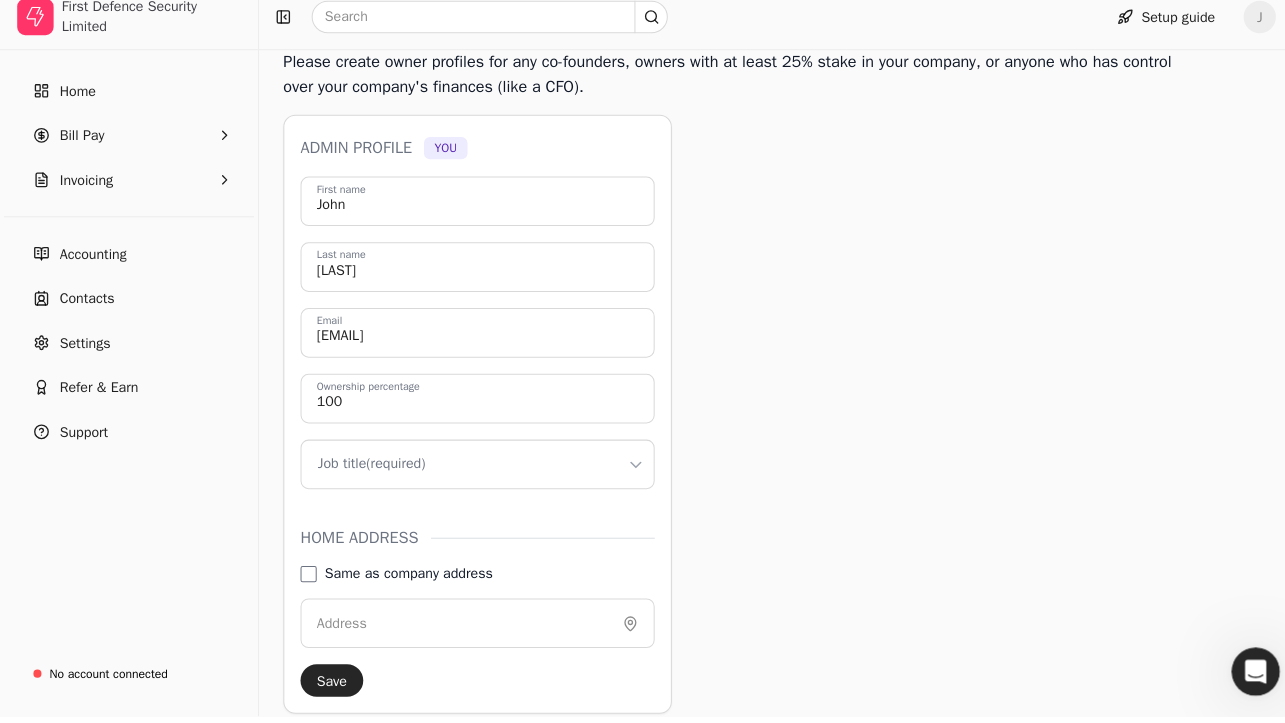 scroll, scrollTop: 292, scrollLeft: 0, axis: vertical 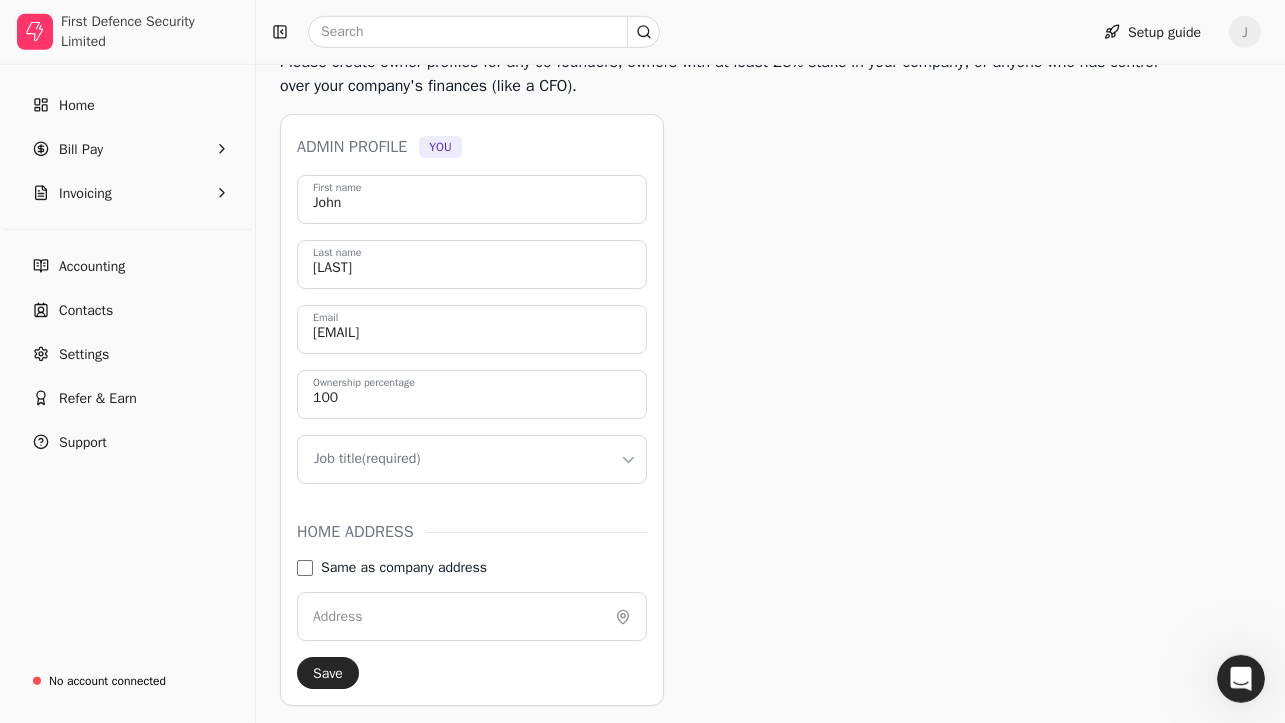 click on "Account settings Manage your company settings and profile details here. My profile Company Team Shareholders Workflows Banking Integrations Documents Notifications Pay cycles Owner profiles Please create owner profiles for any co-founders, owners with at least 25% stake in your company, or anyone who has control over your company's finances (like a CFO). Admin profile You J [FIRST] [LAST] [EMAIL] [JOB_TITLE]  (required) [ADDRESS_TYPE] Same as company address Address Save Add another I certify that I've listed all co-founders, owners with at least 25% stake in my company, and anyone with control over my company's finances. Submit" at bounding box center [642, 344] 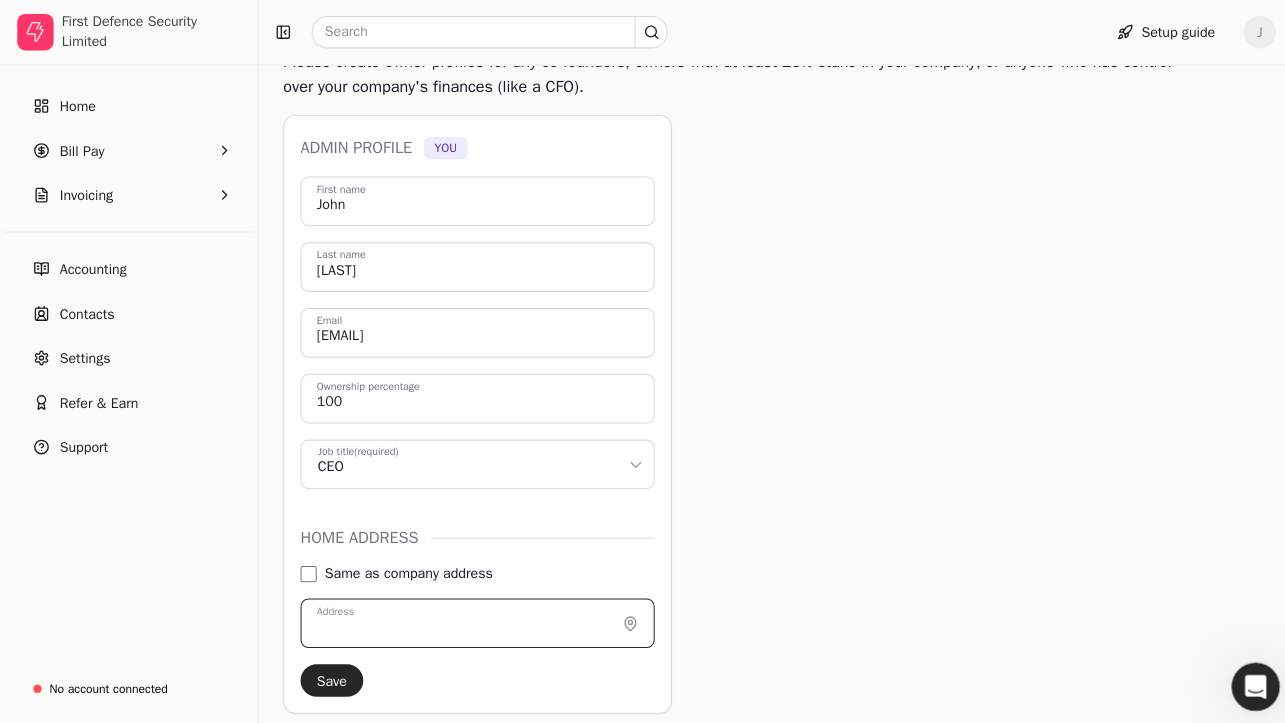 click on "Address" at bounding box center [472, 616] 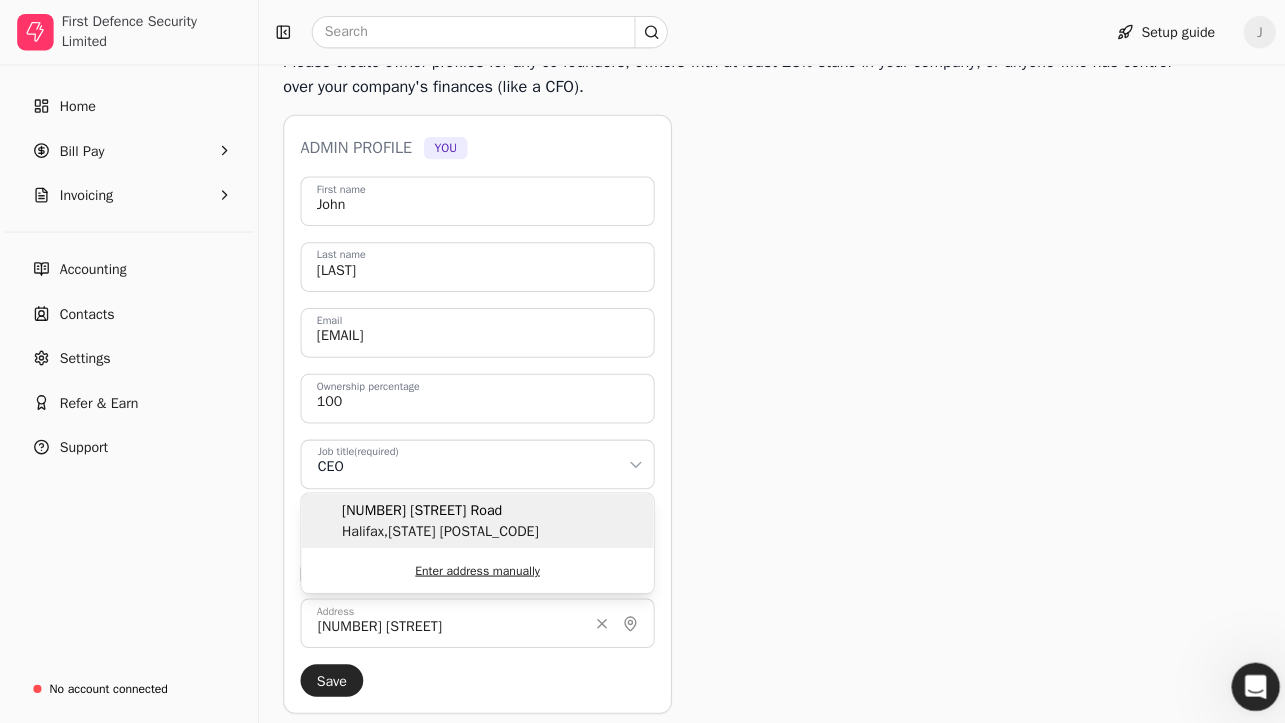 drag, startPoint x: 338, startPoint y: 604, endPoint x: 419, endPoint y: 521, distance: 115.97414 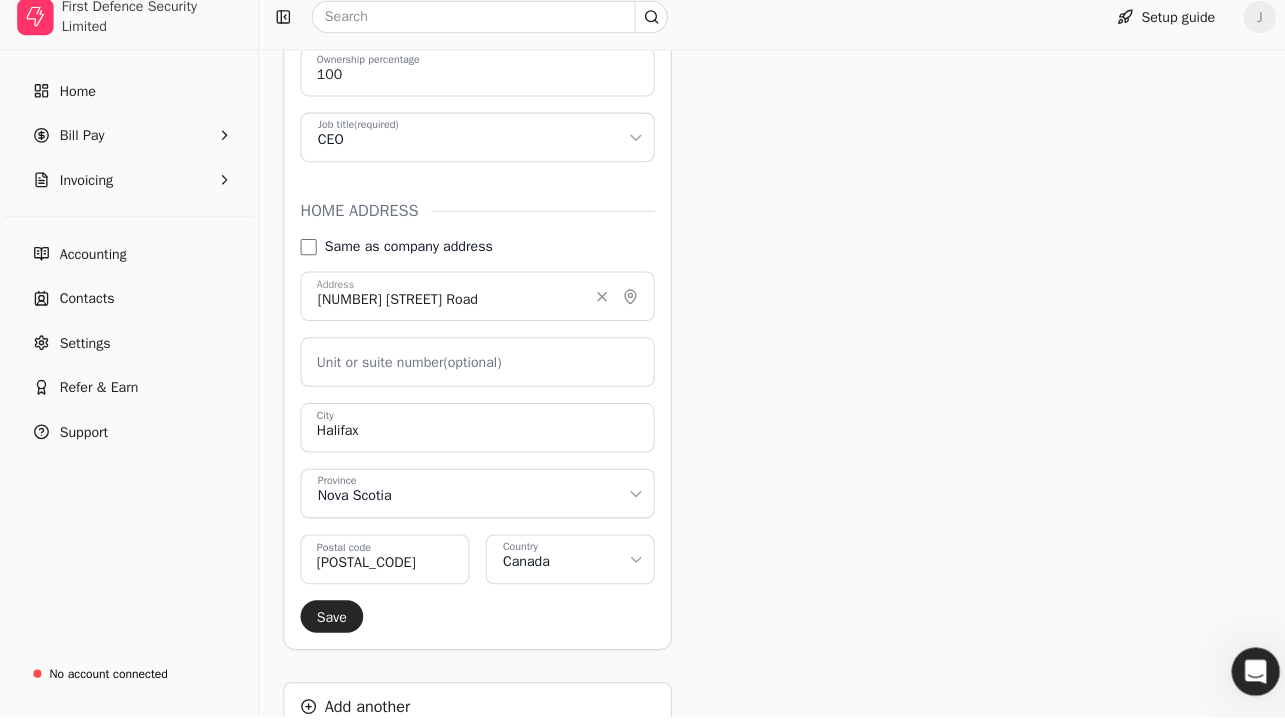 scroll, scrollTop: 617, scrollLeft: 0, axis: vertical 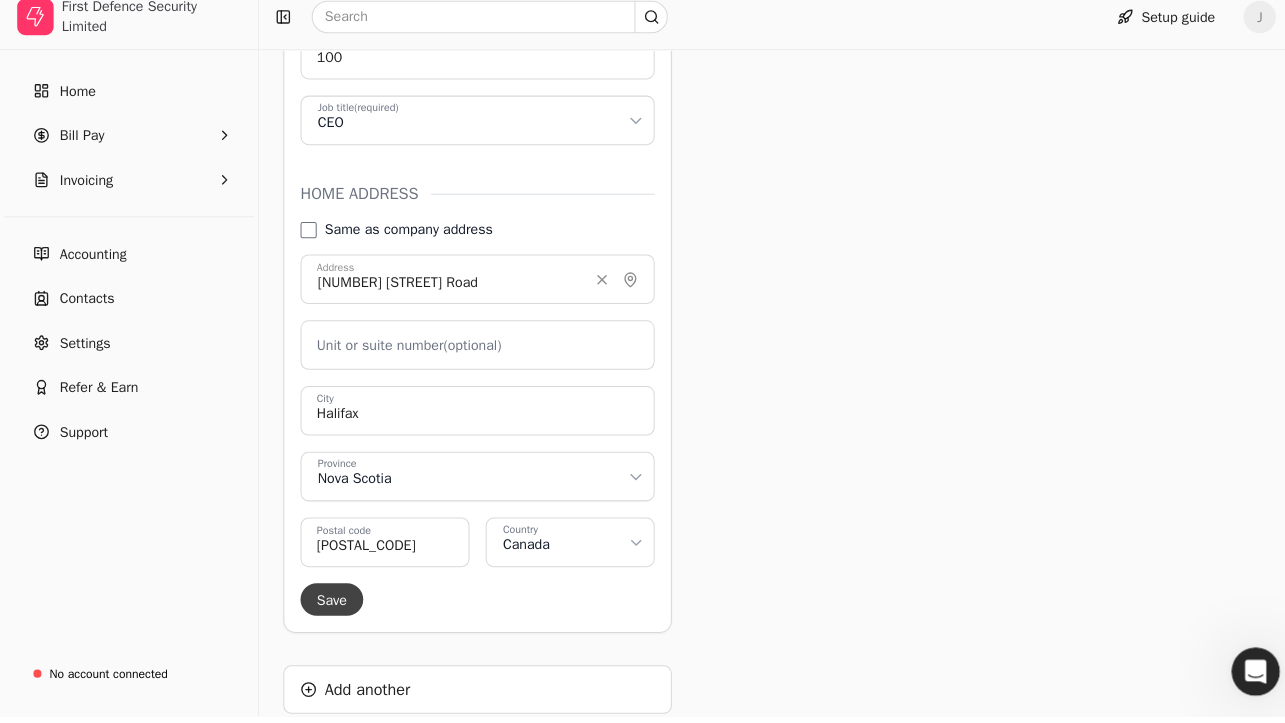 click on "Save" at bounding box center [328, 608] 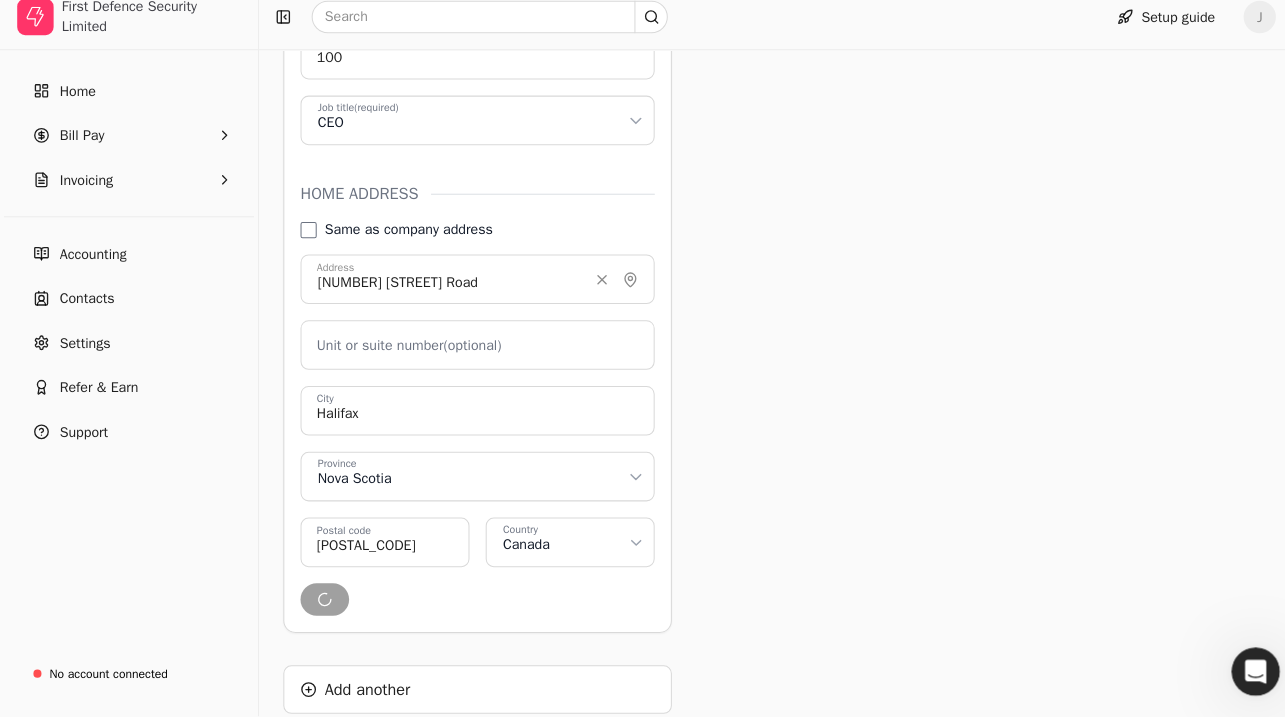 scroll, scrollTop: 125, scrollLeft: 0, axis: vertical 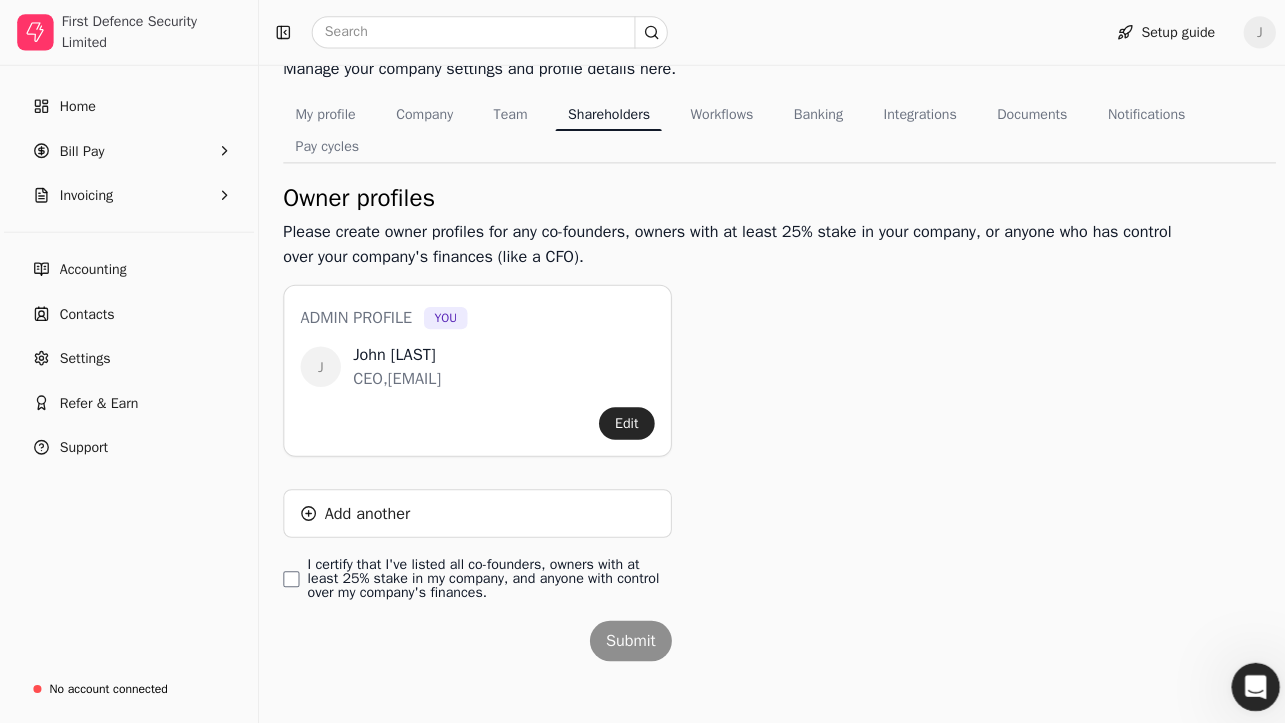 click on "Account settings Manage your company settings and profile details here. My profile Company Team Shareholders Workflows Banking Integrations Documents Notifications Pay cycles Owner profiles Please create owner profiles for any co-founders, owners with at least 25% stake in your company, or anyone who has control over your company's finances (like a CFO). Admin profile You J [FIRST]   [LAST] [EMAIL] Edit Add another I certify that I've listed all co-founders, owners with at least 25% stake in my company, and anyone with control over my company's finances. Submit" at bounding box center (770, 356) 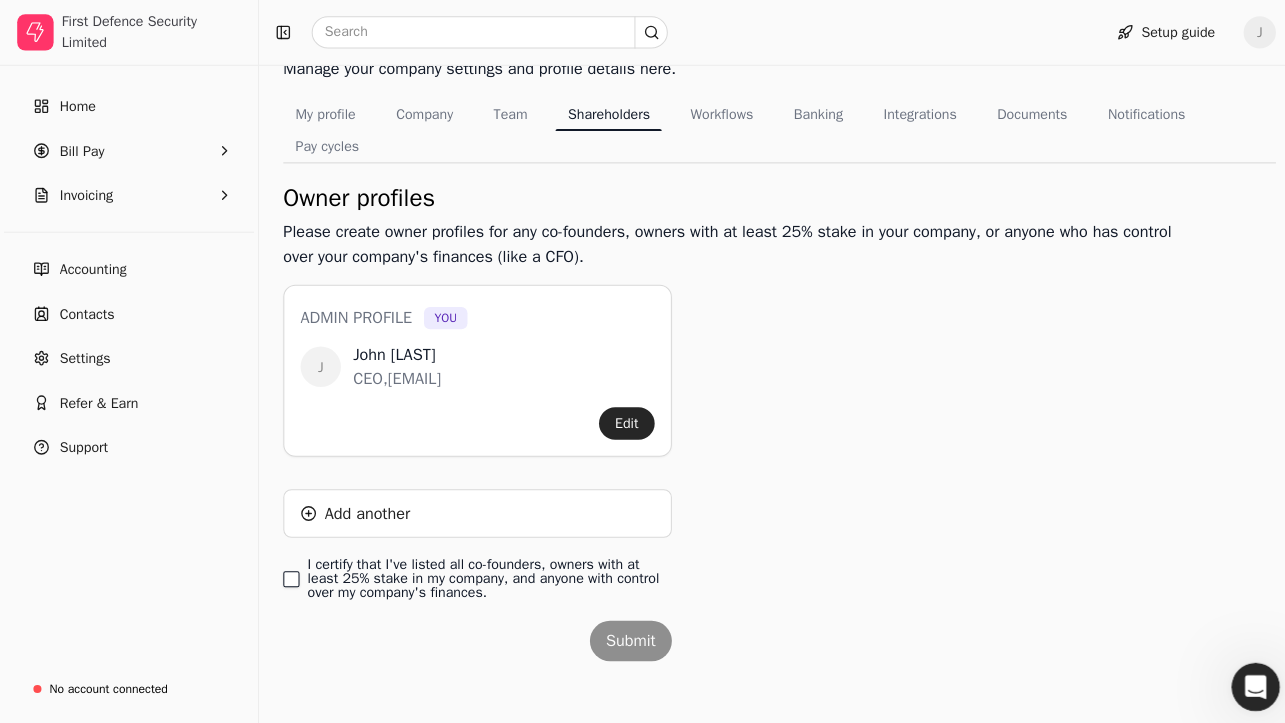 click on "I certify that I've listed all co-founders, owners with at least 25% stake in my company, and anyone with control over my company's finances." at bounding box center (288, 572) 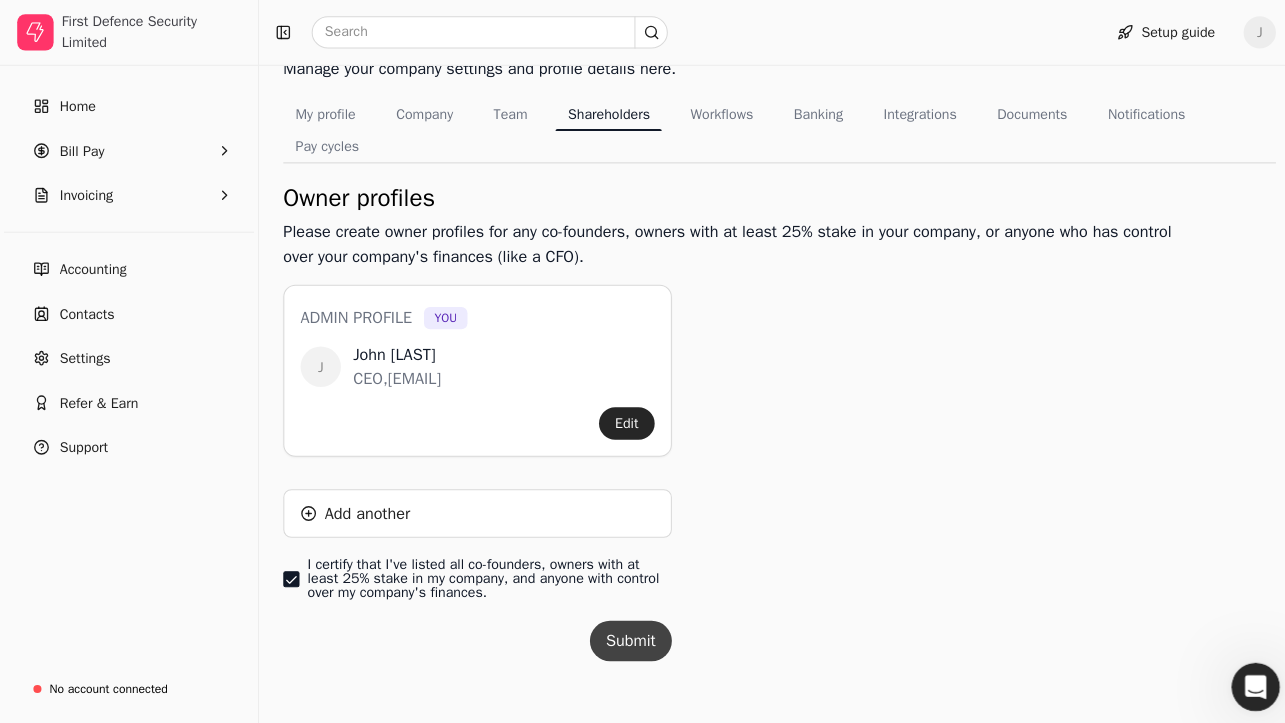 click on "Submit" at bounding box center (623, 633) 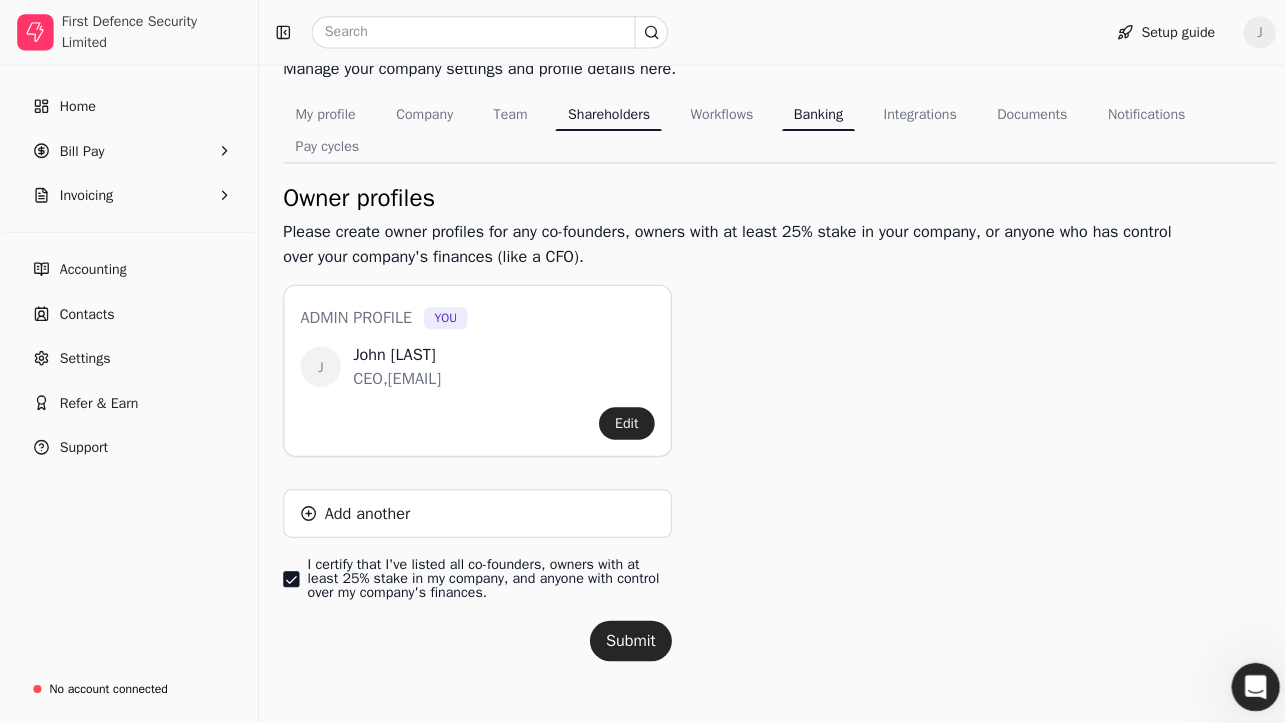 click on "Banking" at bounding box center [809, 112] 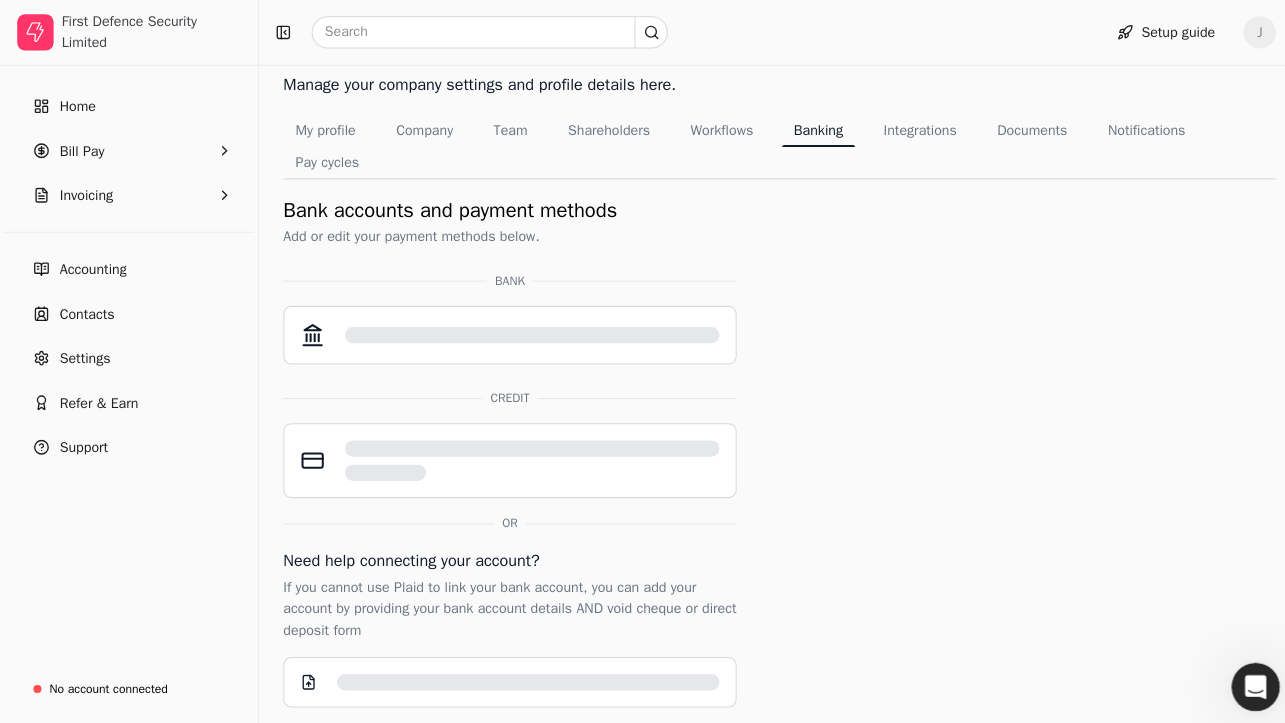 scroll, scrollTop: 112, scrollLeft: 0, axis: vertical 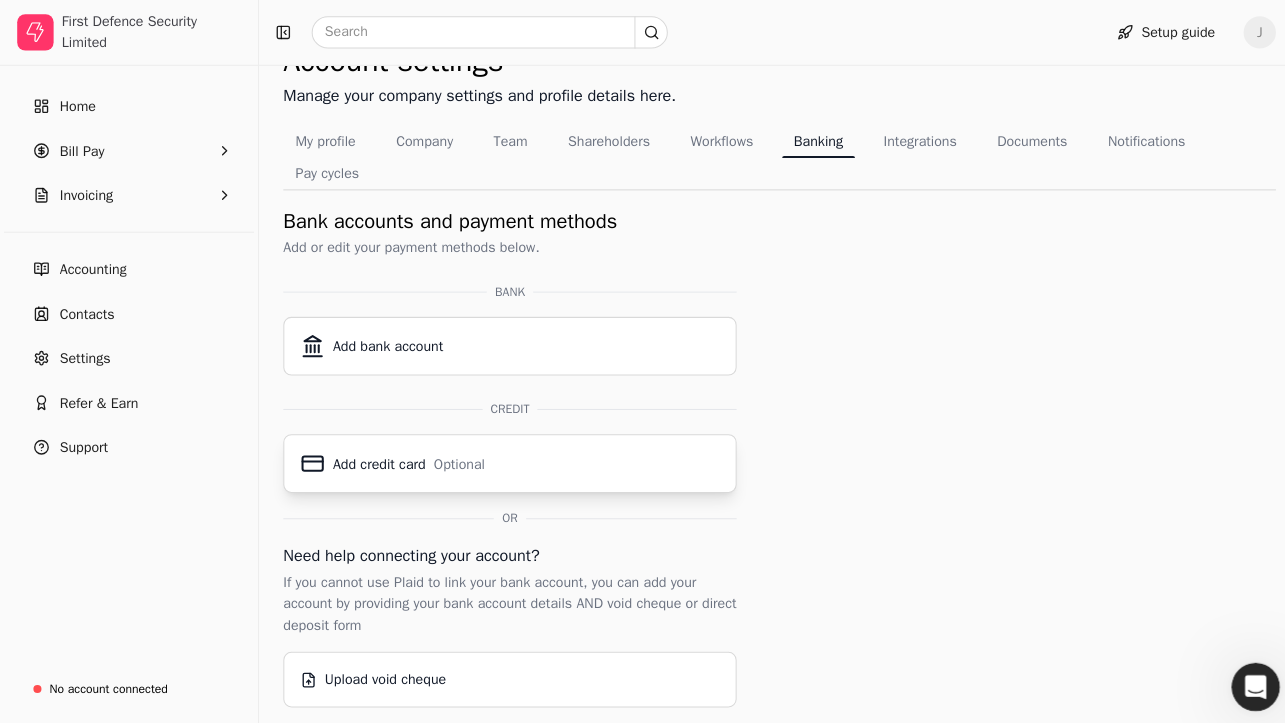 click on "Add credit card" at bounding box center [375, 458] 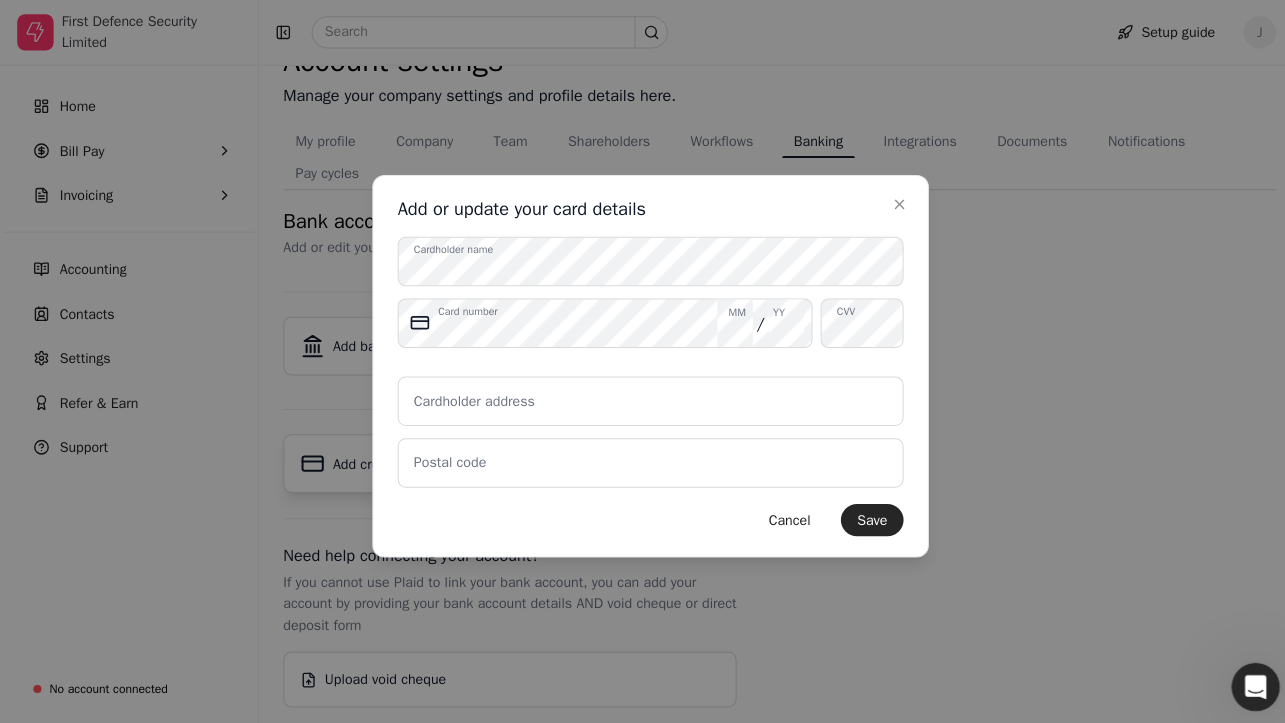 scroll, scrollTop: 97, scrollLeft: 0, axis: vertical 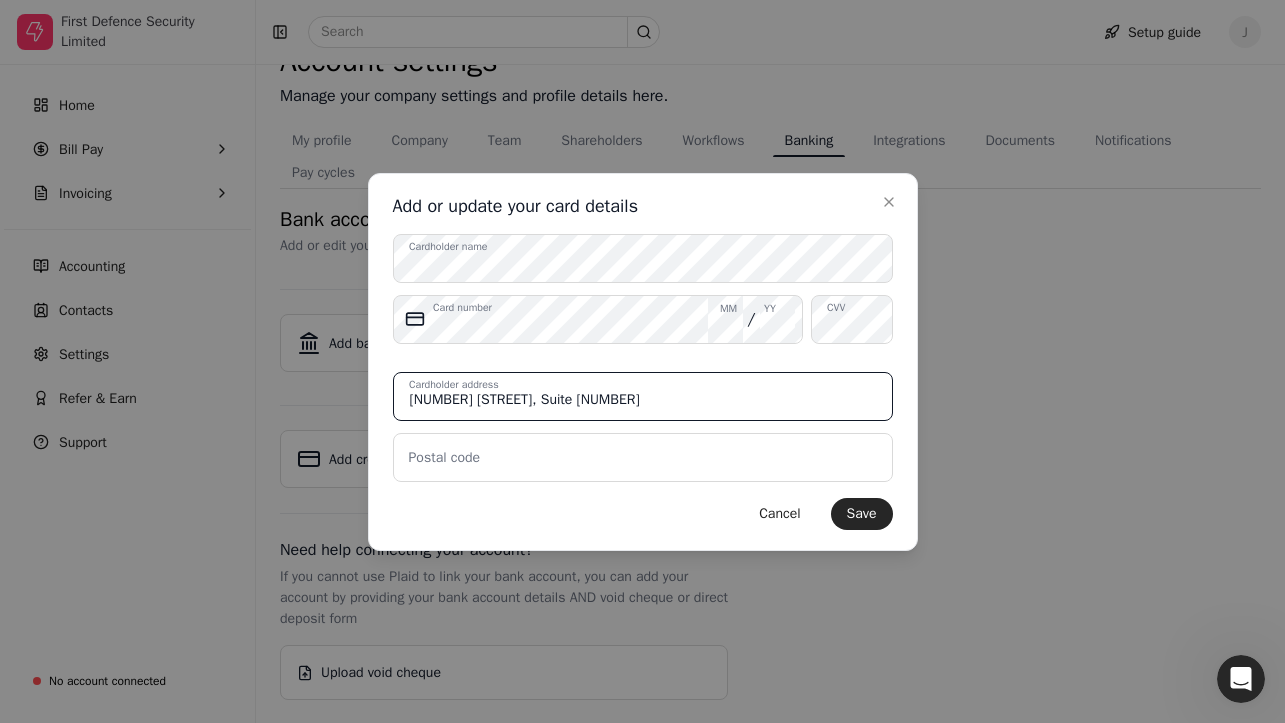click on "[NUMBER] [STREET], Suite [NUMBER]" at bounding box center [643, 396] 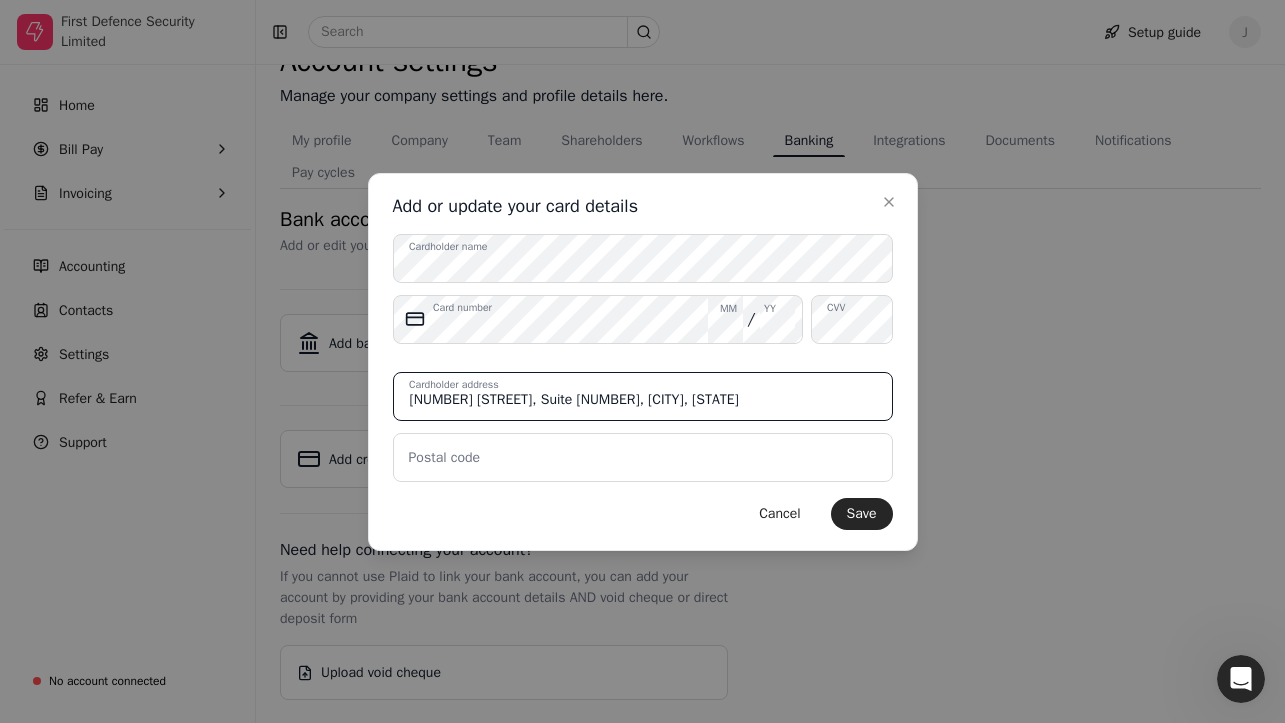 type on "[NUMBER] [STREET], Suite [NUMBER], [CITY], [STATE]" 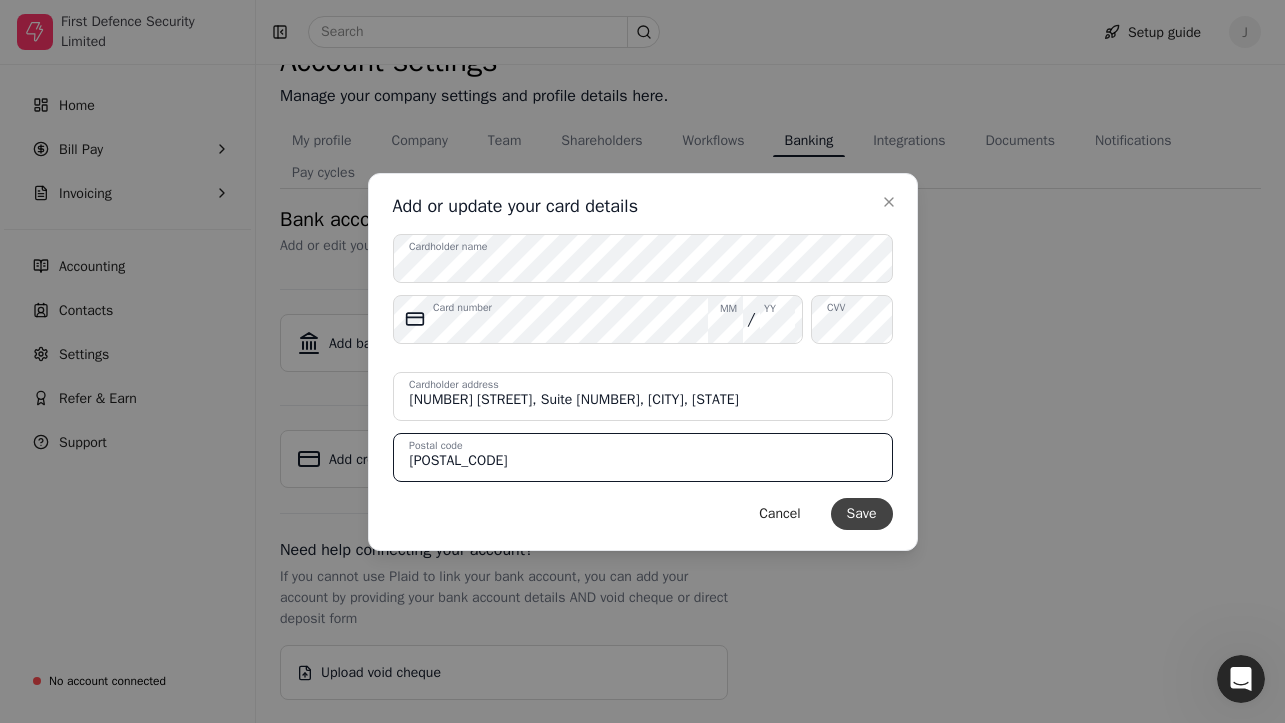 type on "[POSTAL_CODE]" 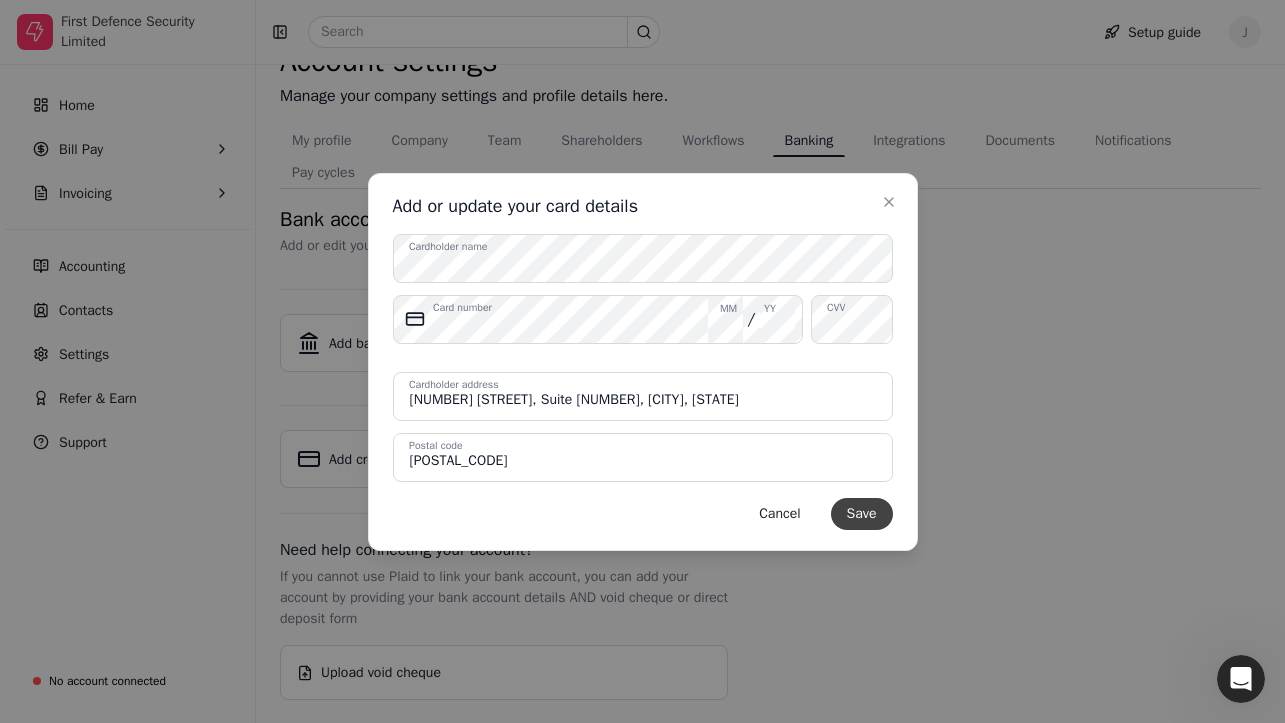 click on "Save" at bounding box center (862, 514) 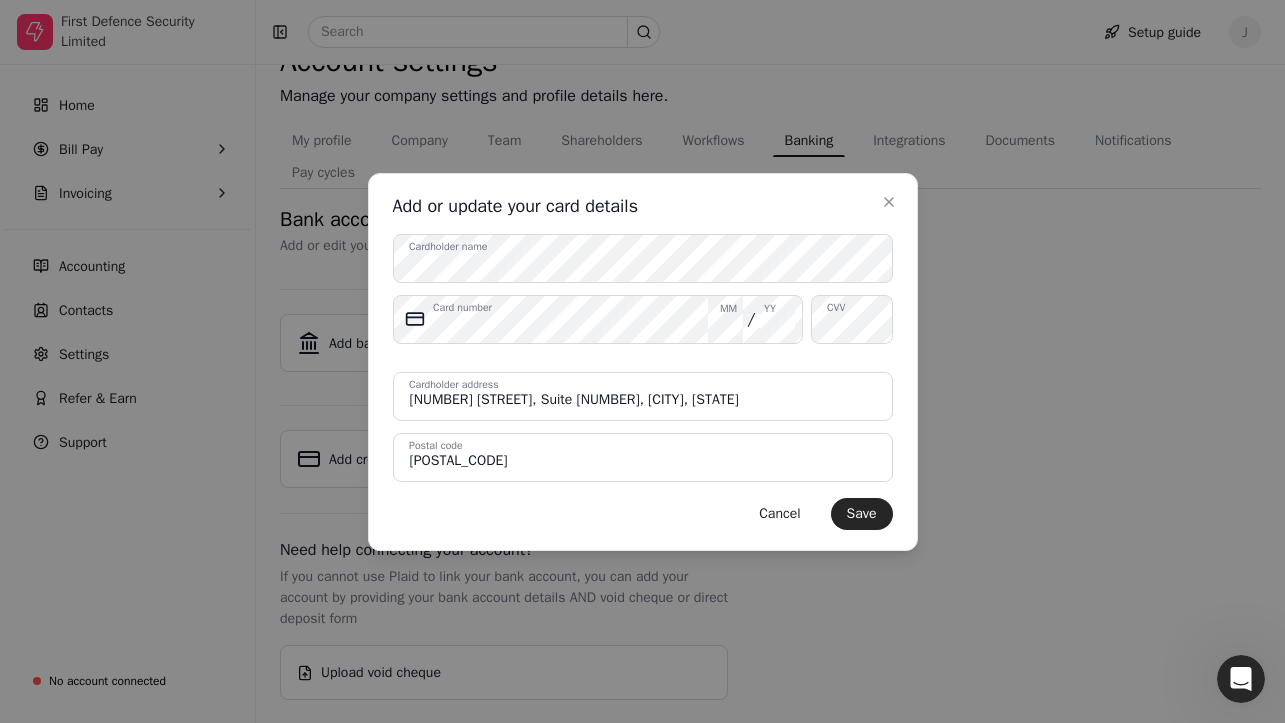 click on "CVV" at bounding box center [836, 307] 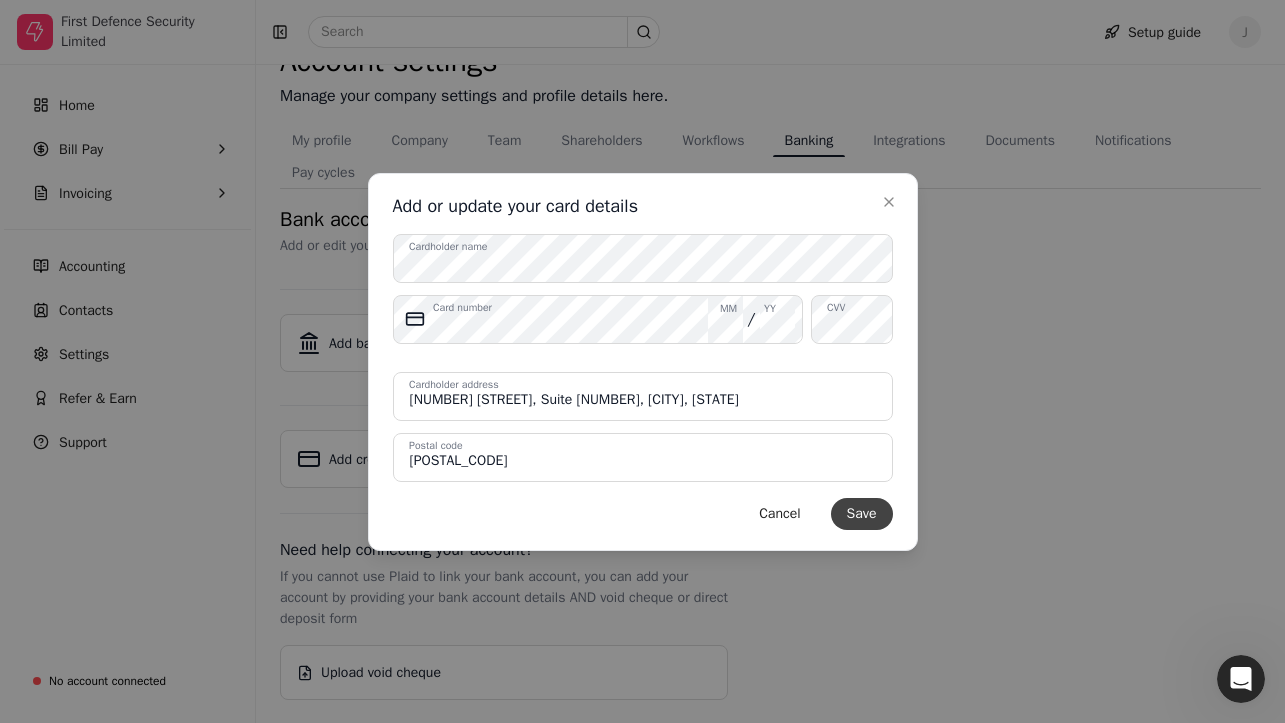 click on "Save" at bounding box center (862, 514) 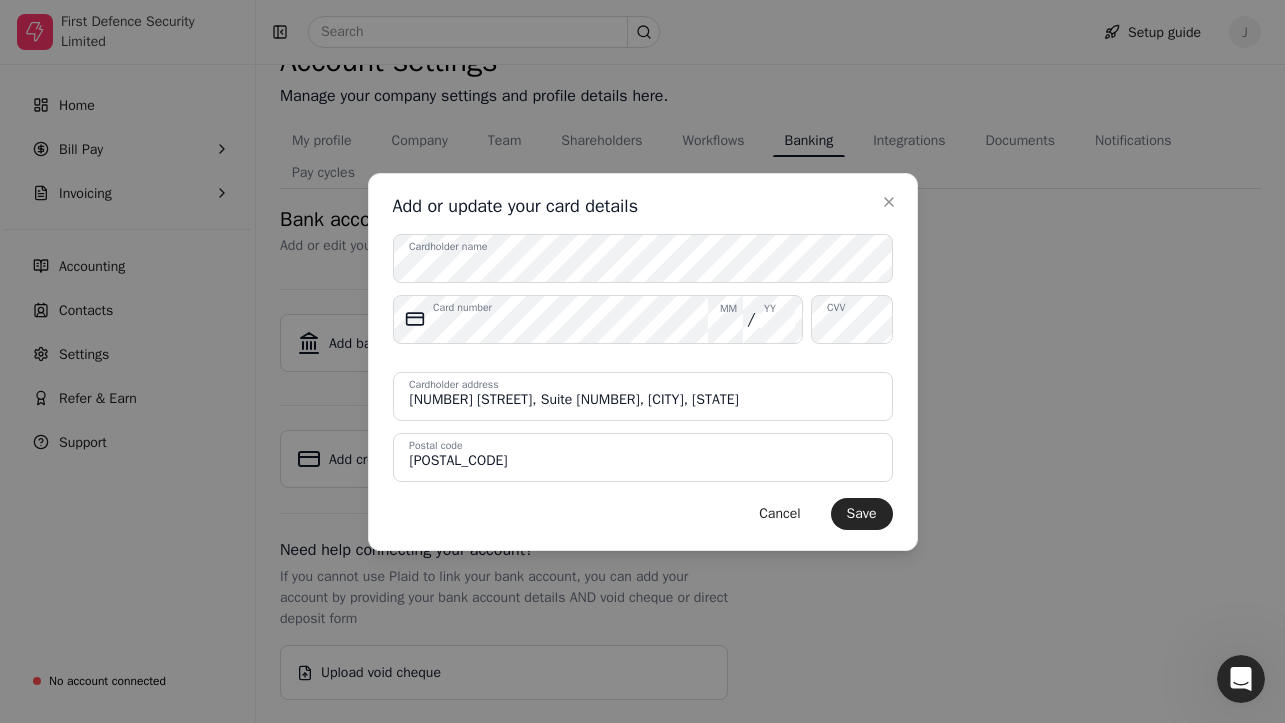 click on "MM / YY" at bounding box center (751, 319) 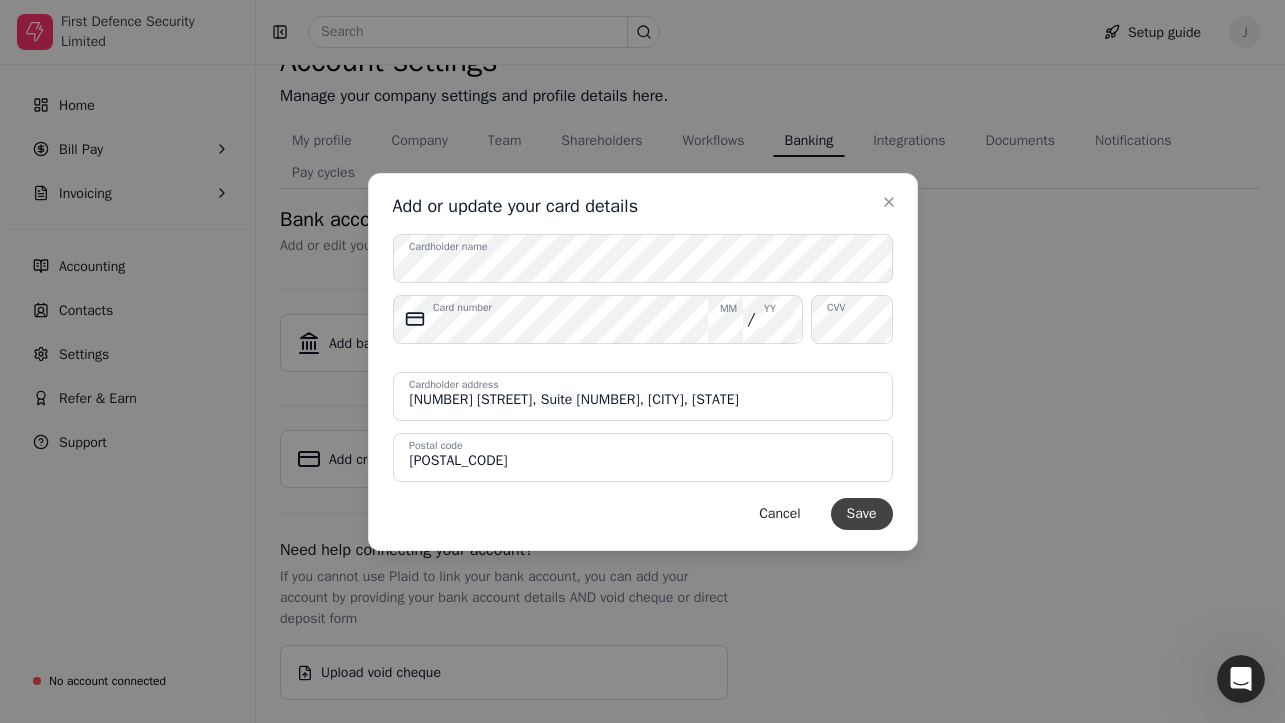 click on "Save" at bounding box center [862, 514] 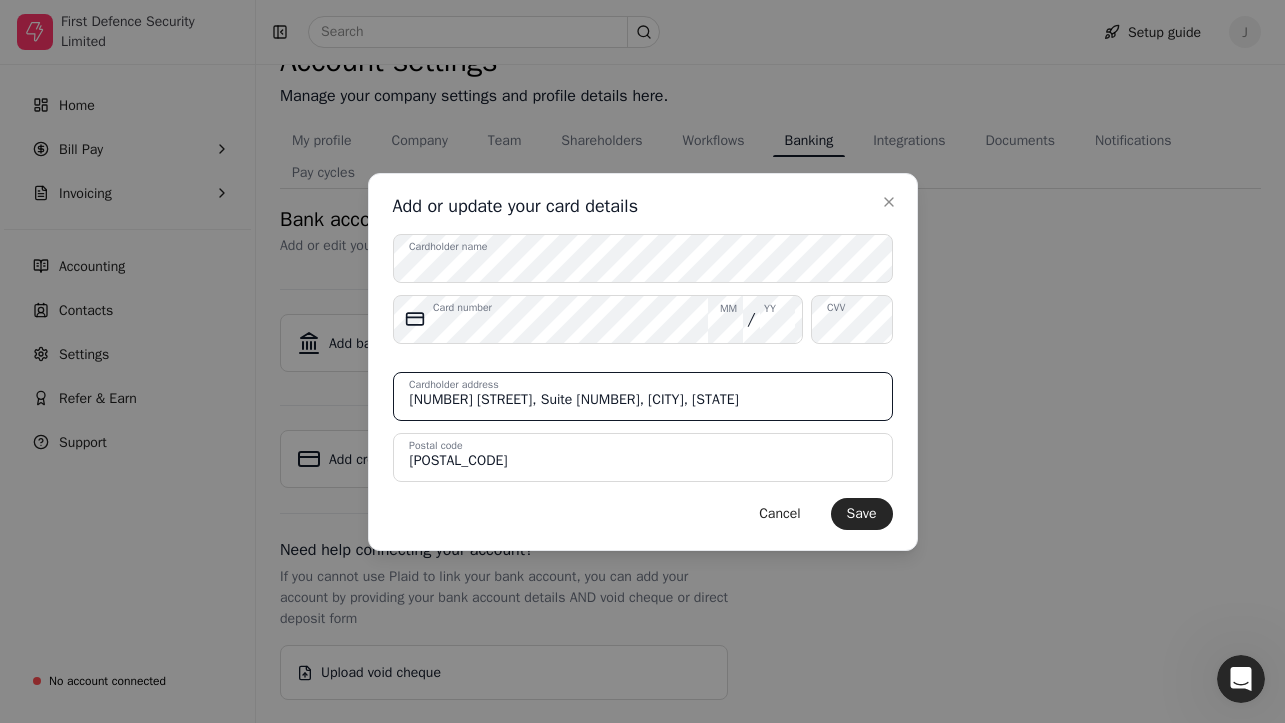 click on "[NUMBER] [STREET], Suite [NUMBER], [CITY], [STATE]" at bounding box center [643, 396] 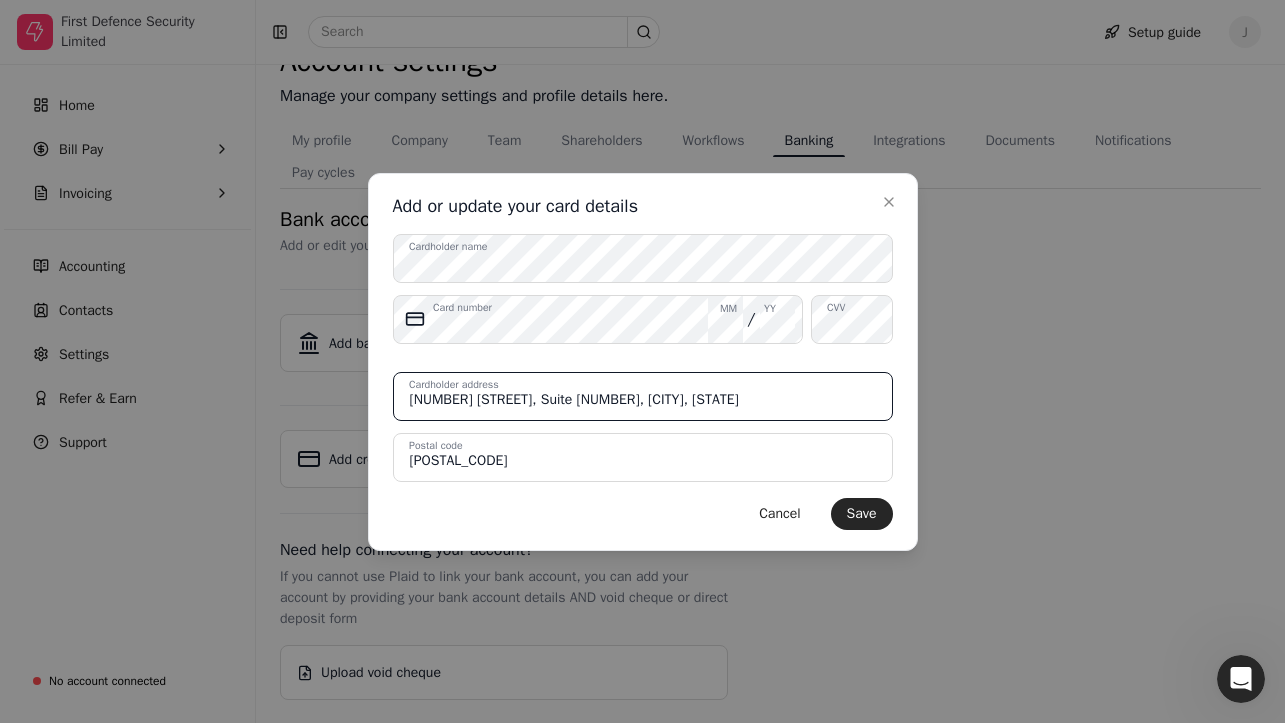 click on "[NUMBER] [STREET], Suite [NUMBER], [CITY], [STATE]" at bounding box center [643, 396] 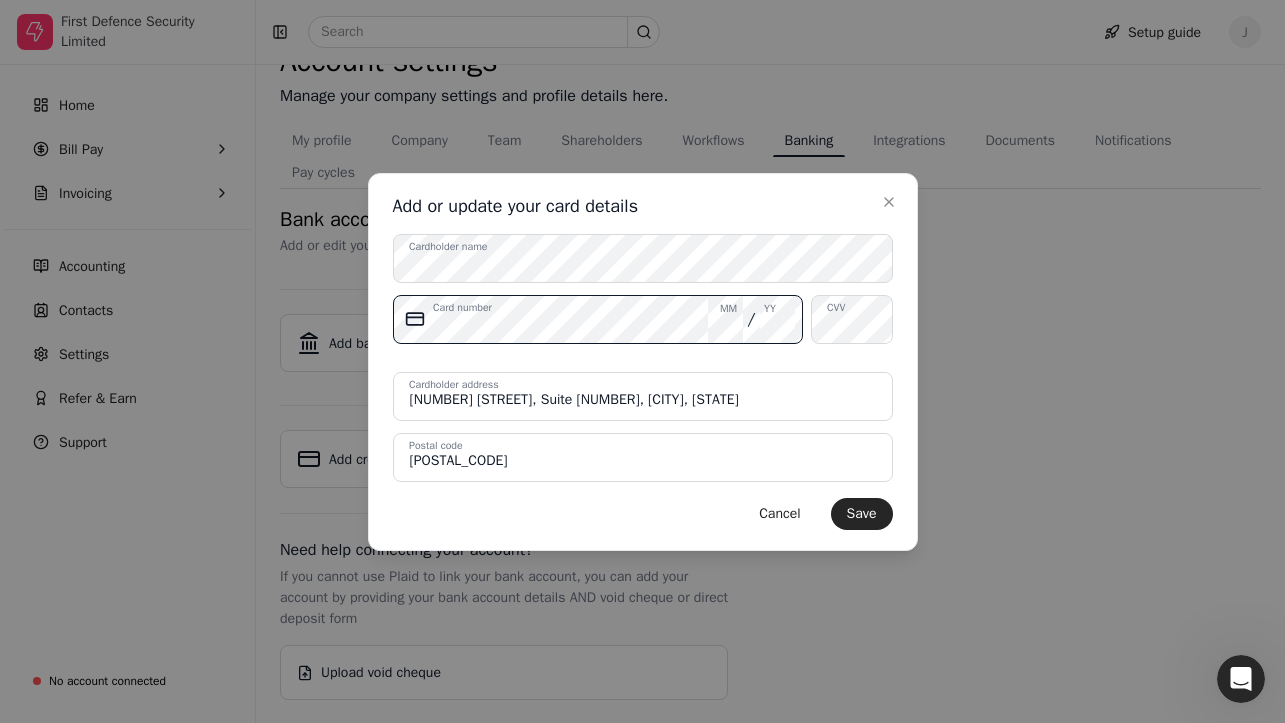 click on "Card number MM / YY CVV" at bounding box center (643, 327) 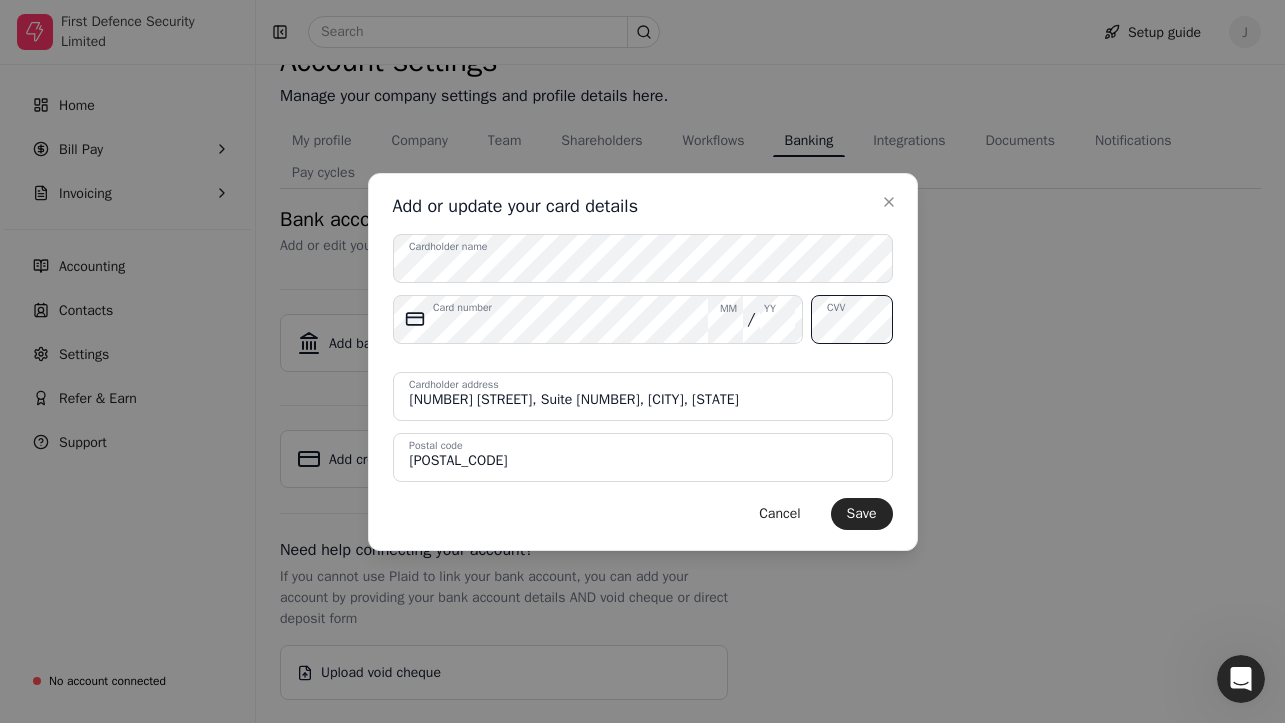 click on "Card number MM / YY CVV" at bounding box center (643, 327) 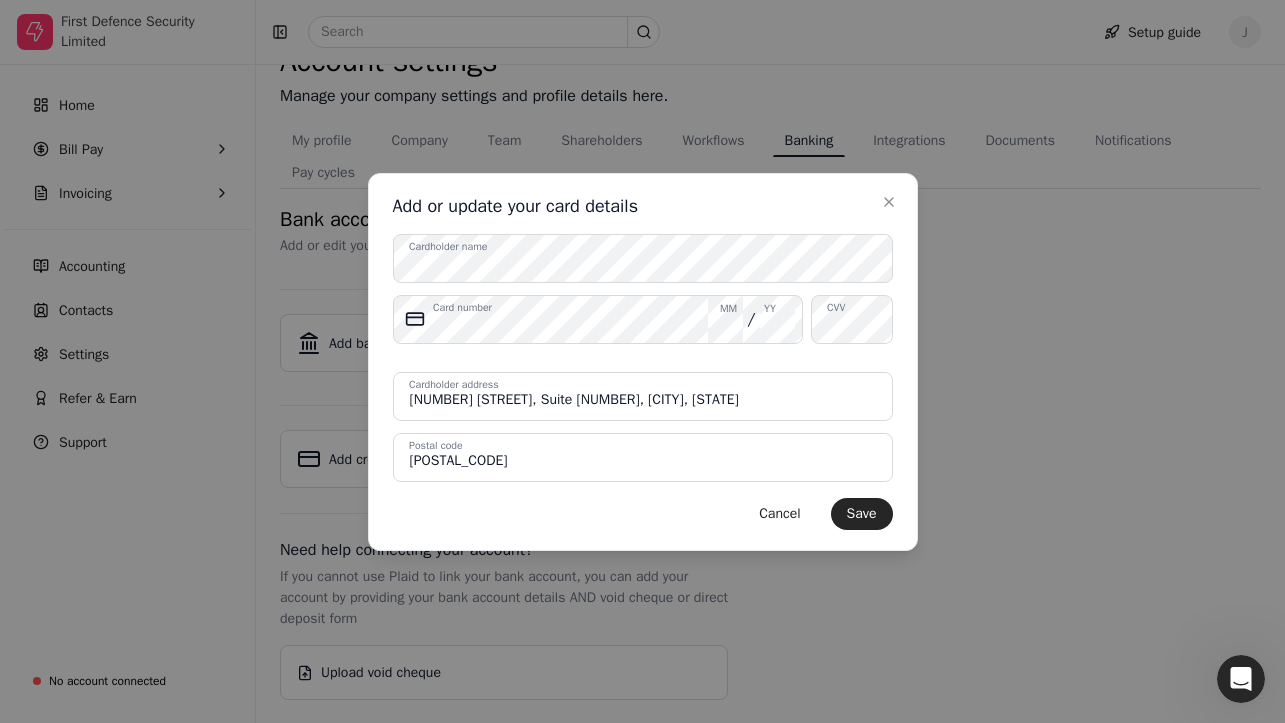 click on "Card number MM / YY" at bounding box center [598, 319] 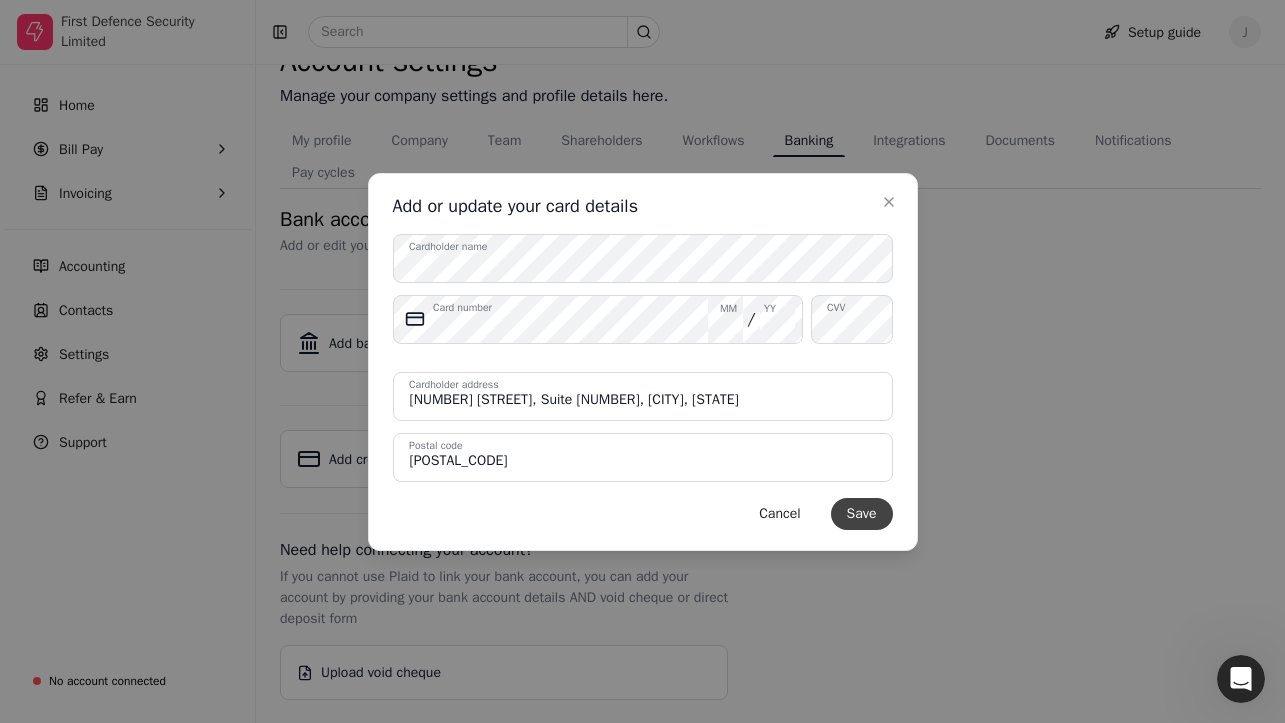 click on "Save" at bounding box center [862, 514] 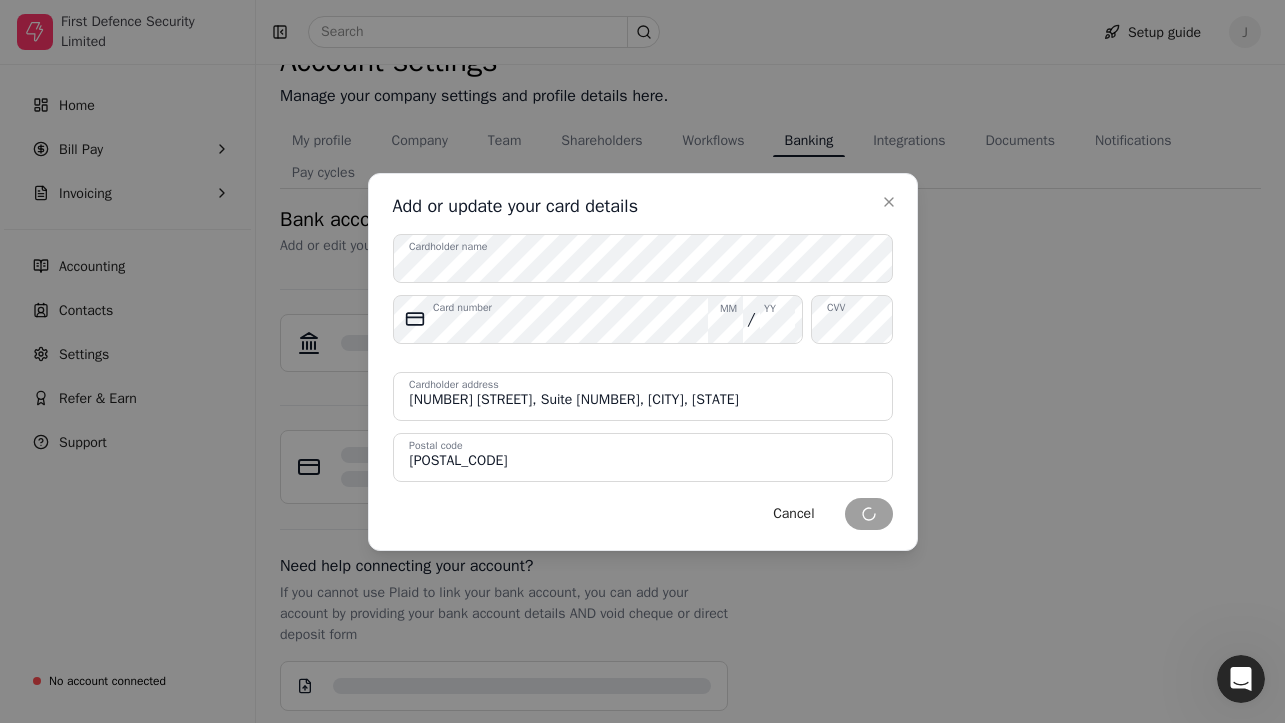 type 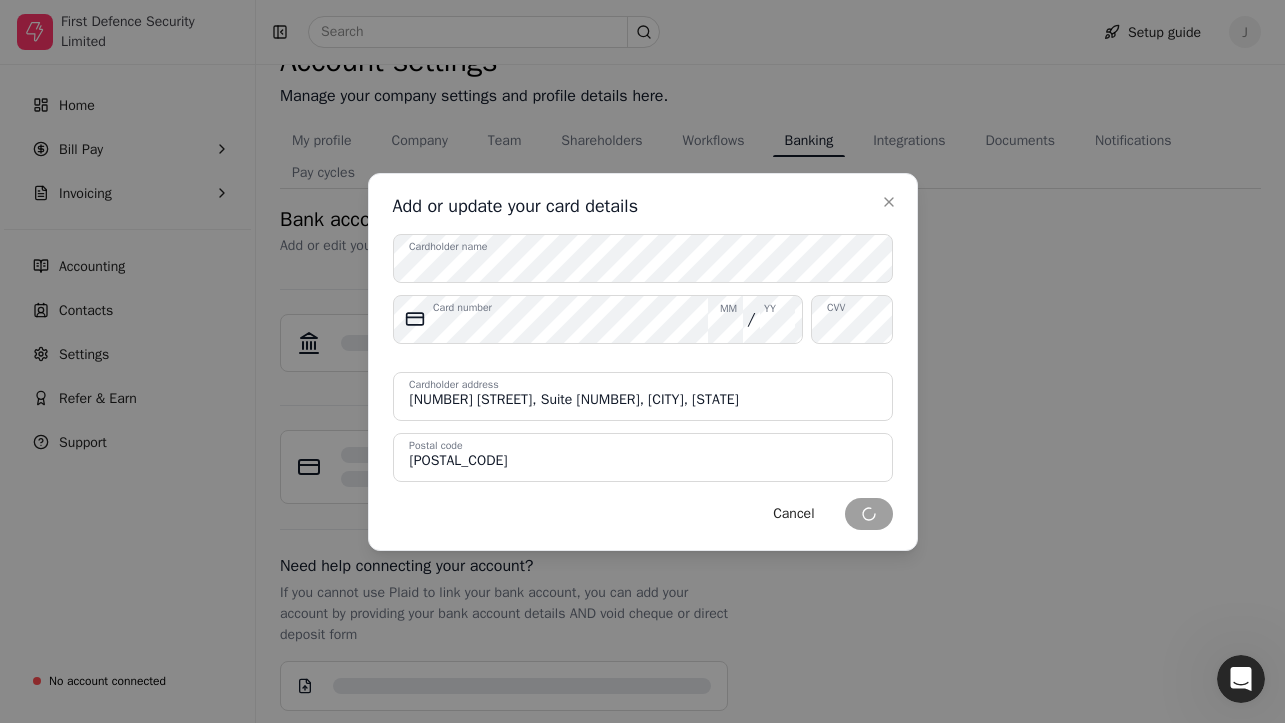 type 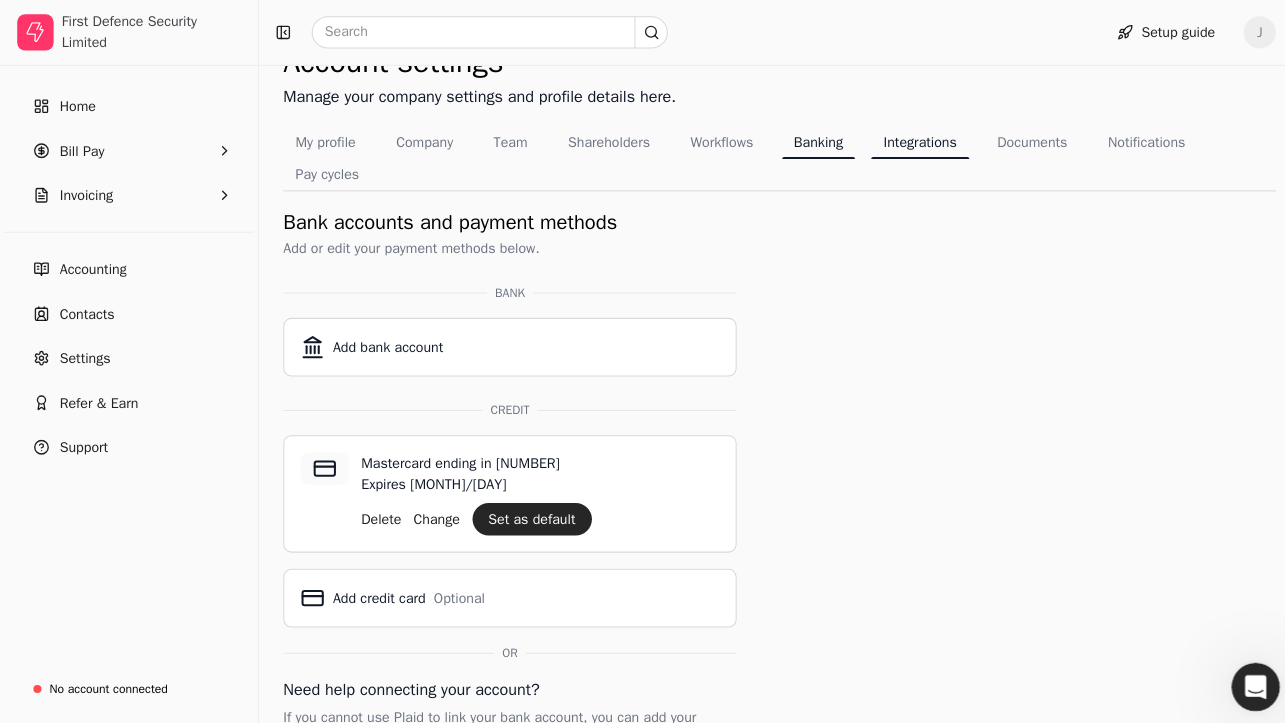 click on "Integrations" at bounding box center (909, 140) 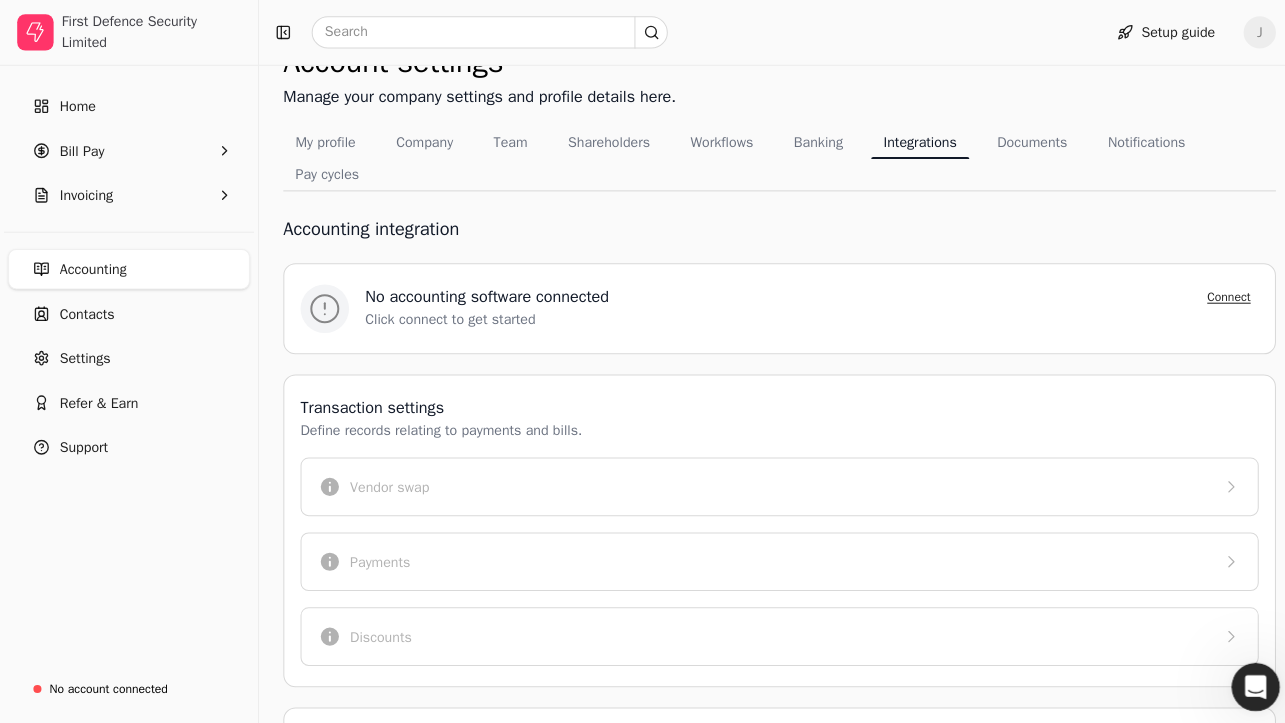 click on "Connect" at bounding box center (1214, 293) 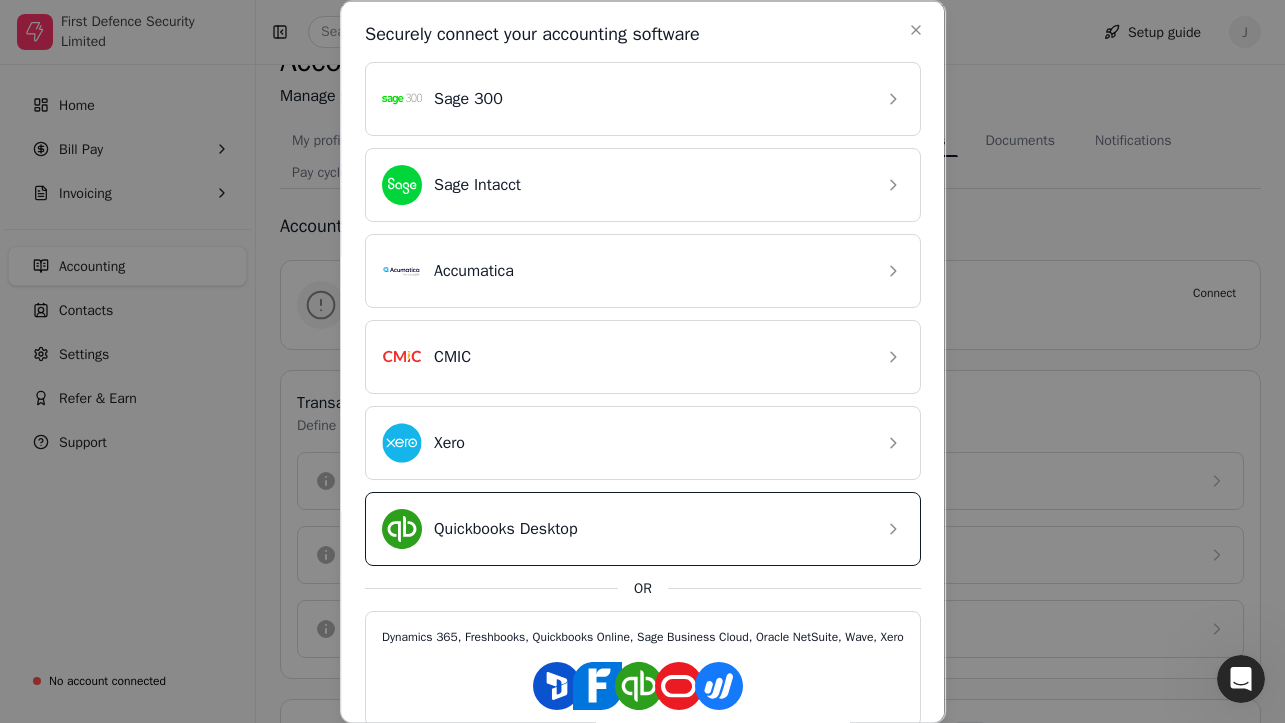 click on "Quickbooks Desktop" at bounding box center [643, 528] 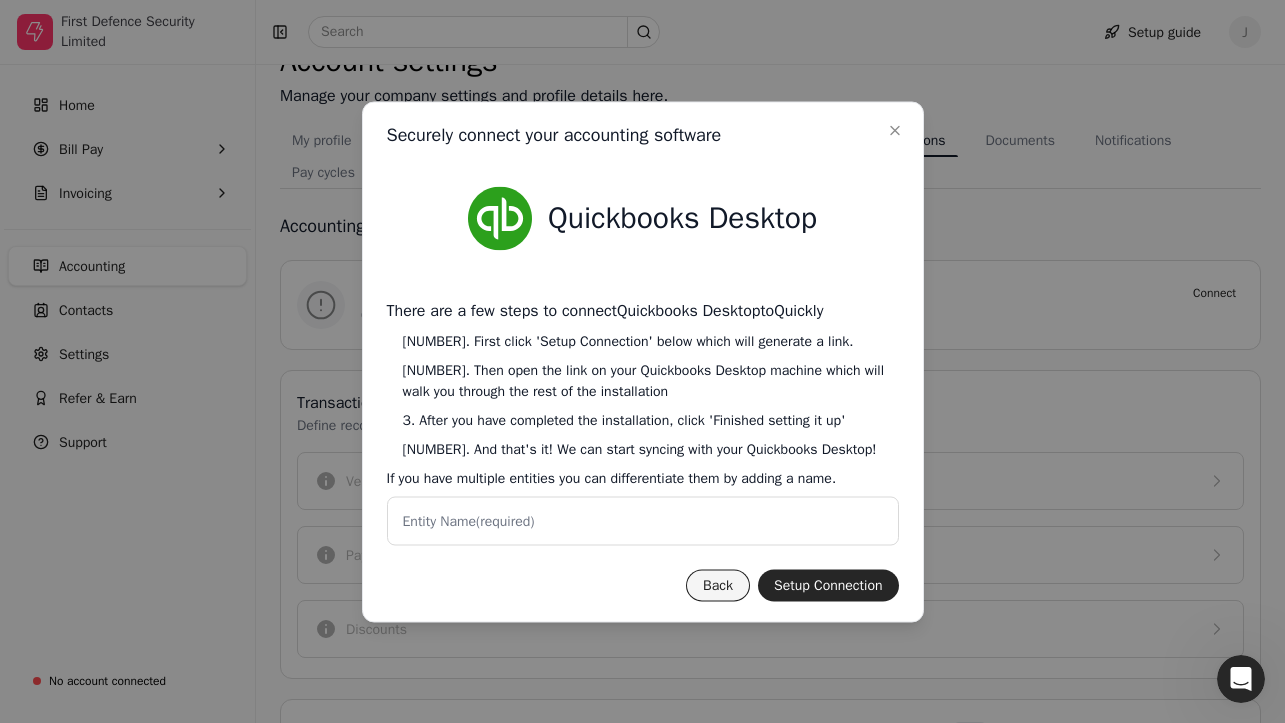 click on "Back" at bounding box center [718, 585] 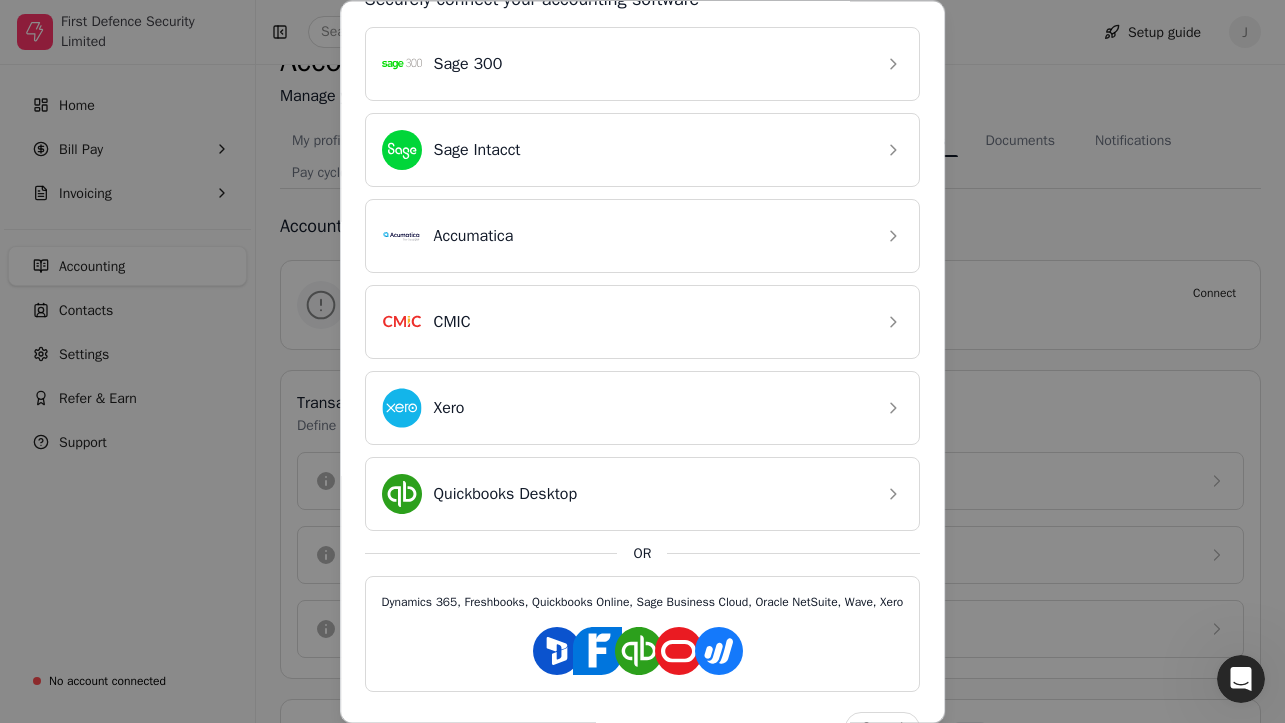 scroll, scrollTop: 94, scrollLeft: 0, axis: vertical 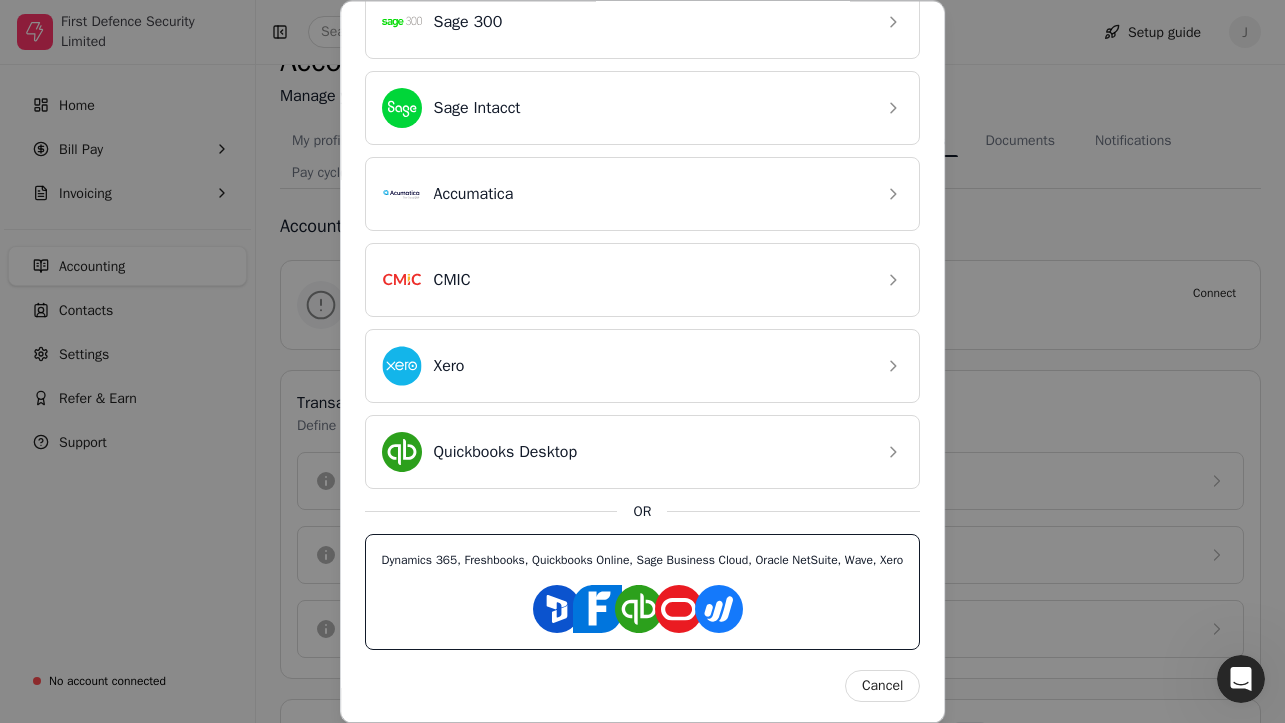 click 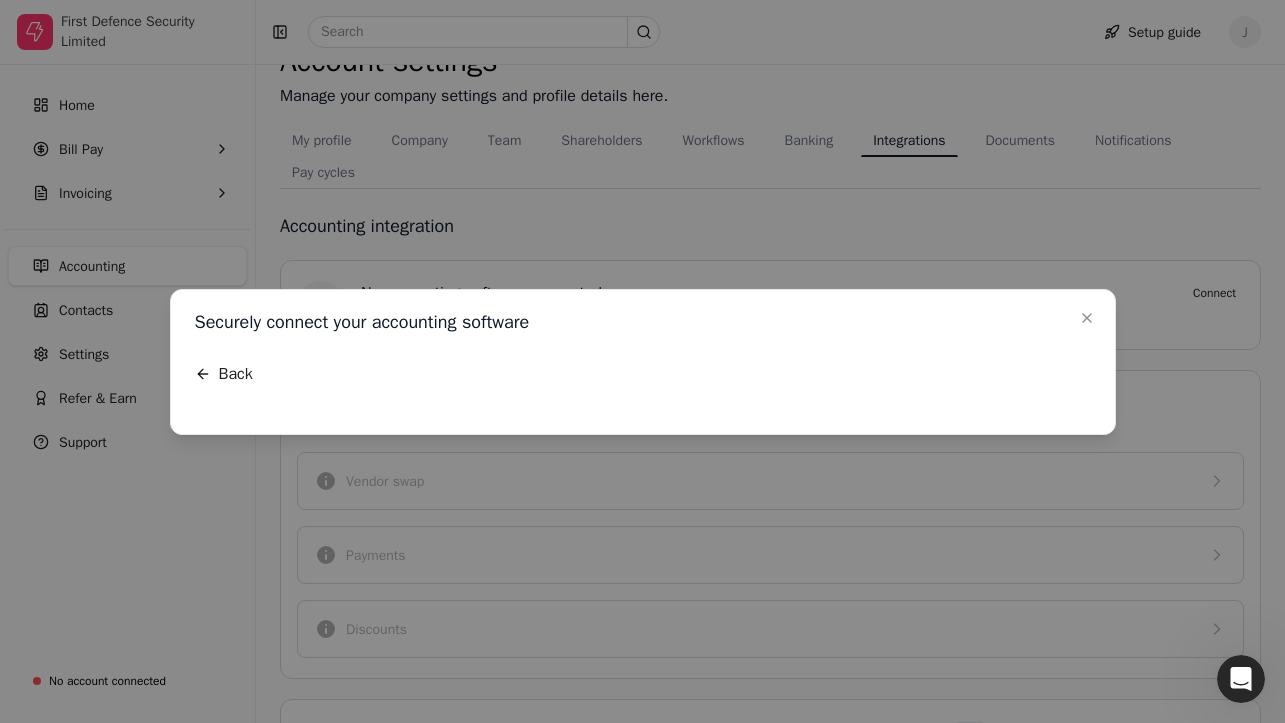 click at bounding box center [643, 350] 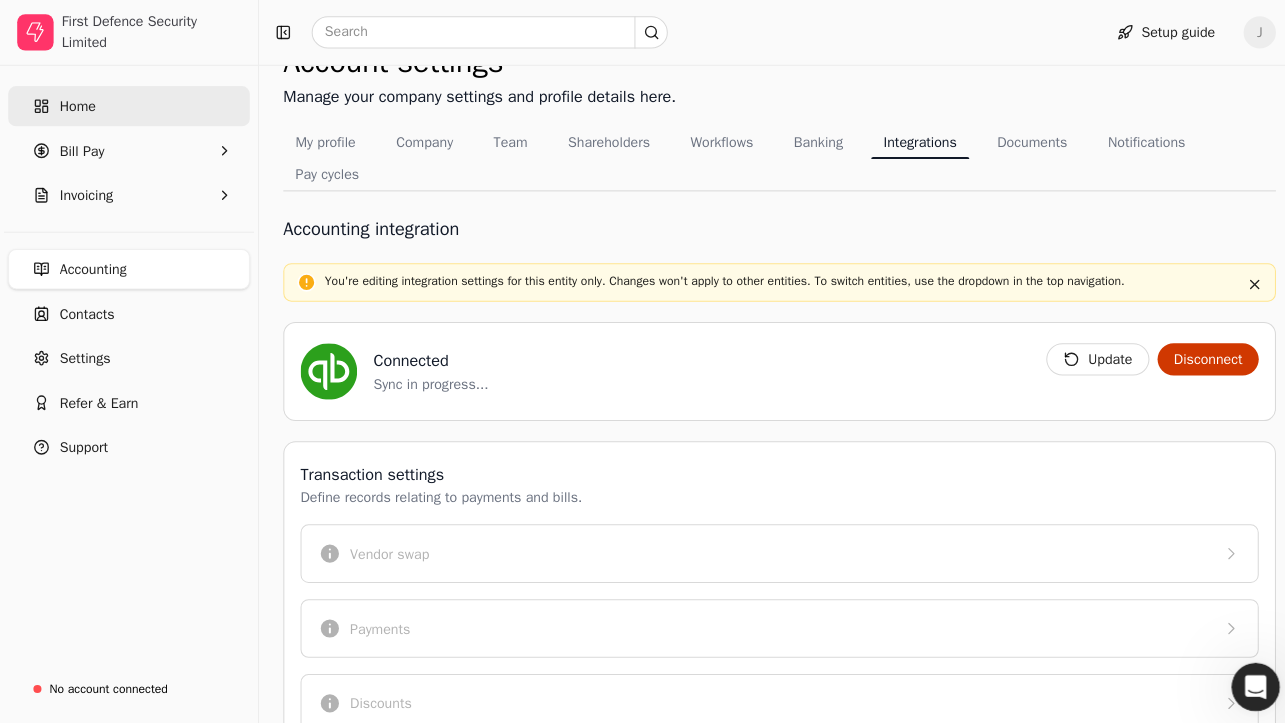 click on "Home" at bounding box center [77, 105] 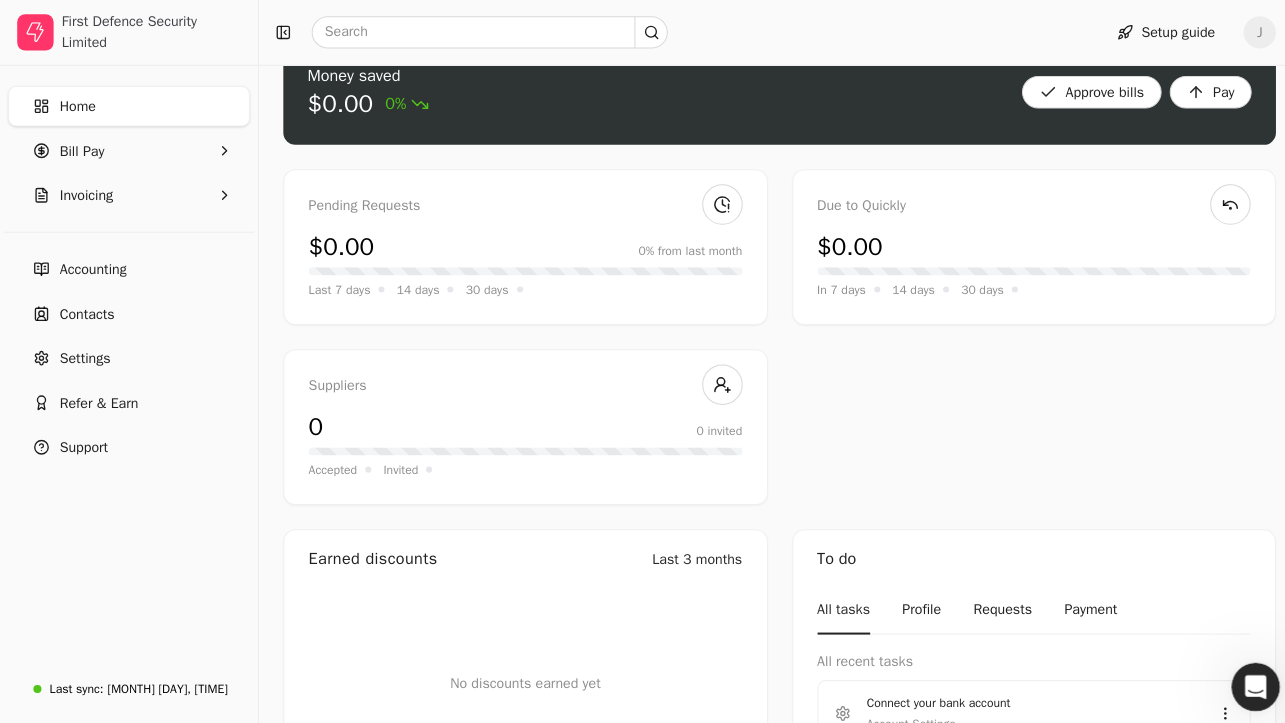 scroll, scrollTop: 0, scrollLeft: 0, axis: both 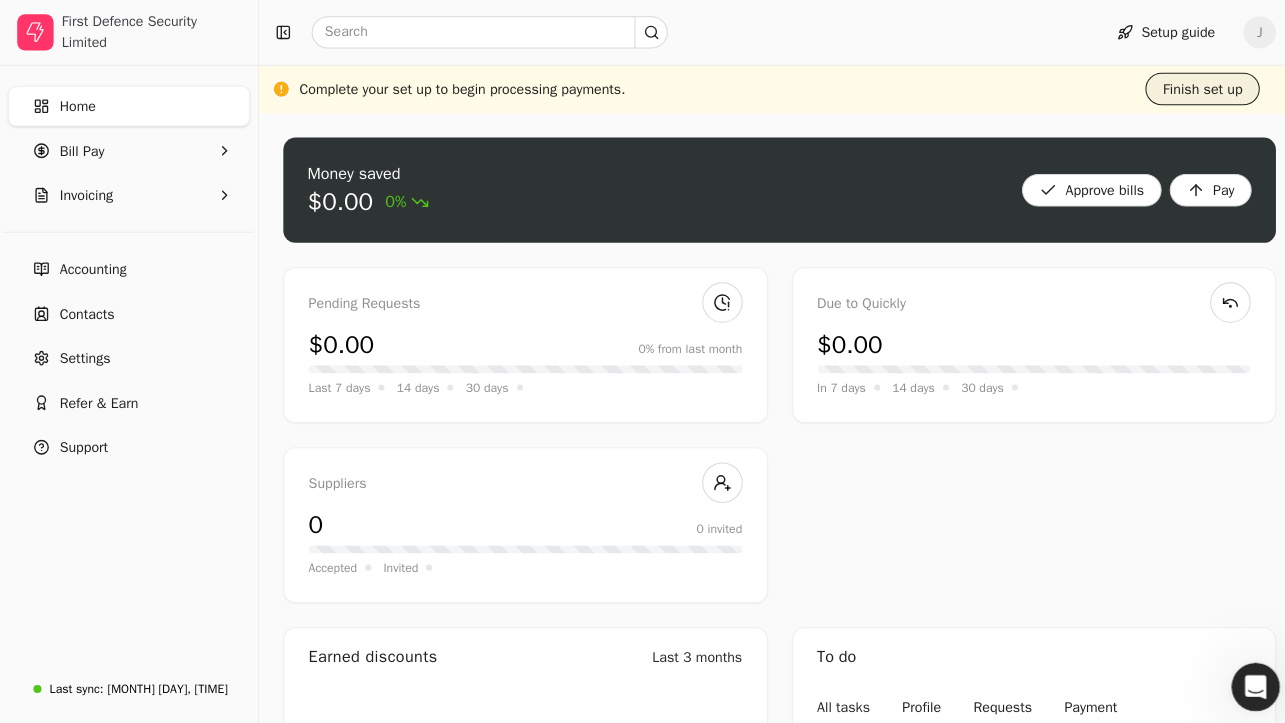 click on "Finish set up" at bounding box center [1188, 88] 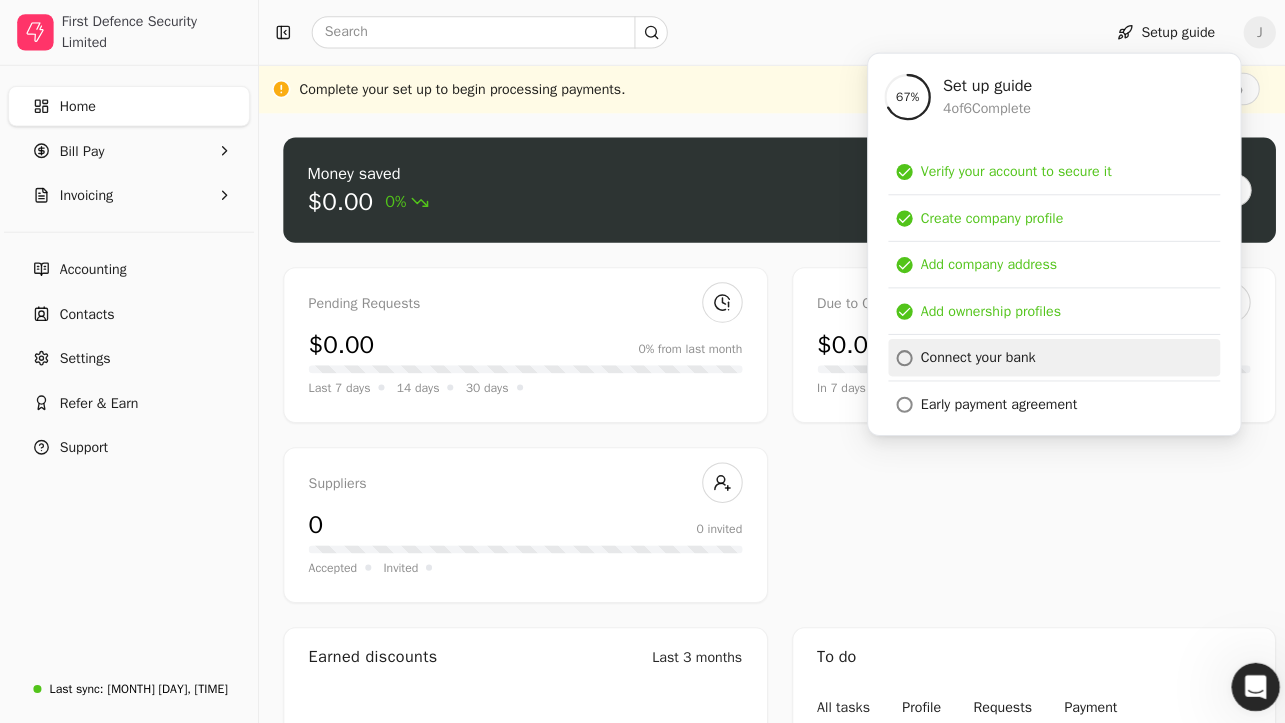 click on "Connect your bank" at bounding box center (967, 353) 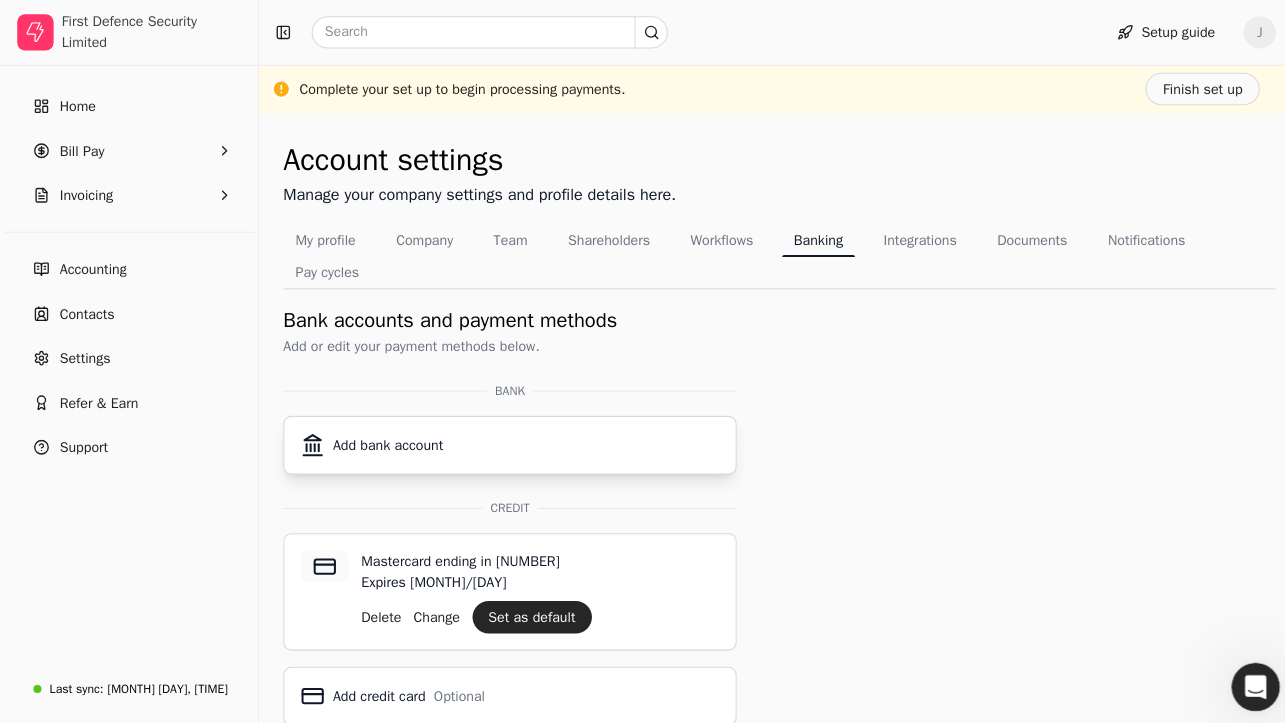click on "Add bank account" at bounding box center [383, 440] 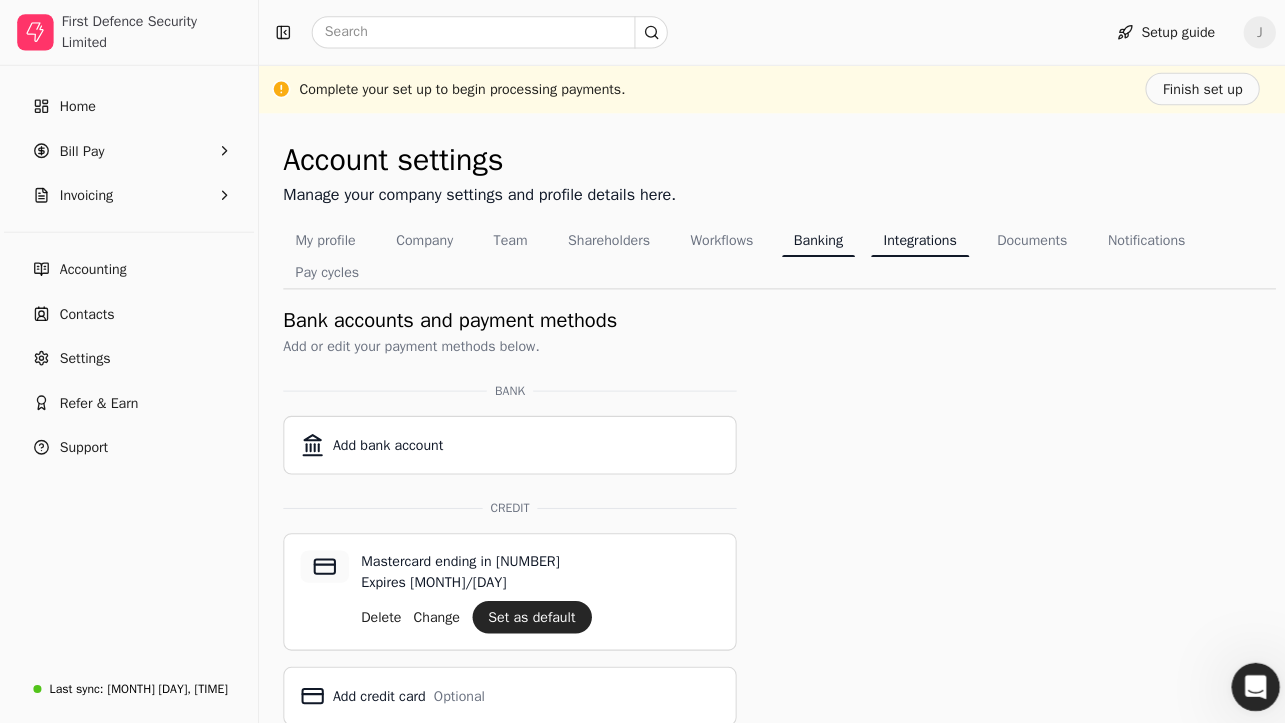 click on "Integrations" at bounding box center [909, 237] 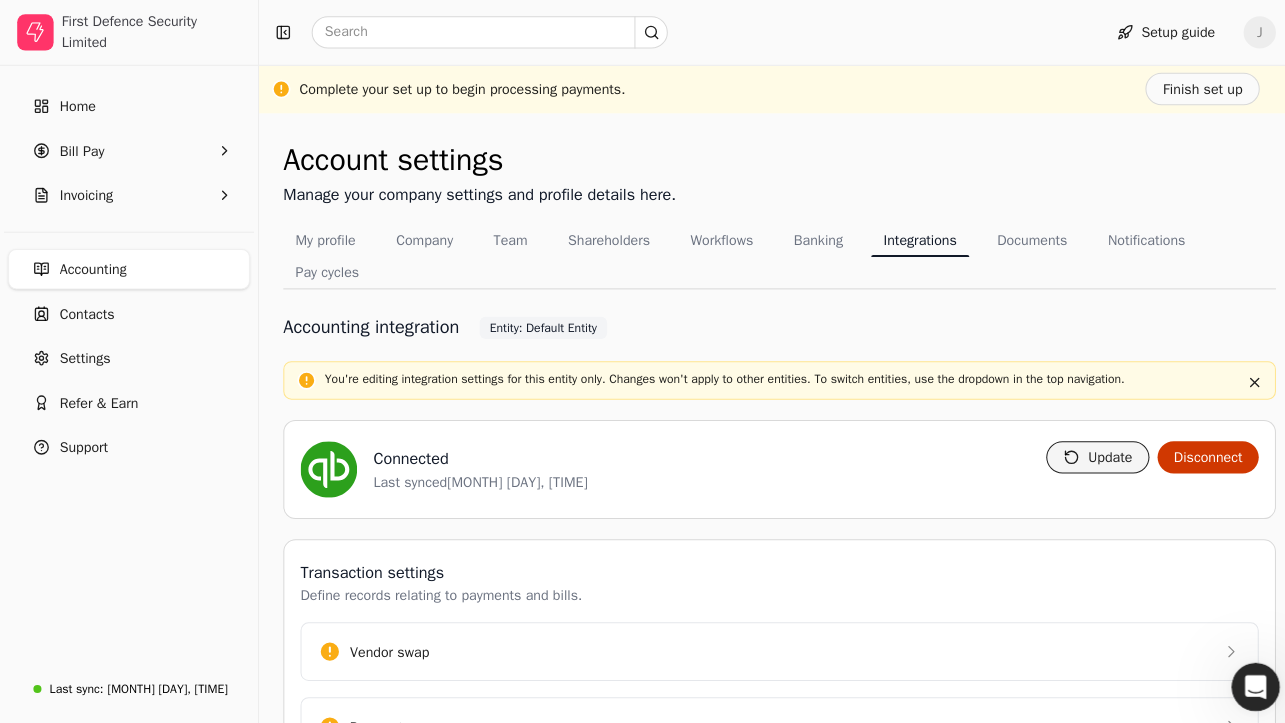 click on "Update" at bounding box center (1085, 452) 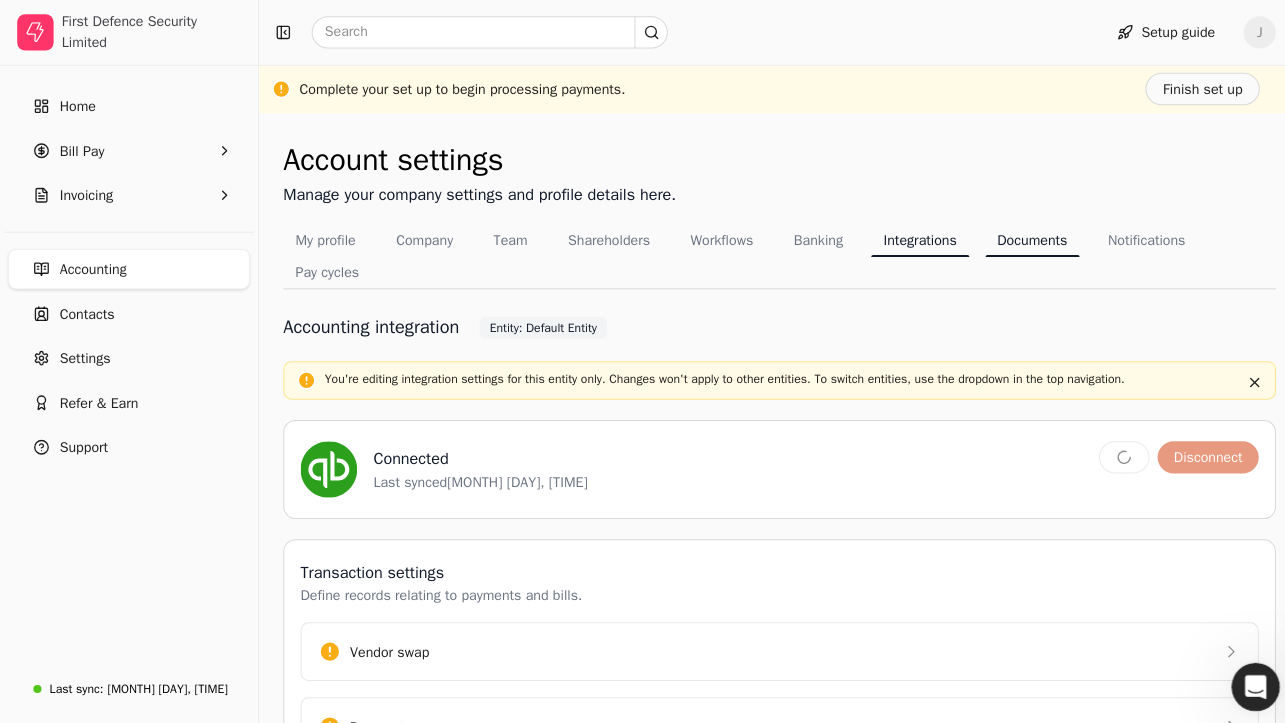 click on "Documents" at bounding box center [1020, 237] 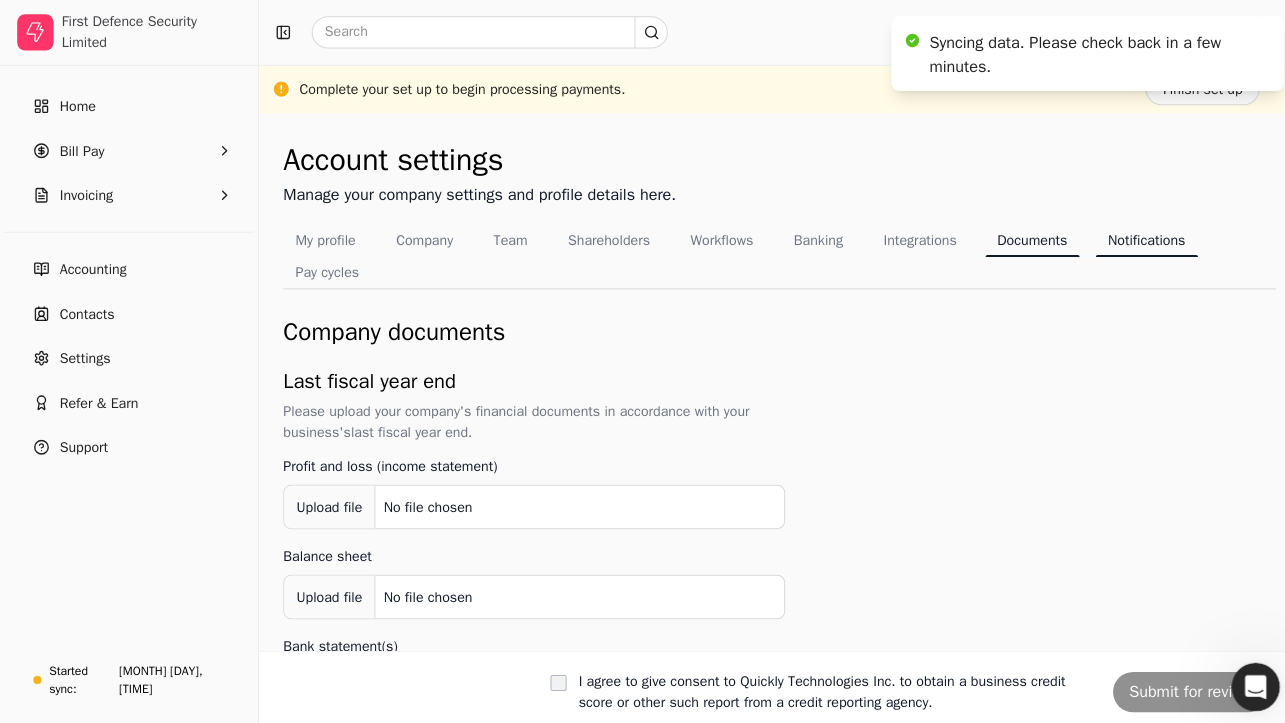 click on "Notifications" at bounding box center (1133, 237) 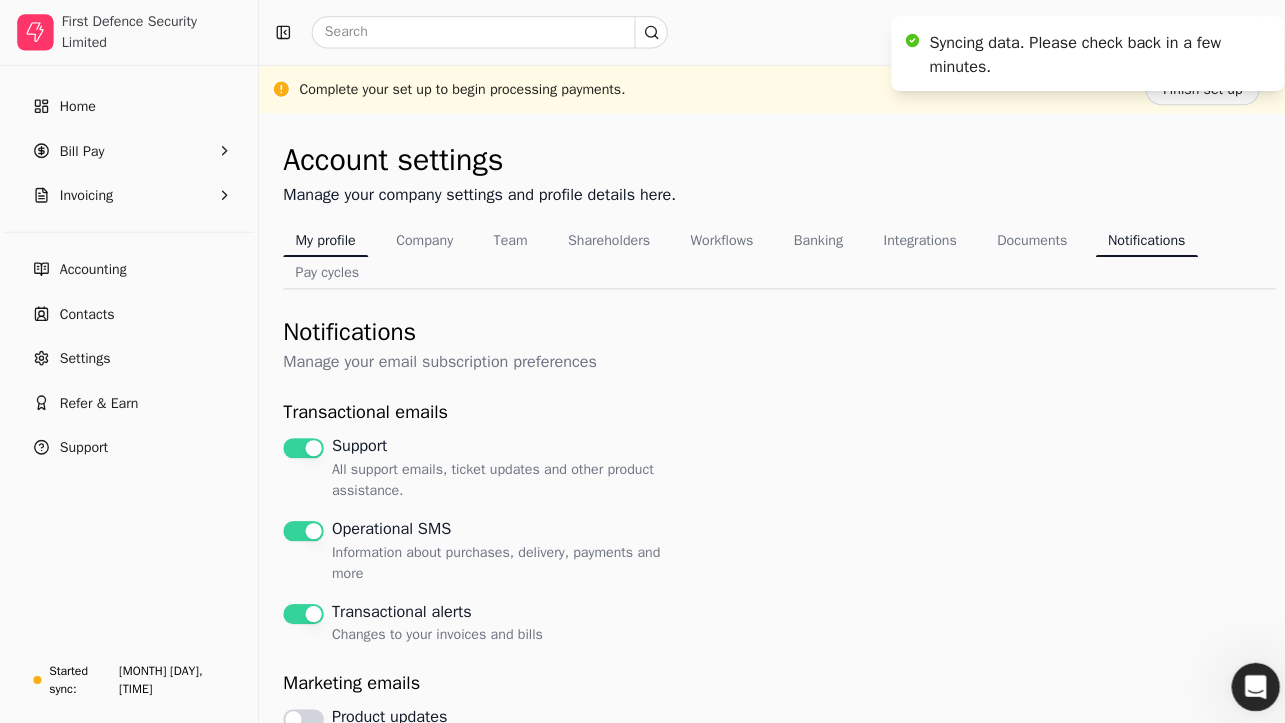 click on "My profile" at bounding box center (322, 237) 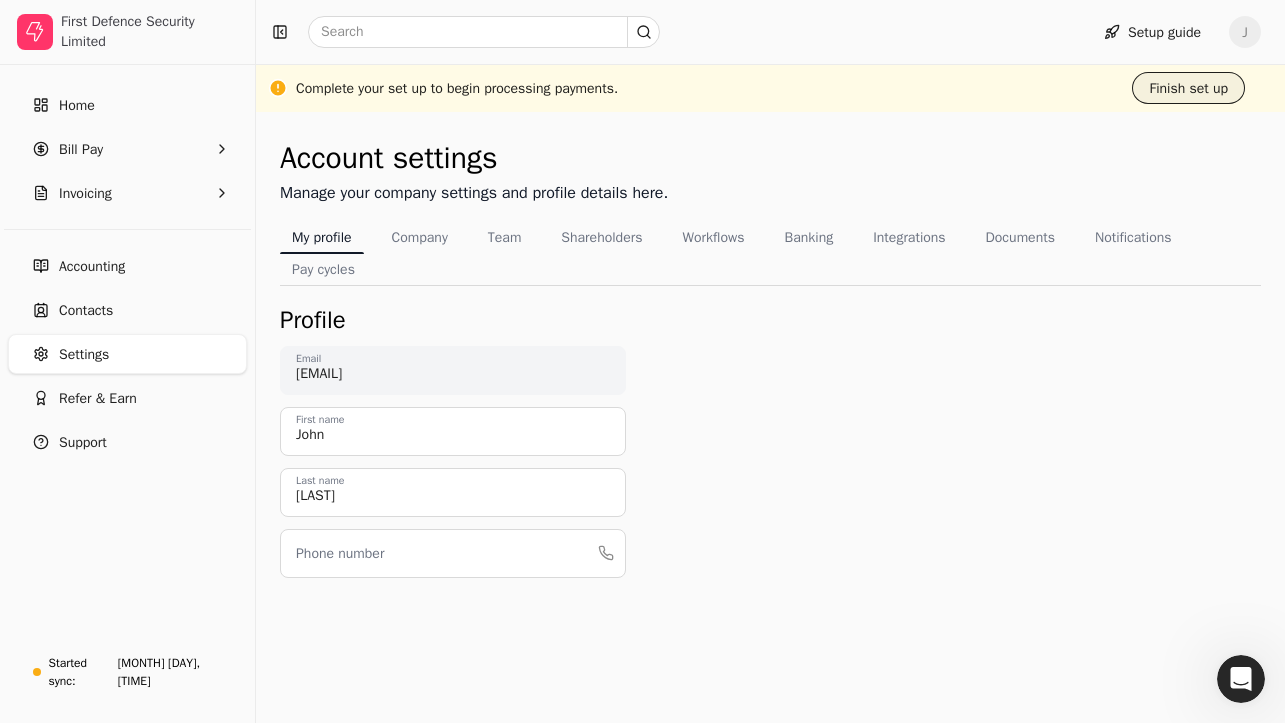 click on "Finish set up" at bounding box center (1188, 88) 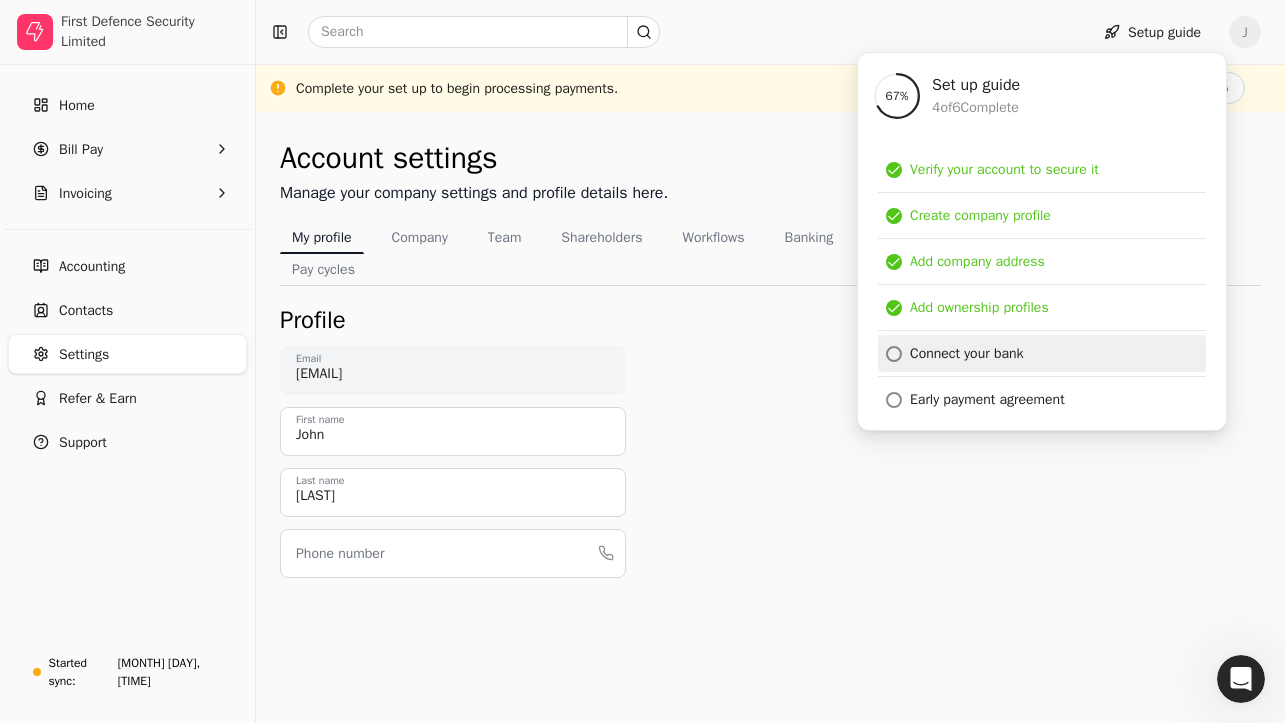 click on "Connect your bank" at bounding box center (967, 353) 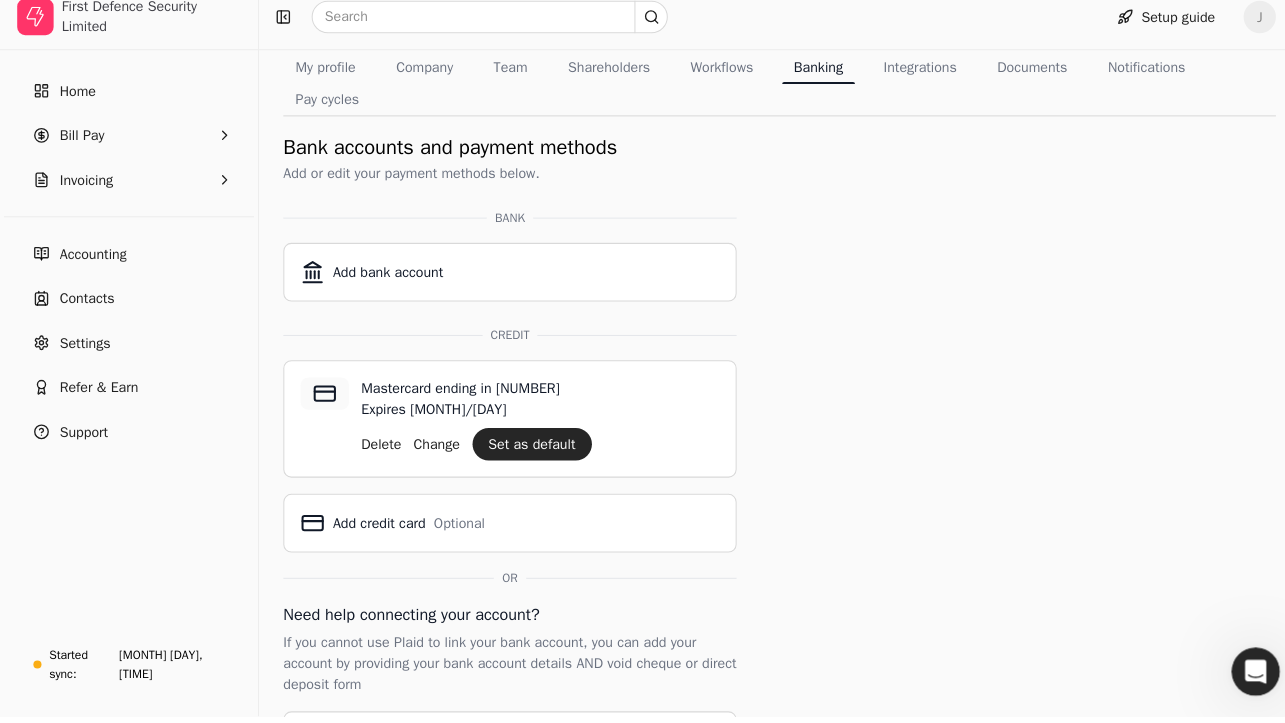 scroll, scrollTop: 159, scrollLeft: 0, axis: vertical 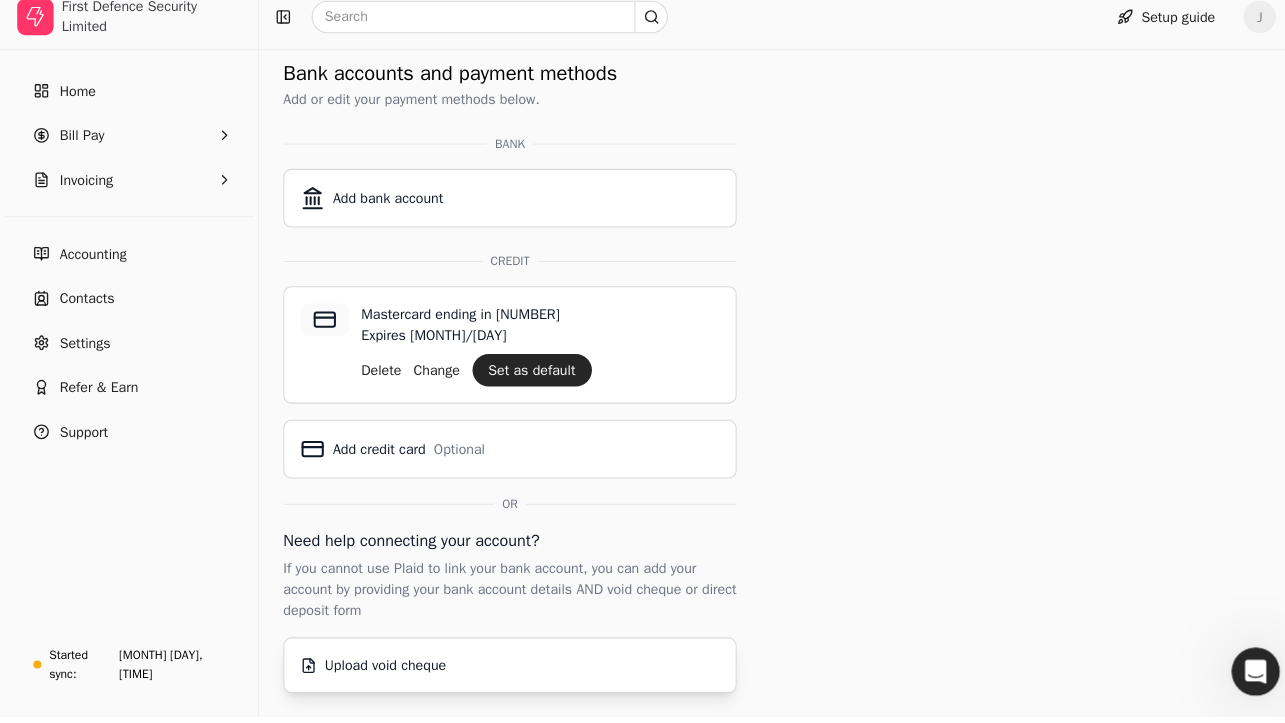 click on "Upload void cheque" at bounding box center (381, 672) 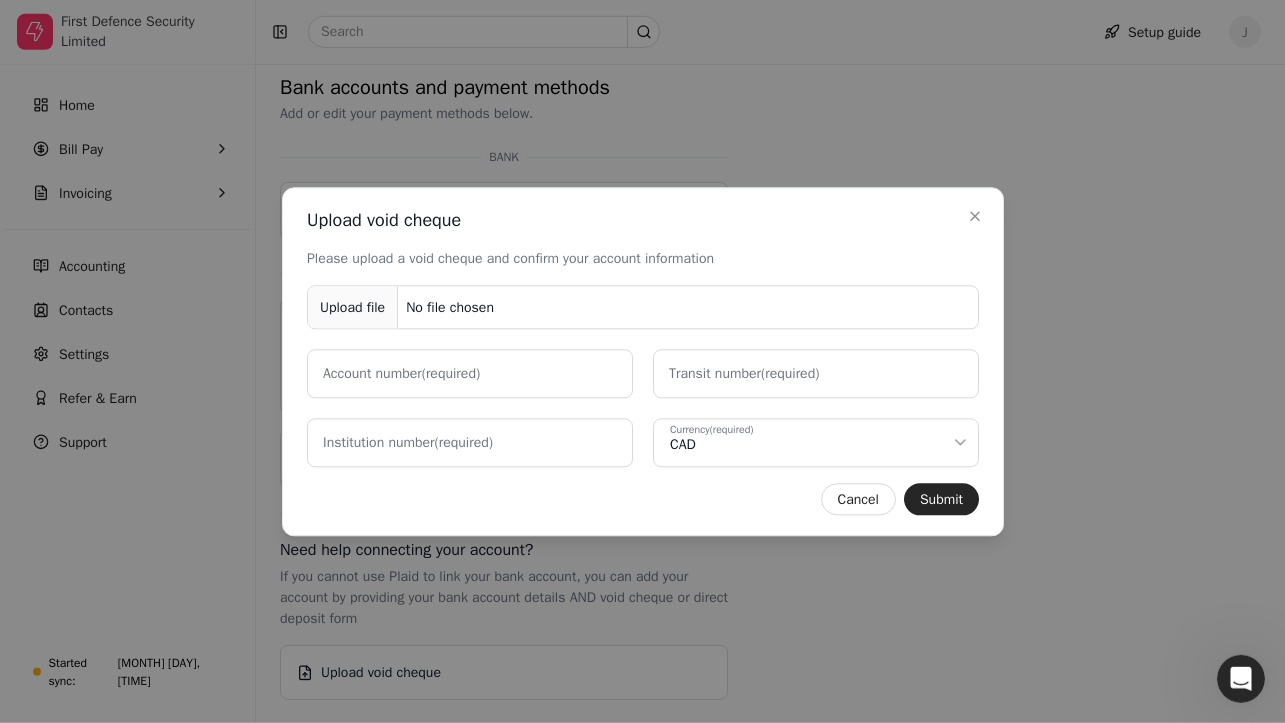 click on "Upload file" at bounding box center [353, 307] 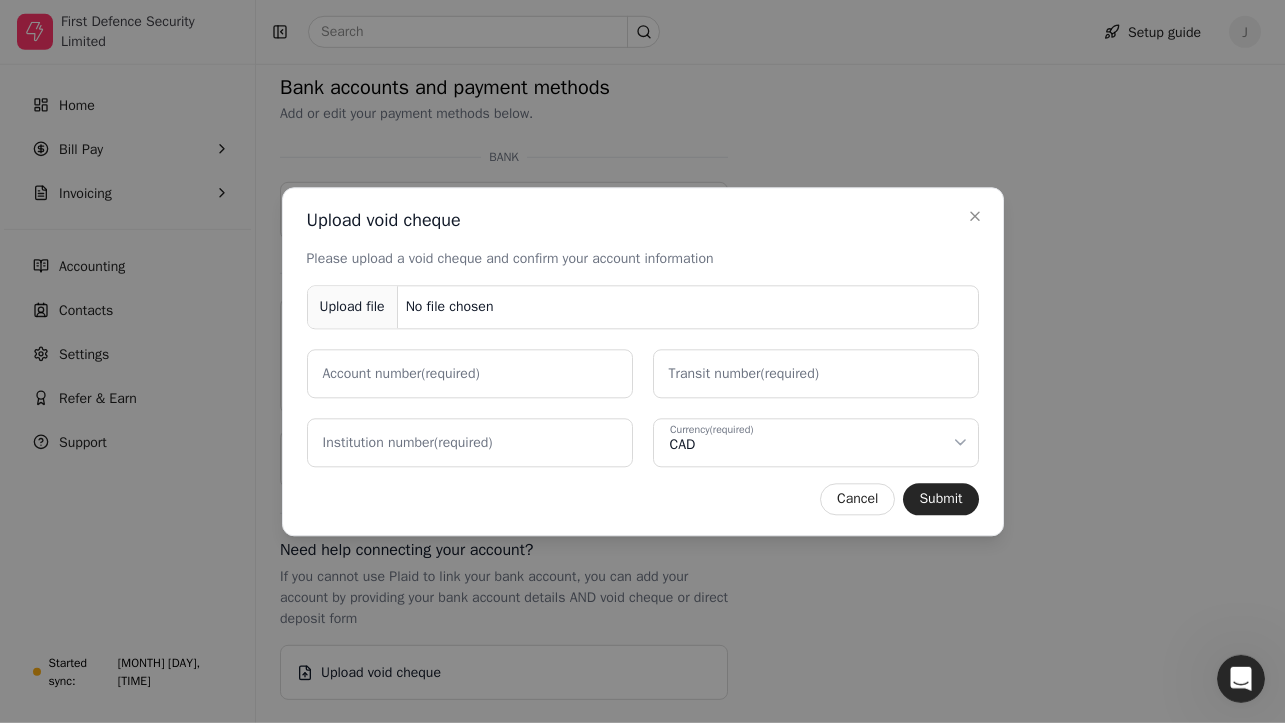click on "Account number  (required)" at bounding box center (401, 373) 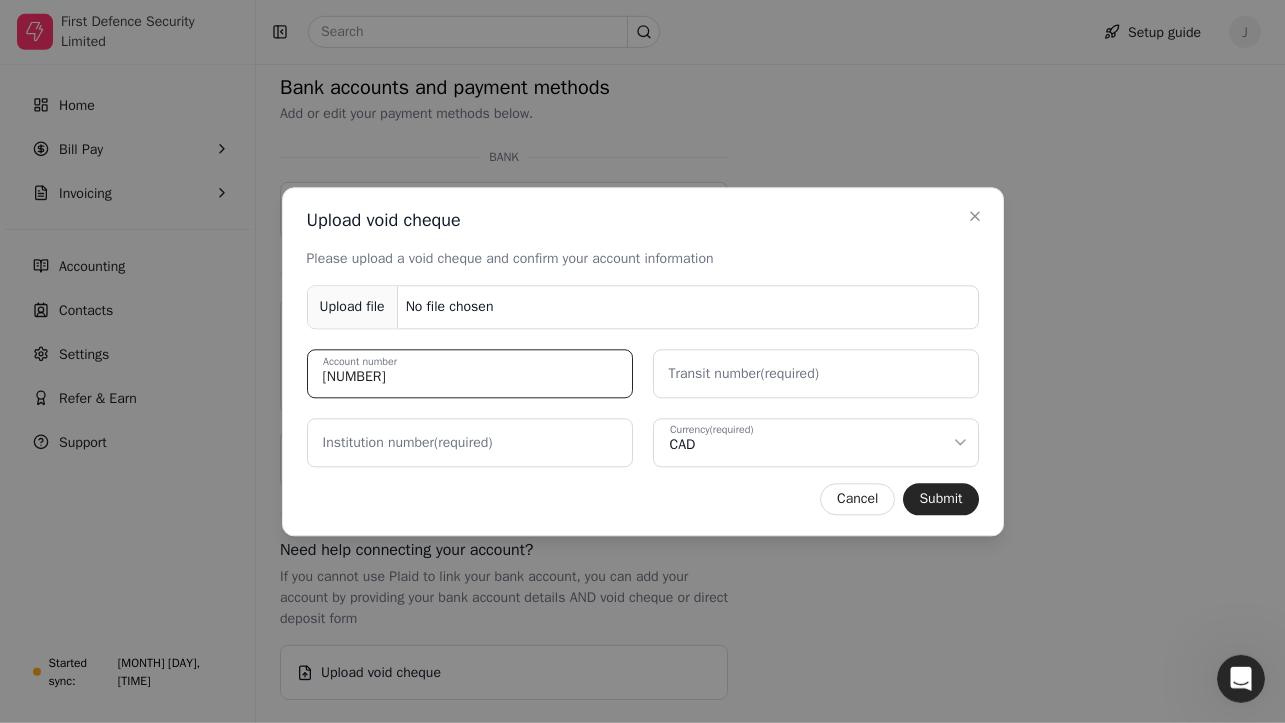 type on "[NUMBER]" 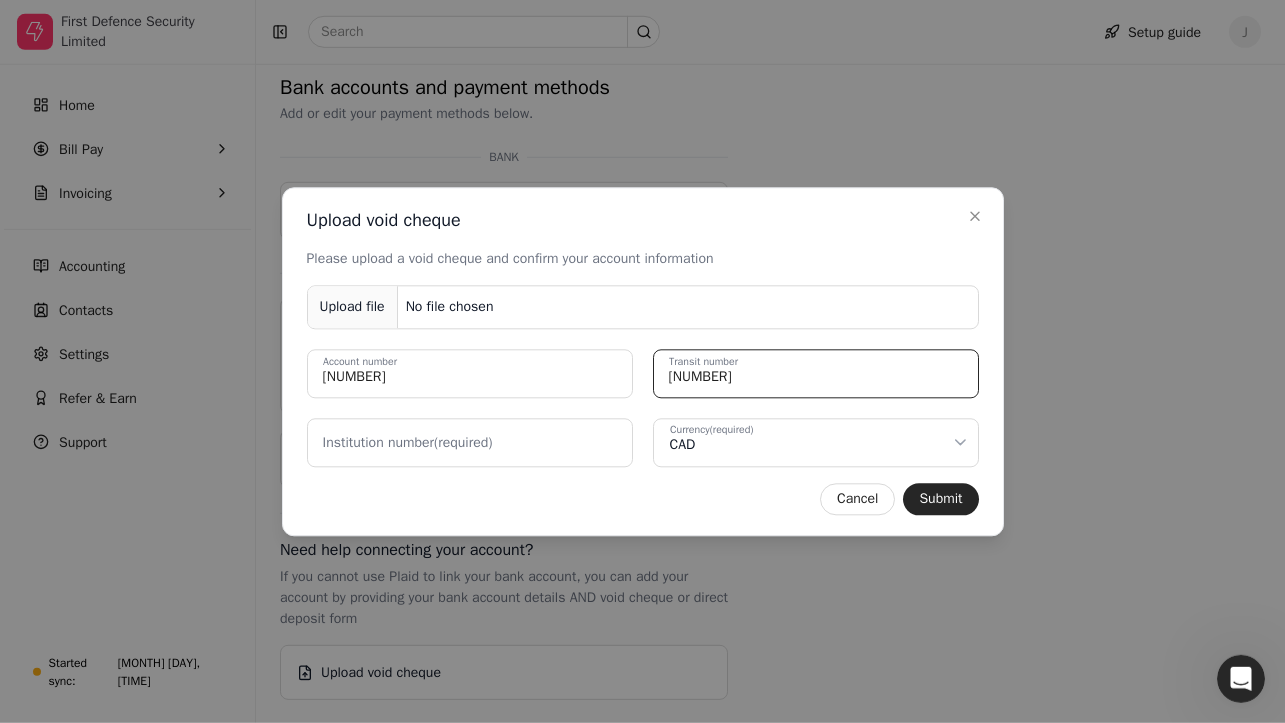 type on "[NUMBER]" 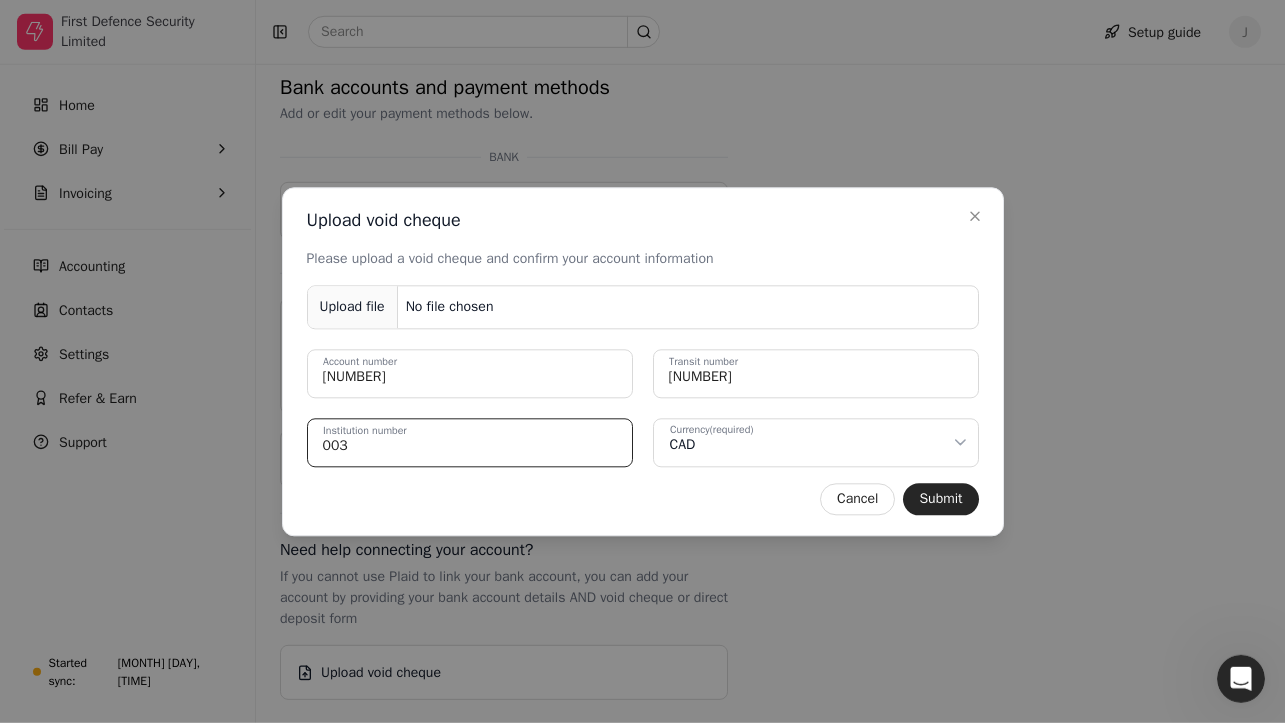 type on "003" 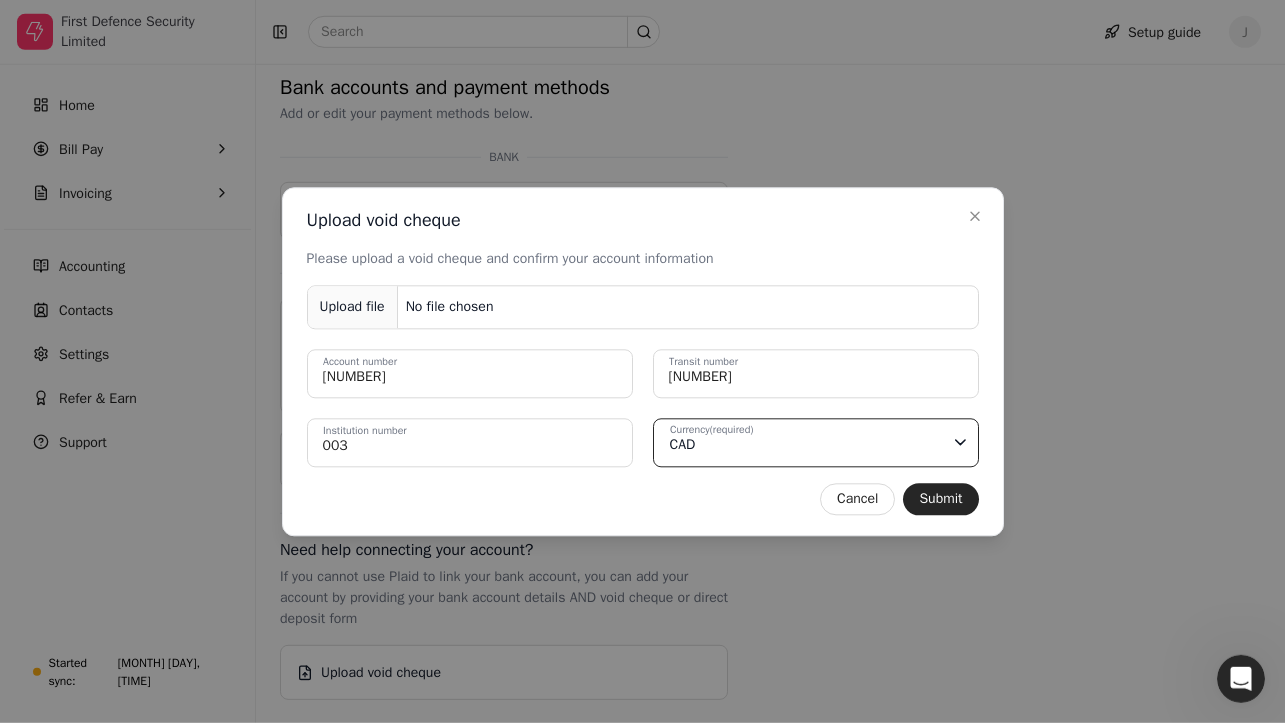 type 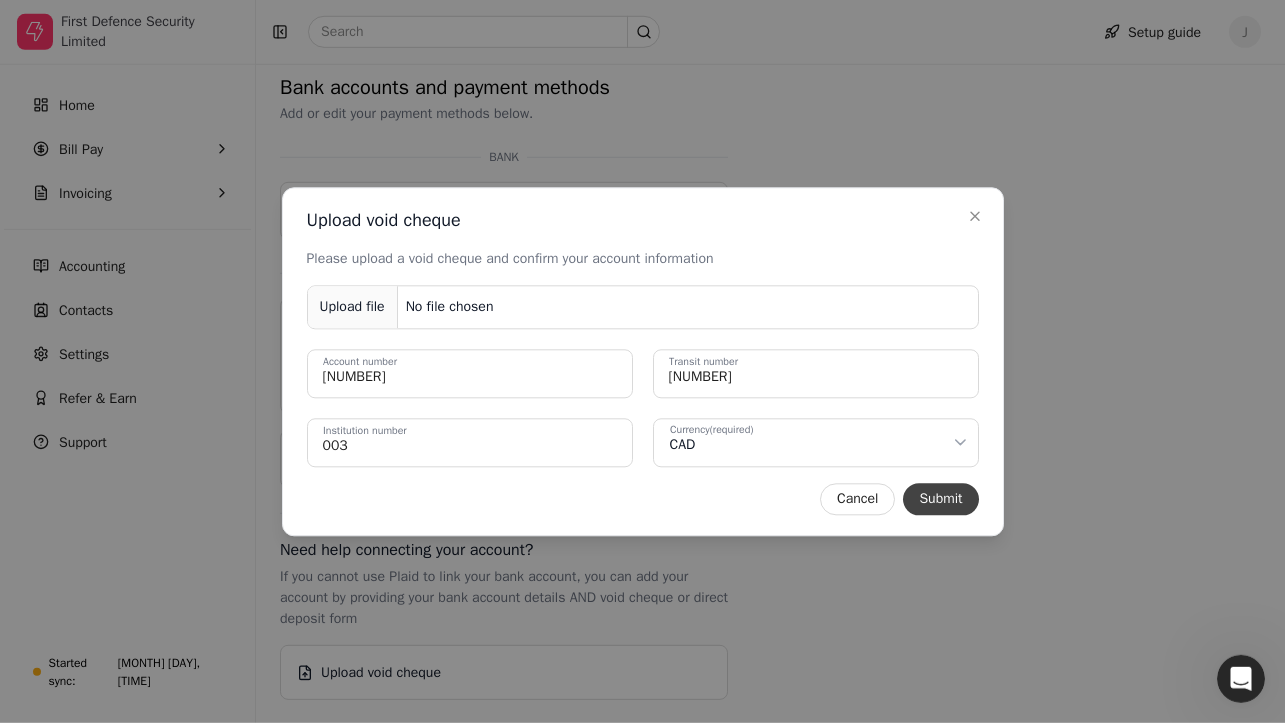 click on "Submit" at bounding box center (940, 499) 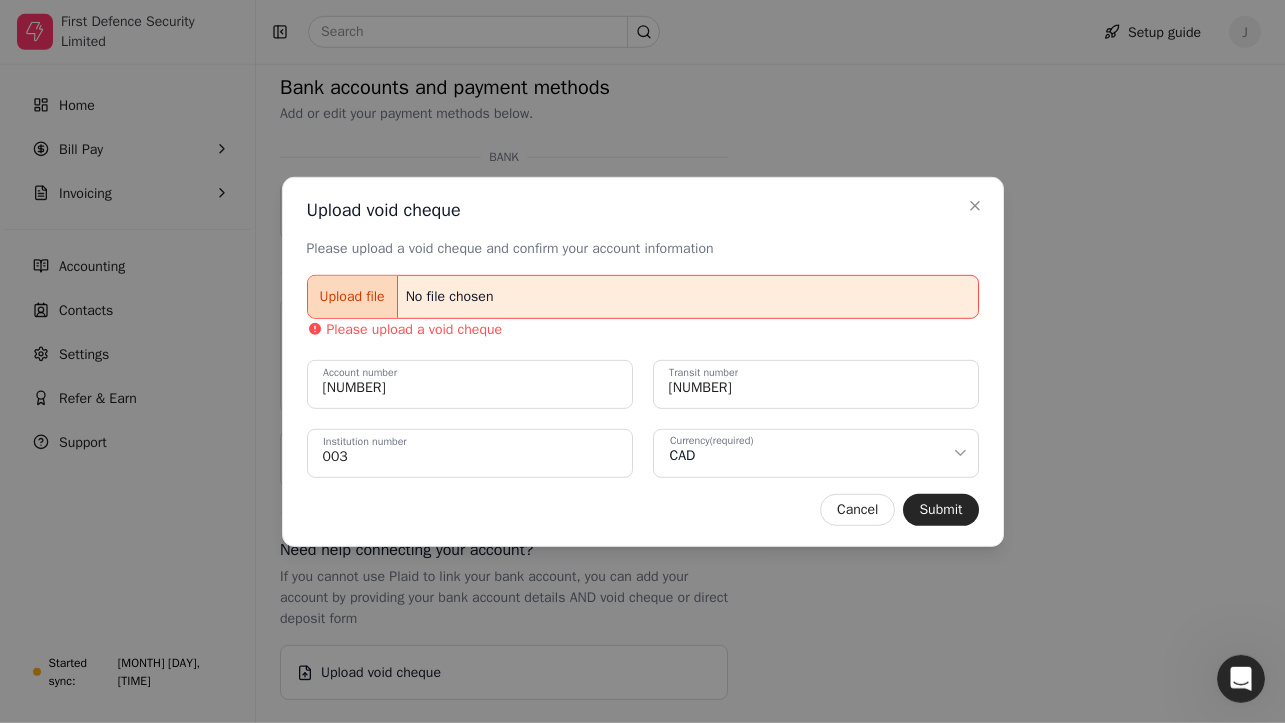 click on "Upload file" at bounding box center (353, 296) 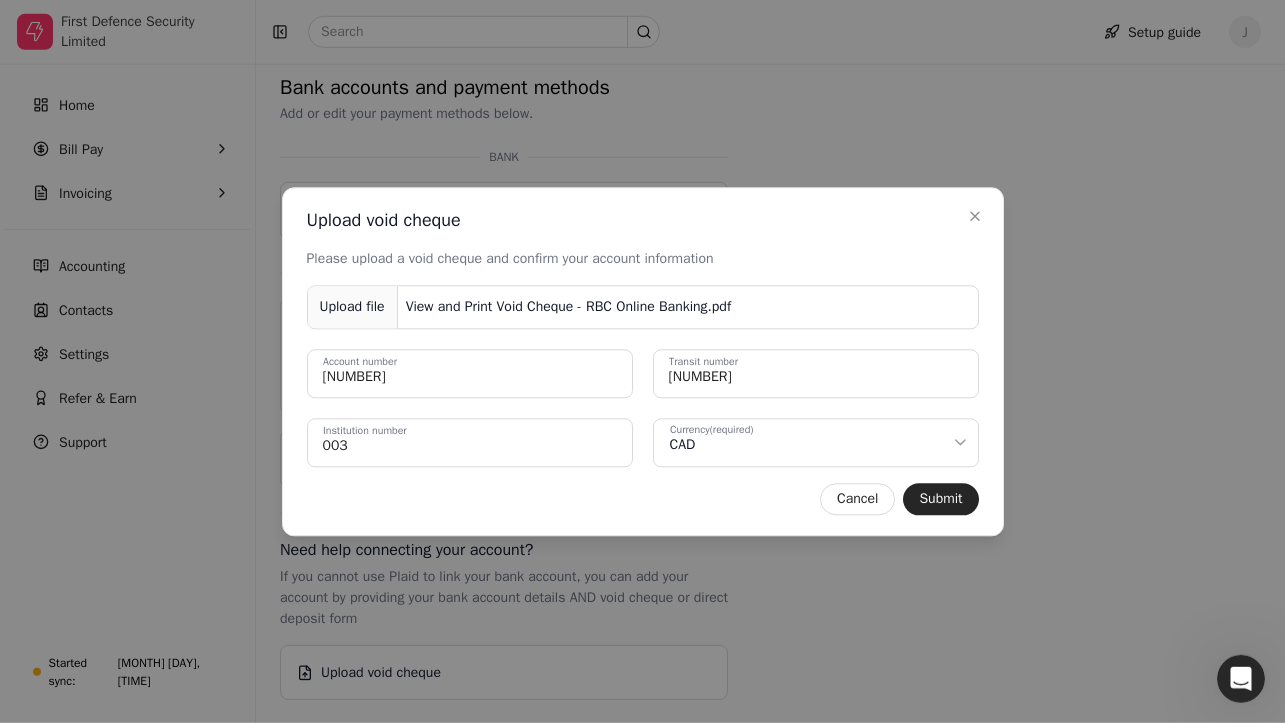 click on "View and Print Void Cheque - RBC Online Banking.pdf" at bounding box center [568, 307] 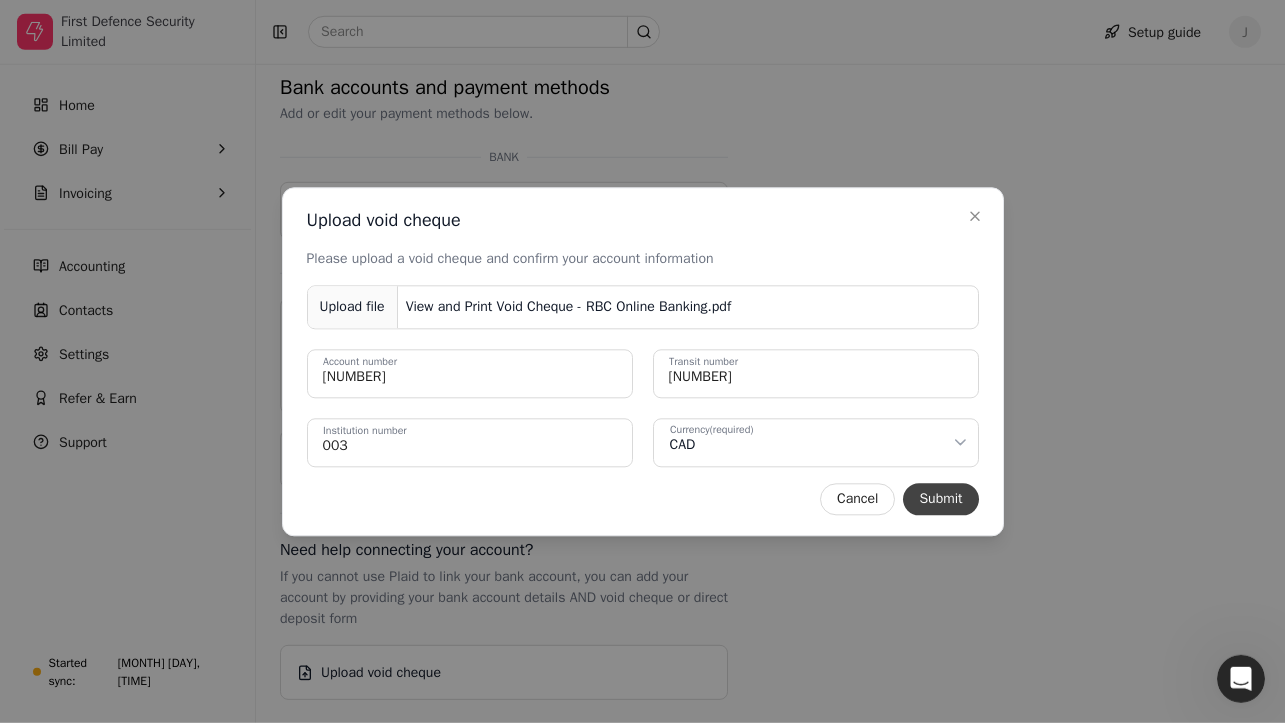 click on "Submit" at bounding box center [940, 499] 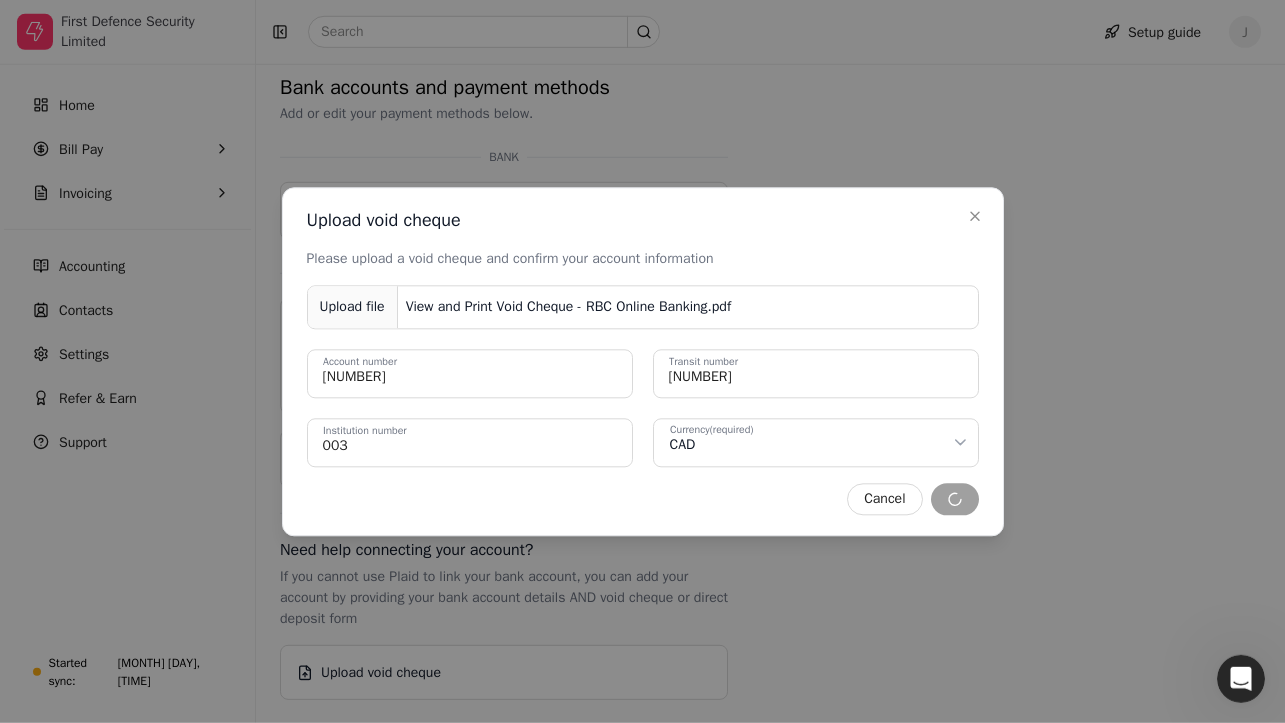 type 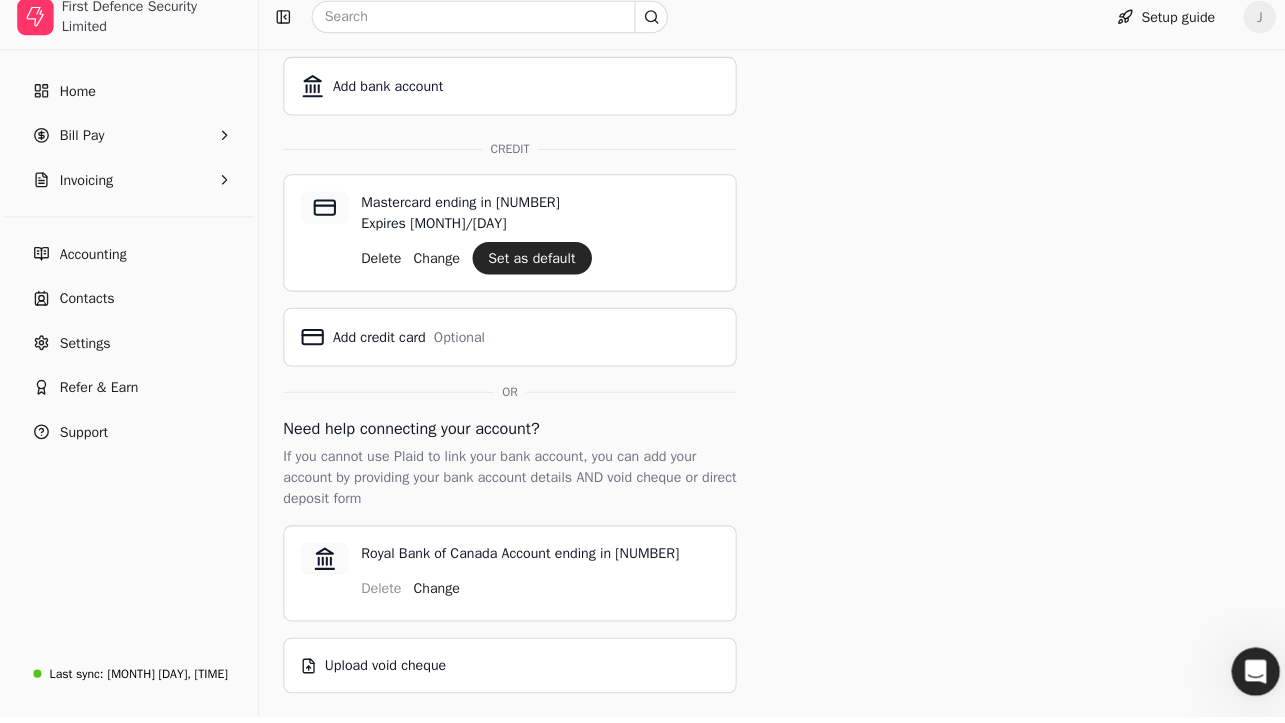 scroll, scrollTop: 0, scrollLeft: 0, axis: both 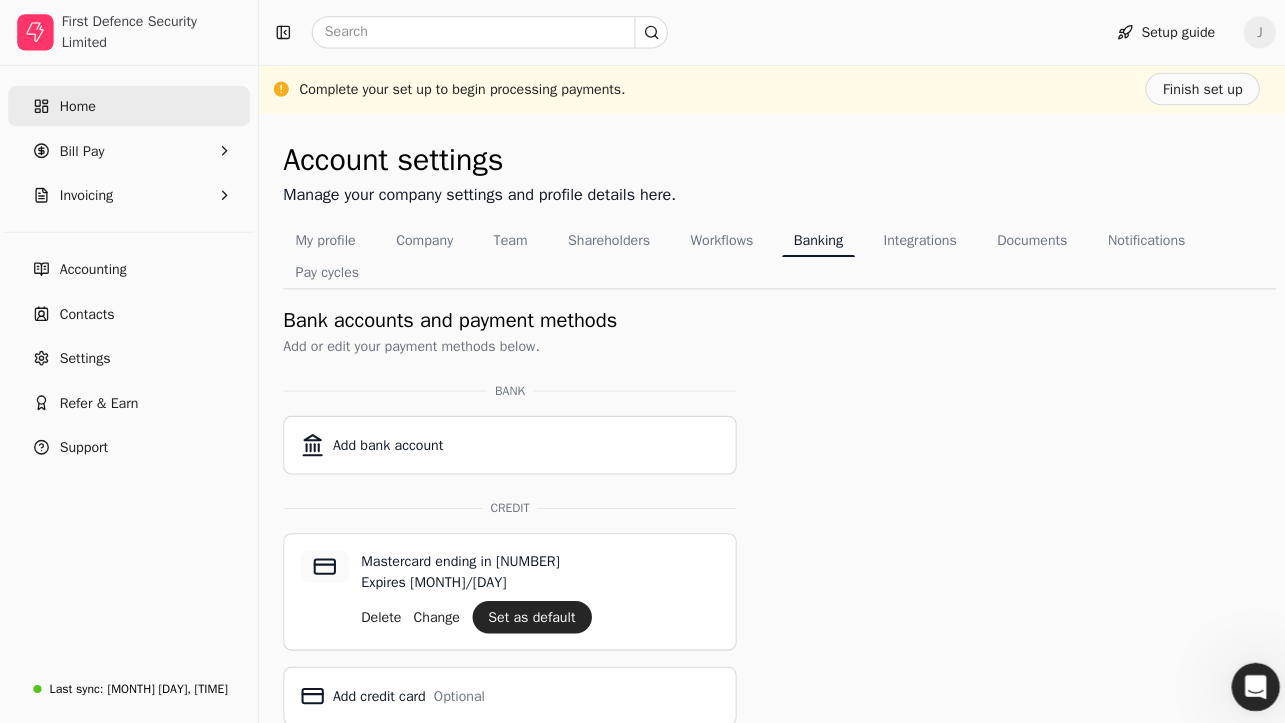 click on "Home" at bounding box center (77, 105) 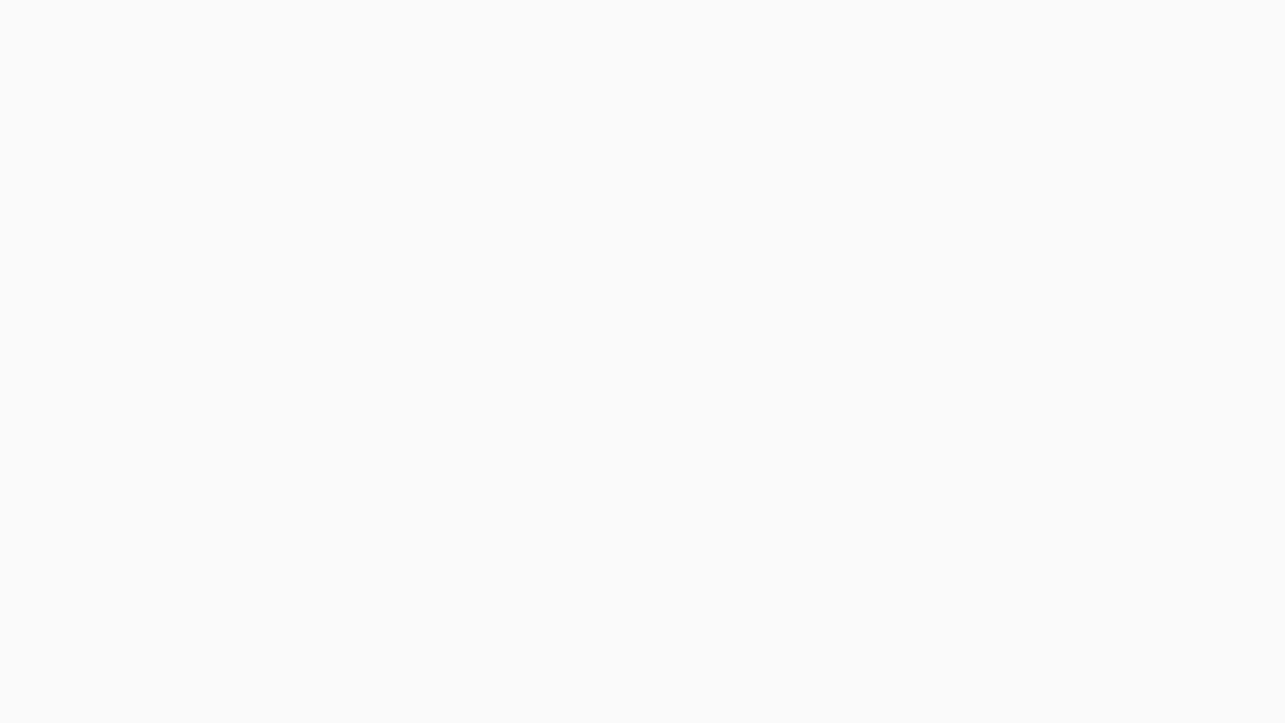 scroll, scrollTop: 0, scrollLeft: 0, axis: both 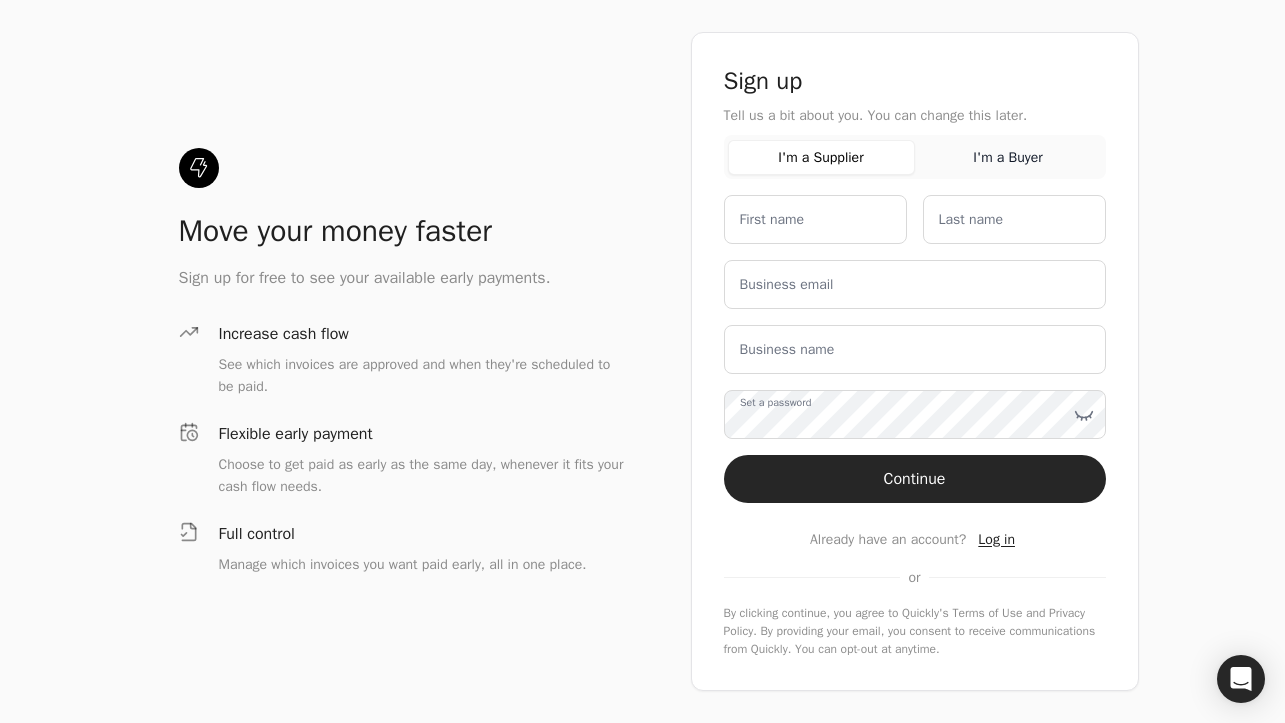 click on "I'm a Supplier" at bounding box center (821, 157) 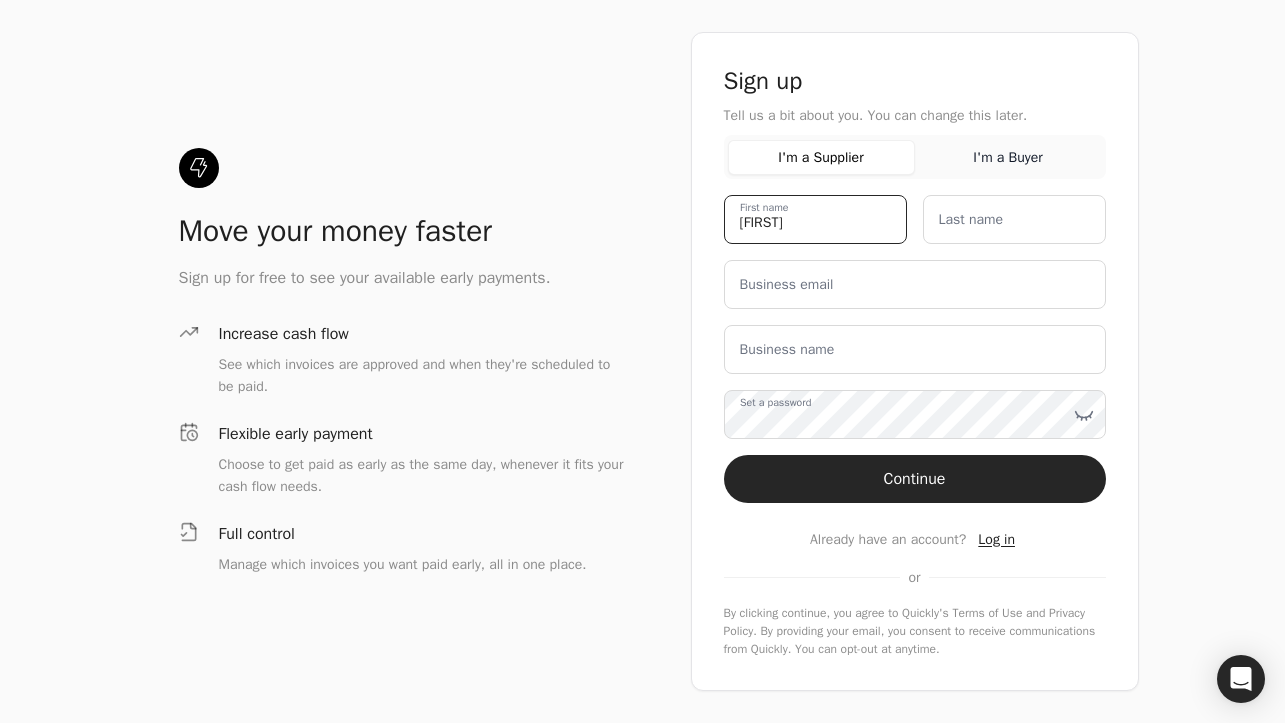type on "[FIRST]" 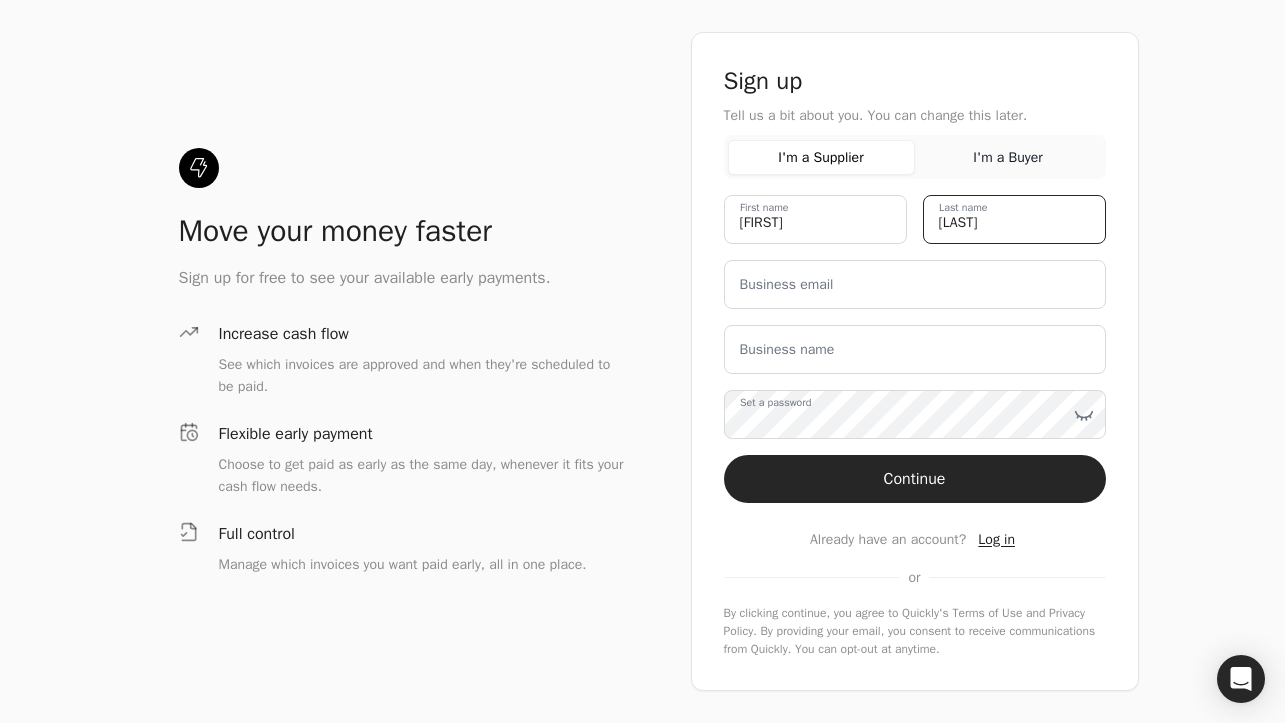 type on "[LAST]" 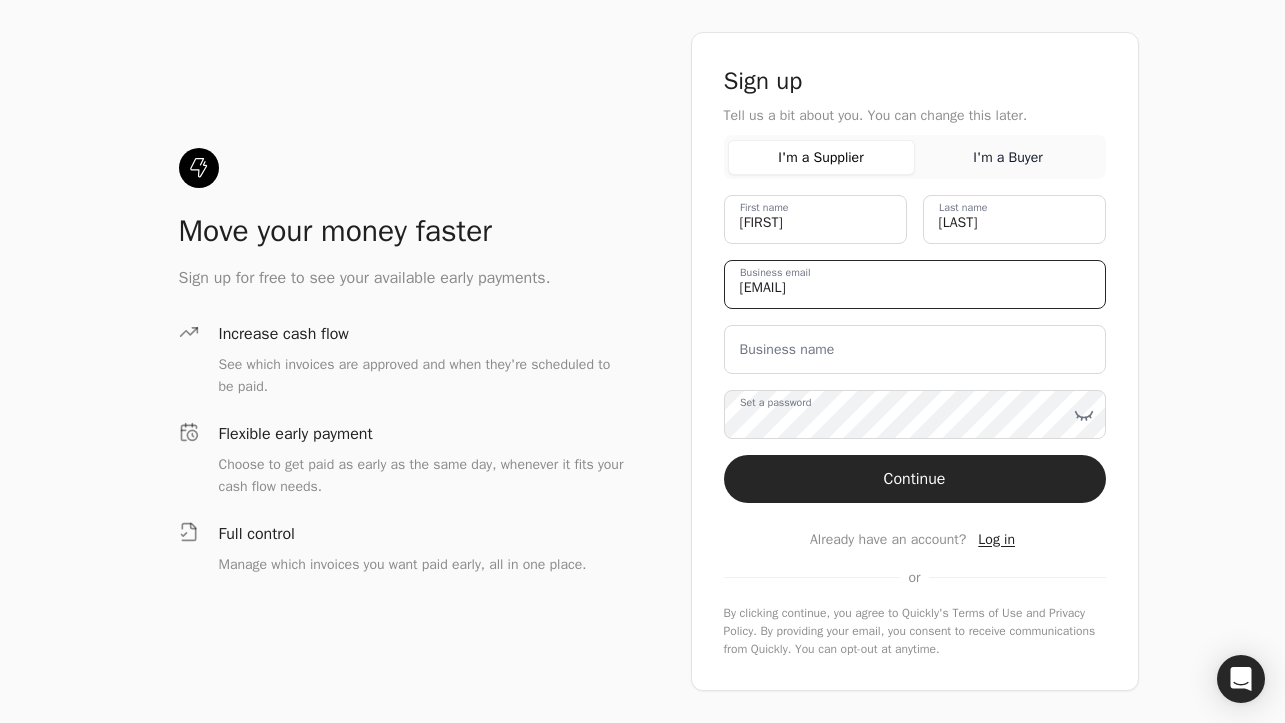 type on "[EMAIL]" 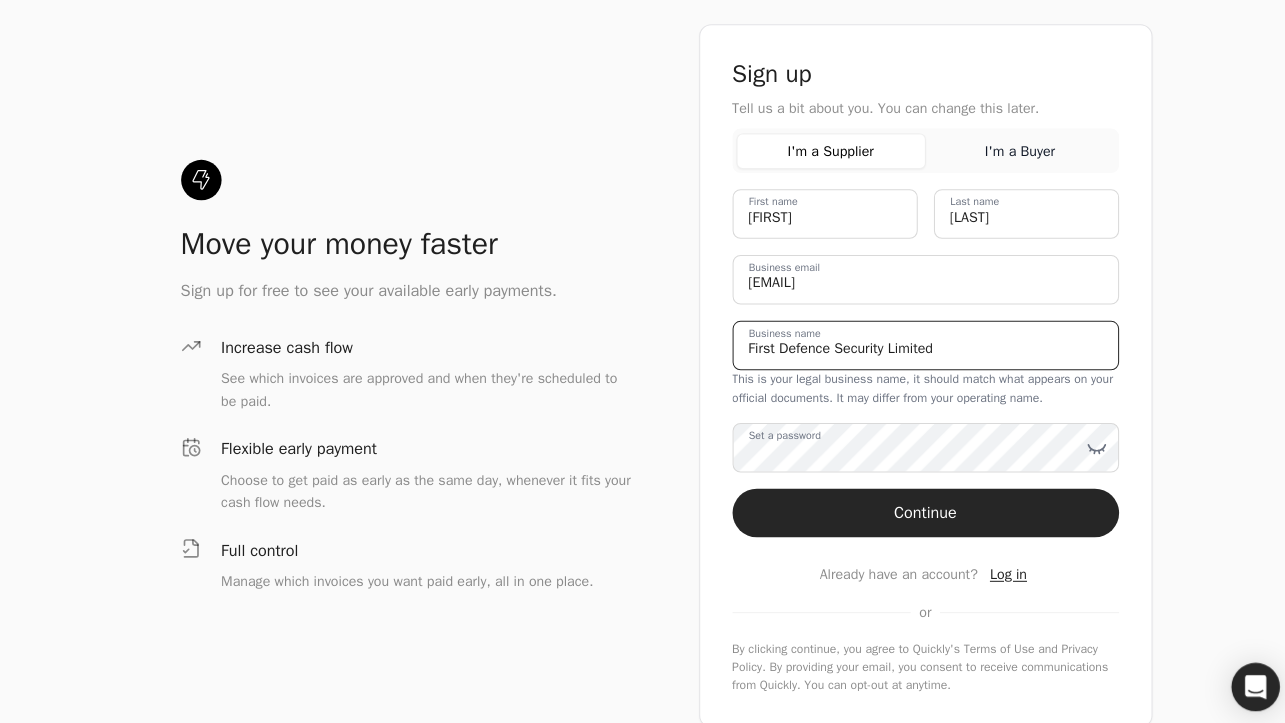type on "First Defence Security Limited" 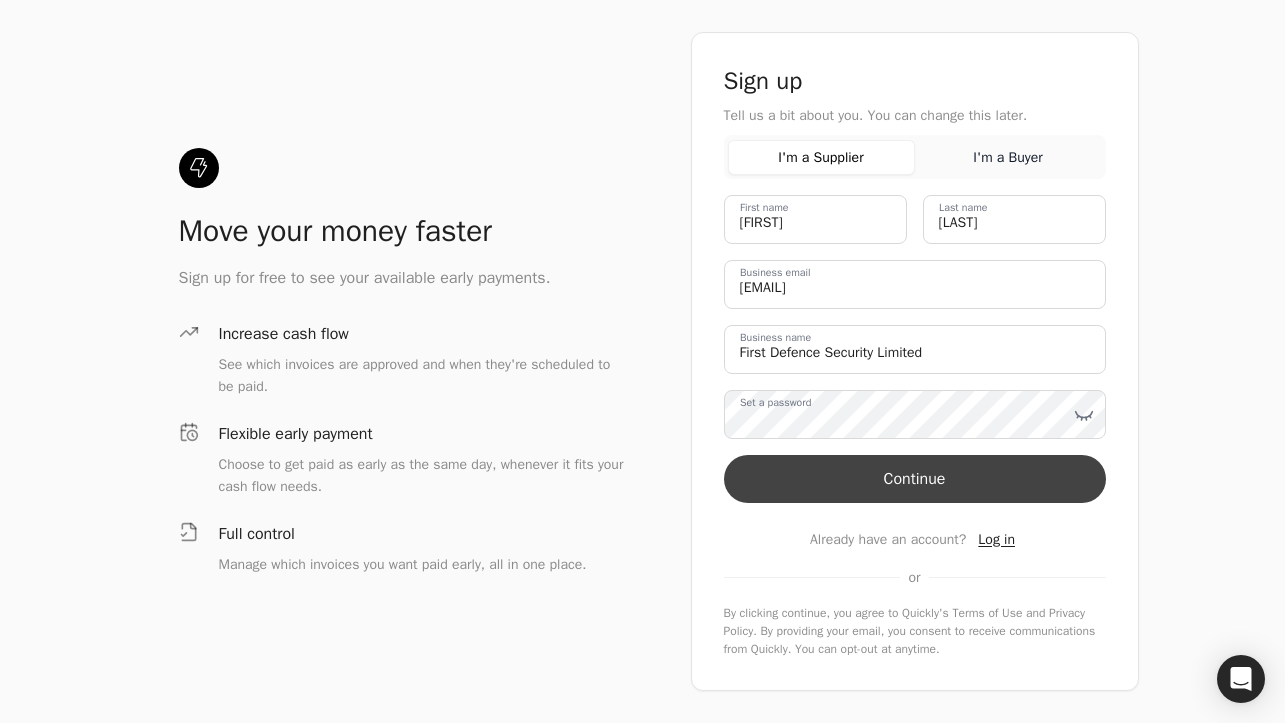 click on "Continue" at bounding box center (915, 479) 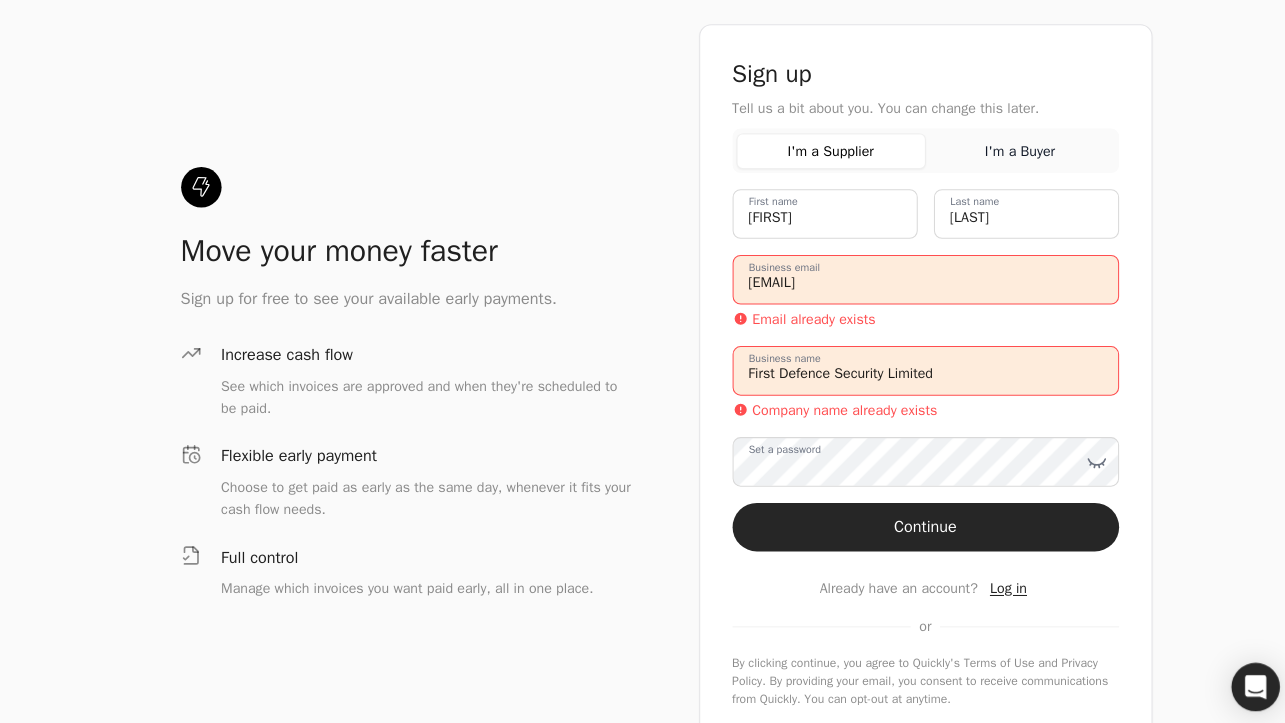 scroll, scrollTop: 33, scrollLeft: 0, axis: vertical 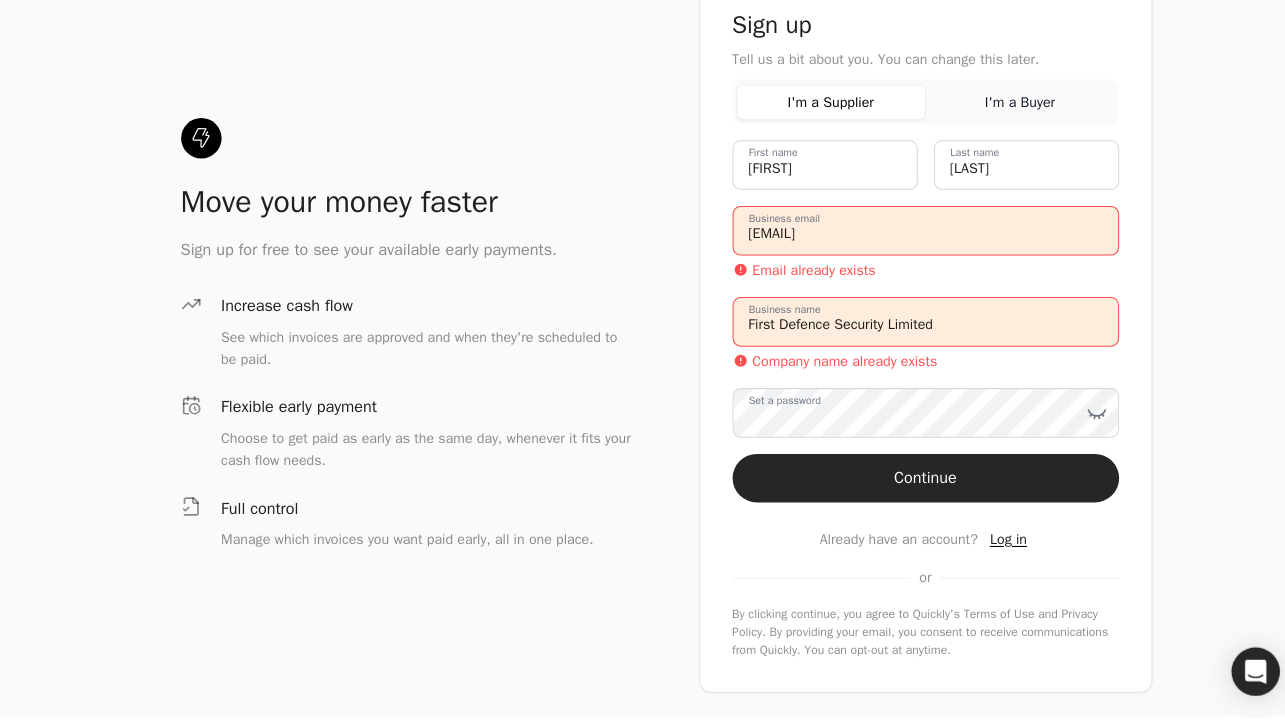 click on "Log in" at bounding box center [996, 548] 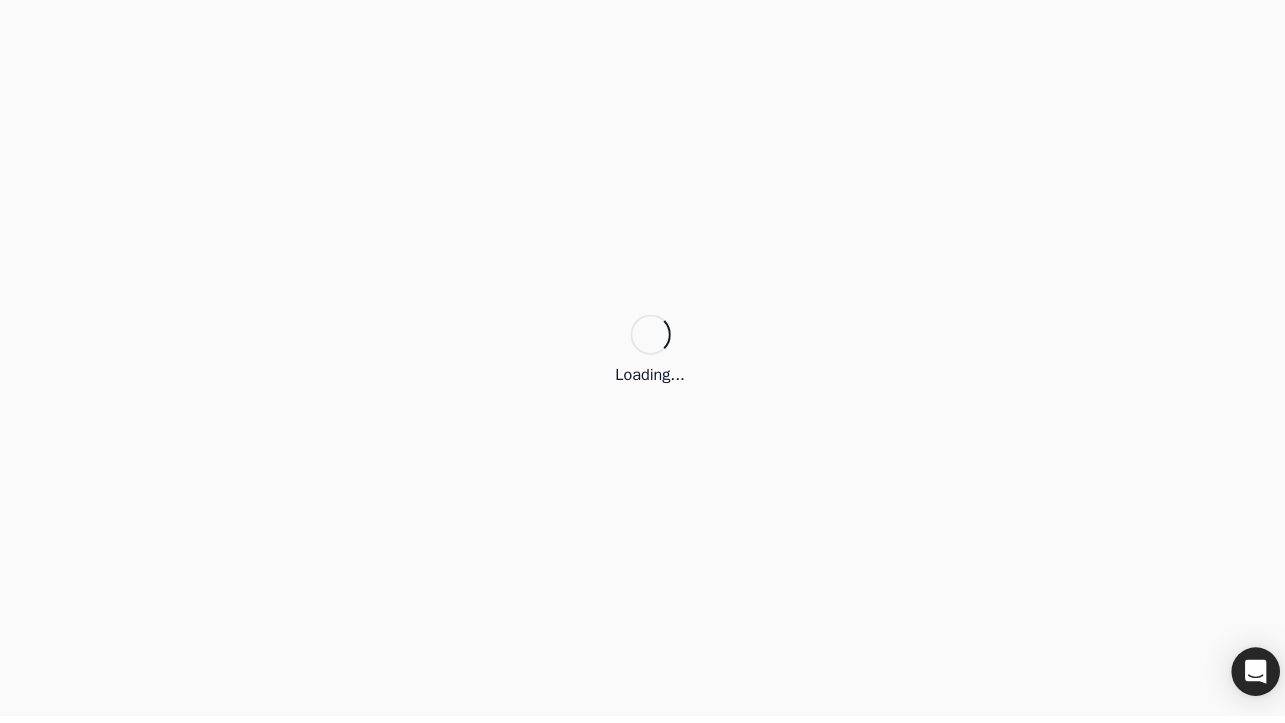 scroll, scrollTop: 0, scrollLeft: 0, axis: both 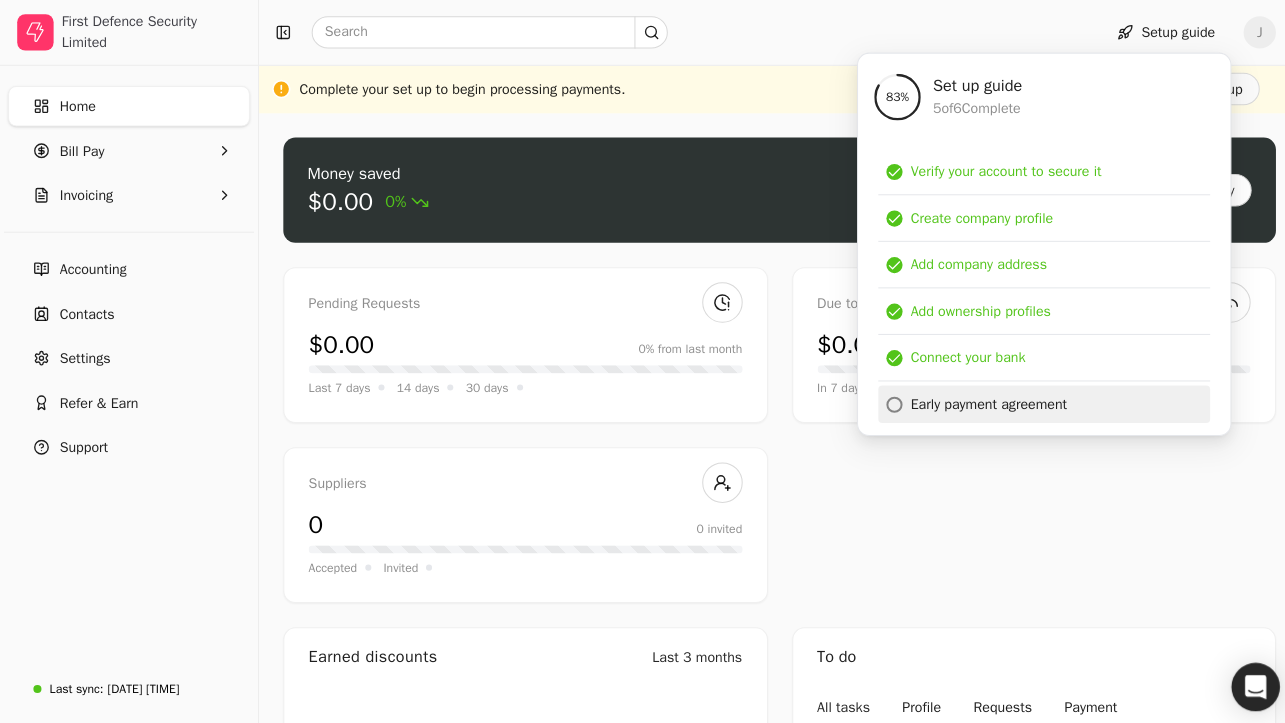 click on "Early payment agreement" at bounding box center (977, 399) 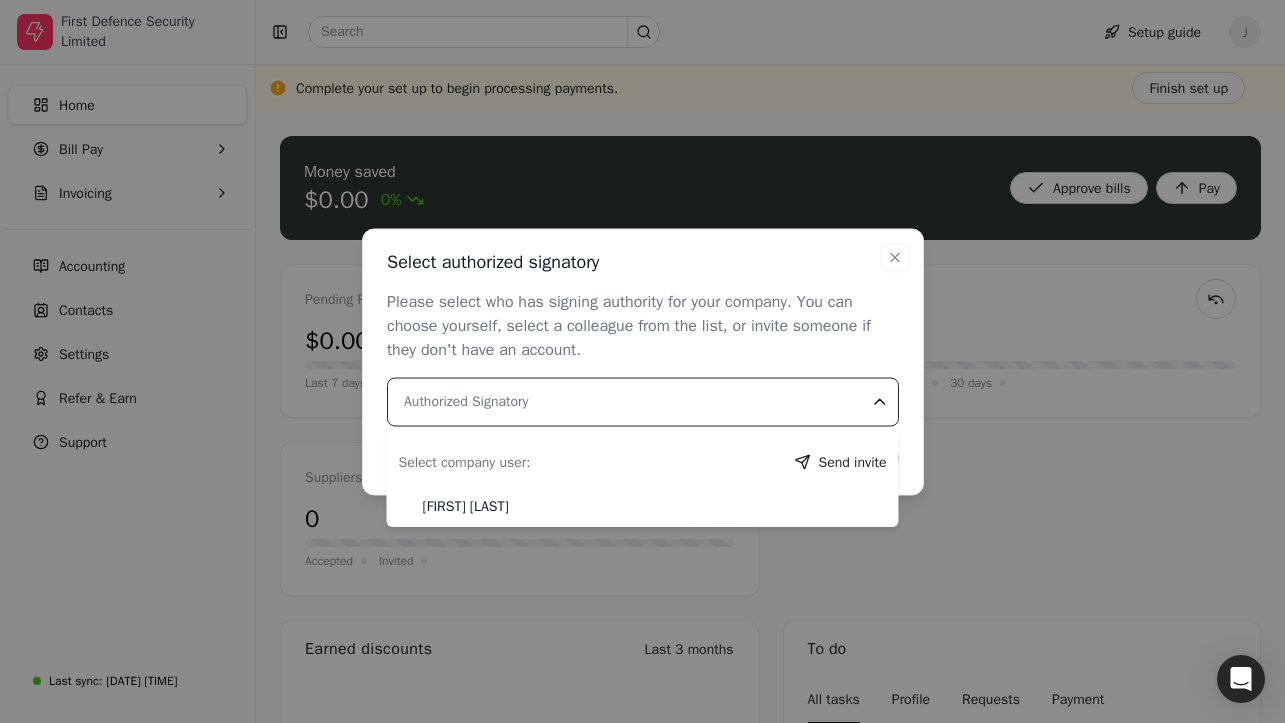 click on "Authorized Signatory" at bounding box center [643, 401] 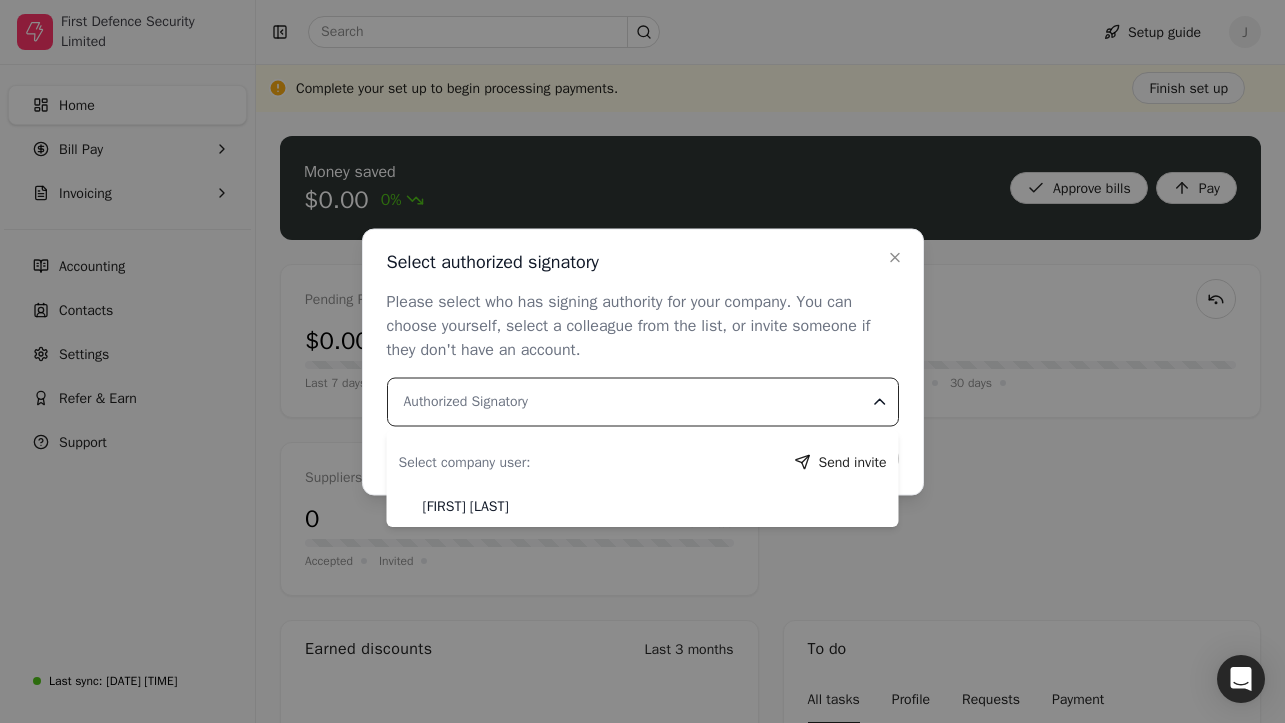 click on "Authorized Signatory" at bounding box center (643, 401) 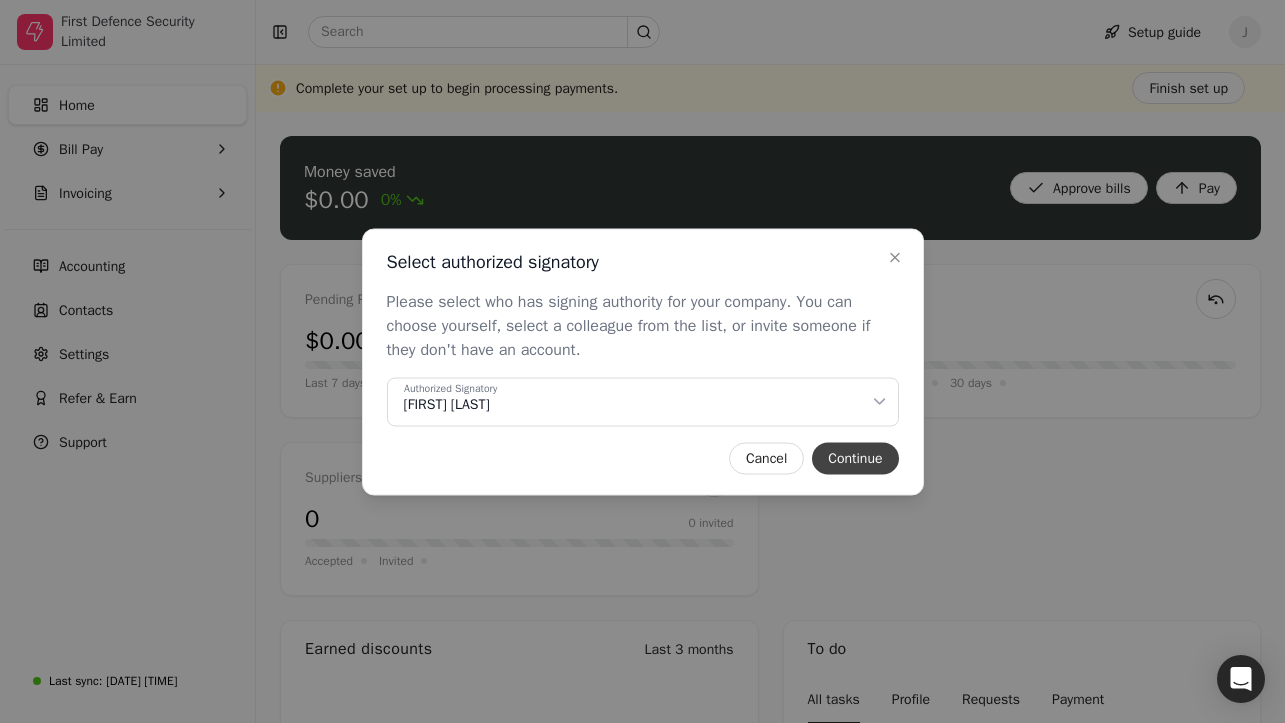 click on "Continue" at bounding box center [855, 458] 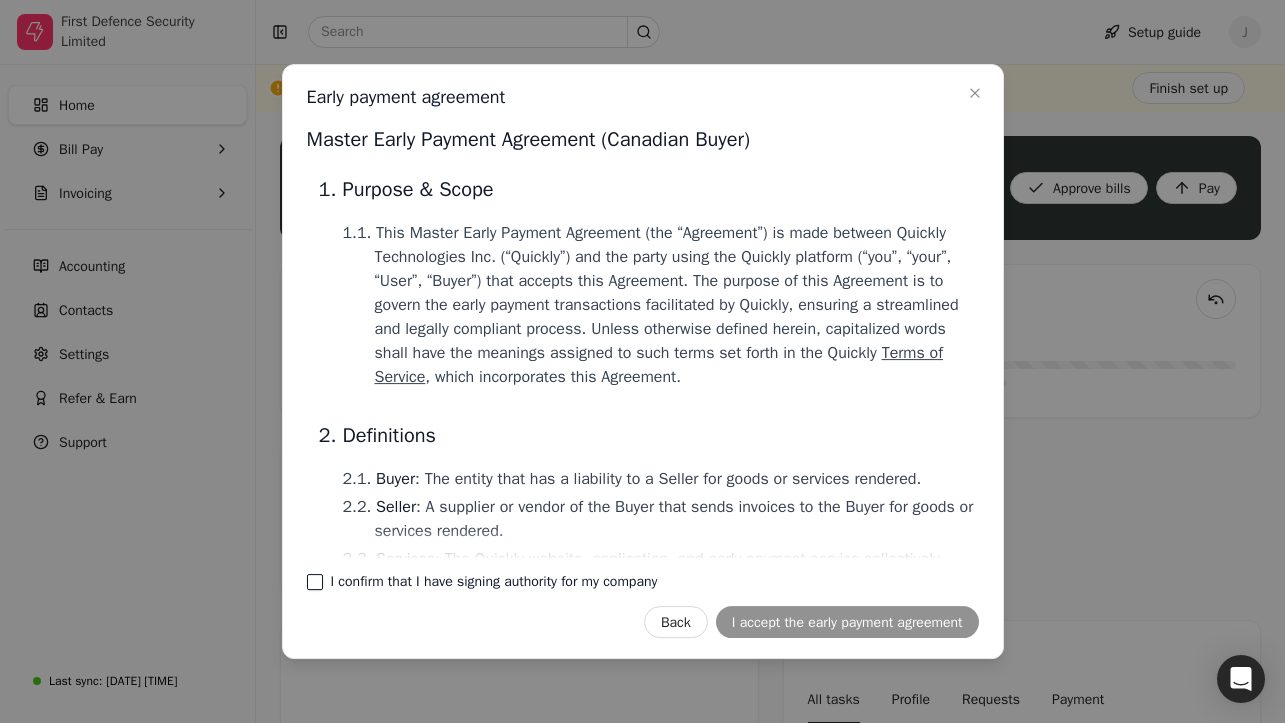 click on "I confirm that I have signing authority for my company" at bounding box center (315, 582) 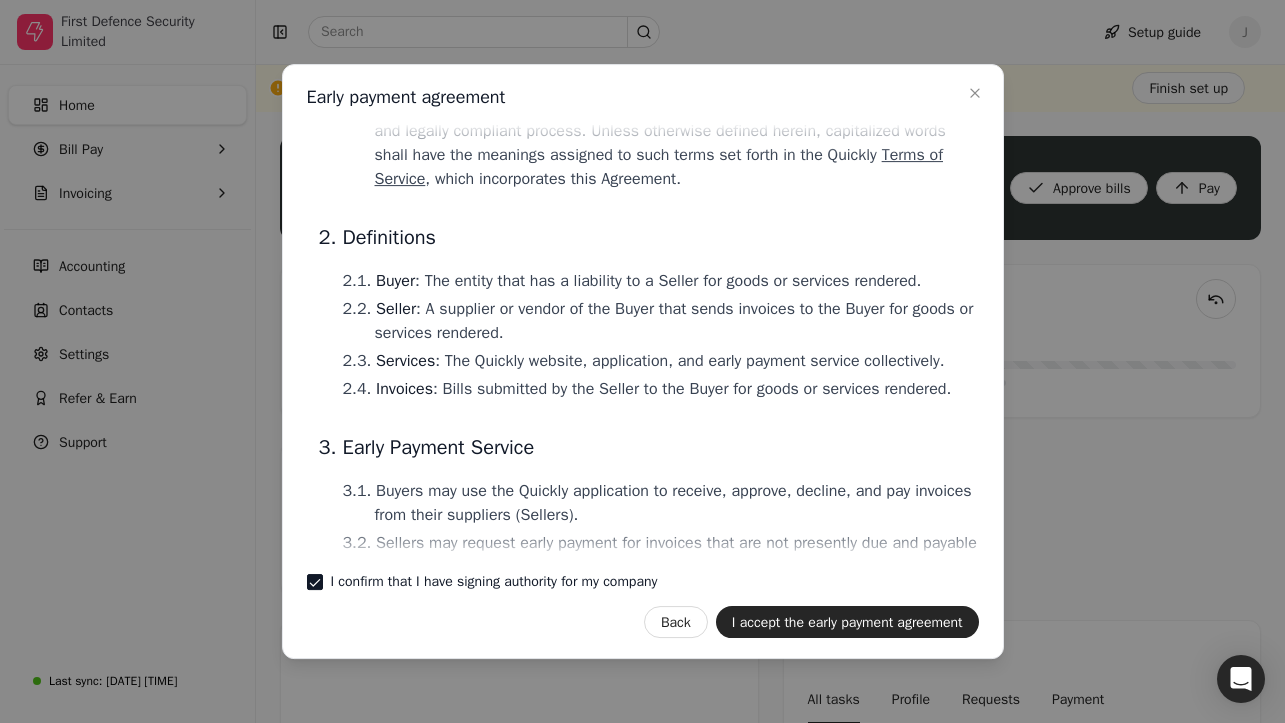 scroll, scrollTop: 43, scrollLeft: 0, axis: vertical 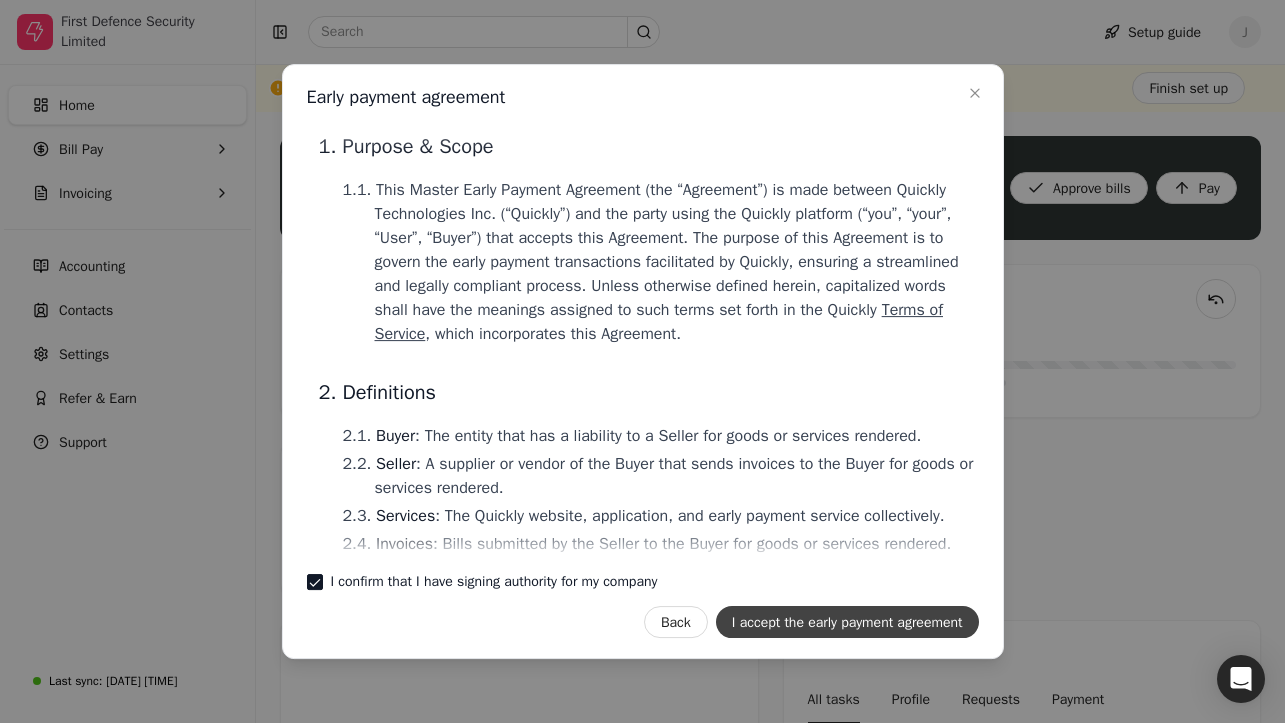 click on "I accept the early payment agreement" at bounding box center (847, 622) 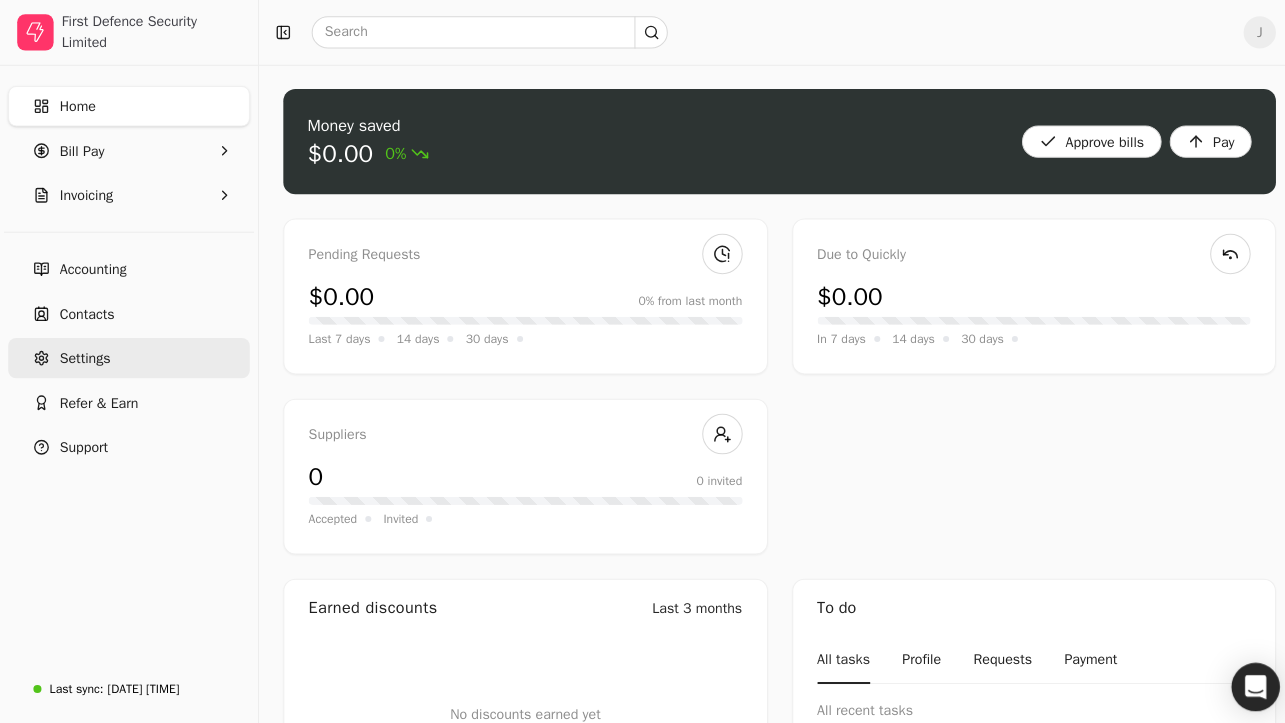 click on "Settings" at bounding box center (84, 354) 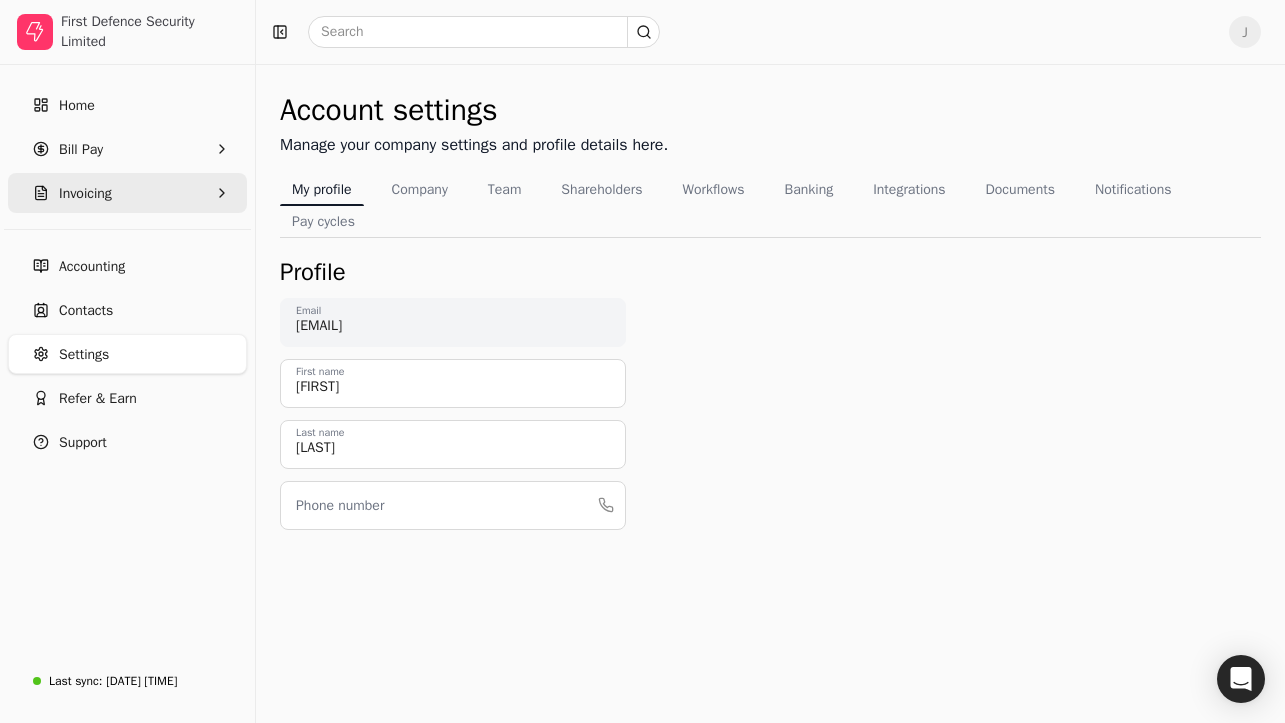 click on "Invoicing" at bounding box center [127, 193] 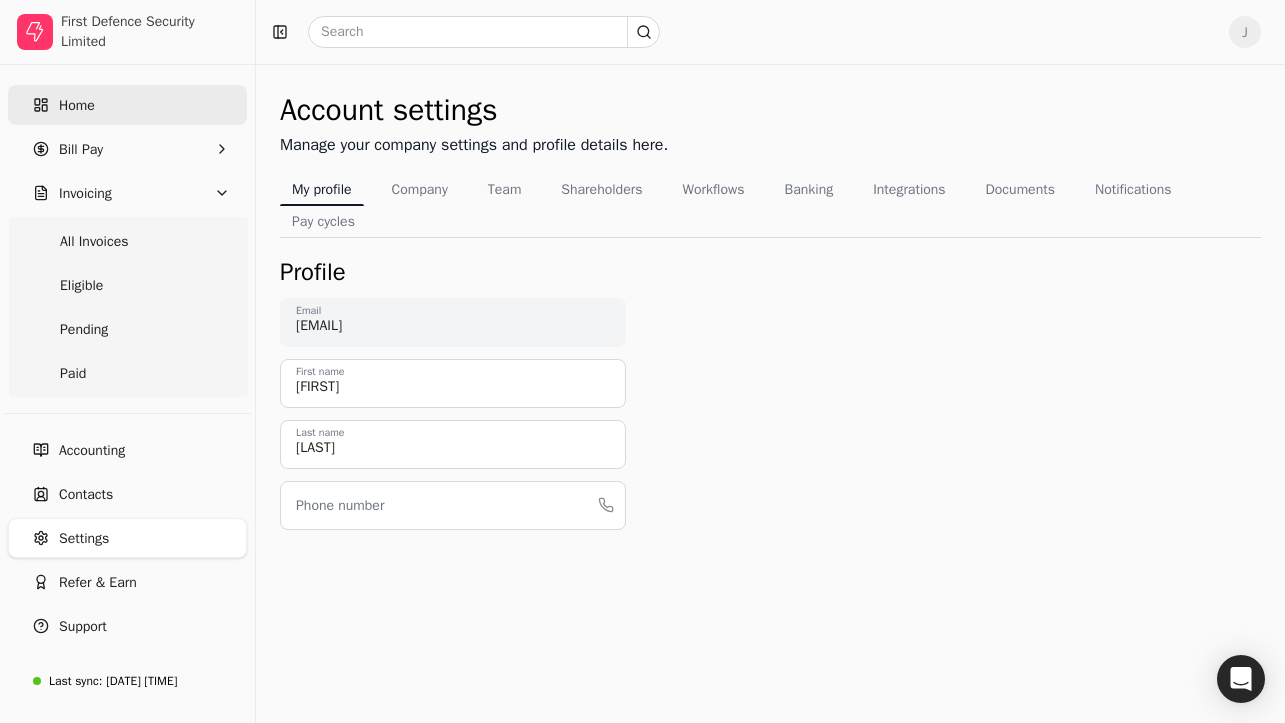 click on "Home" at bounding box center (77, 105) 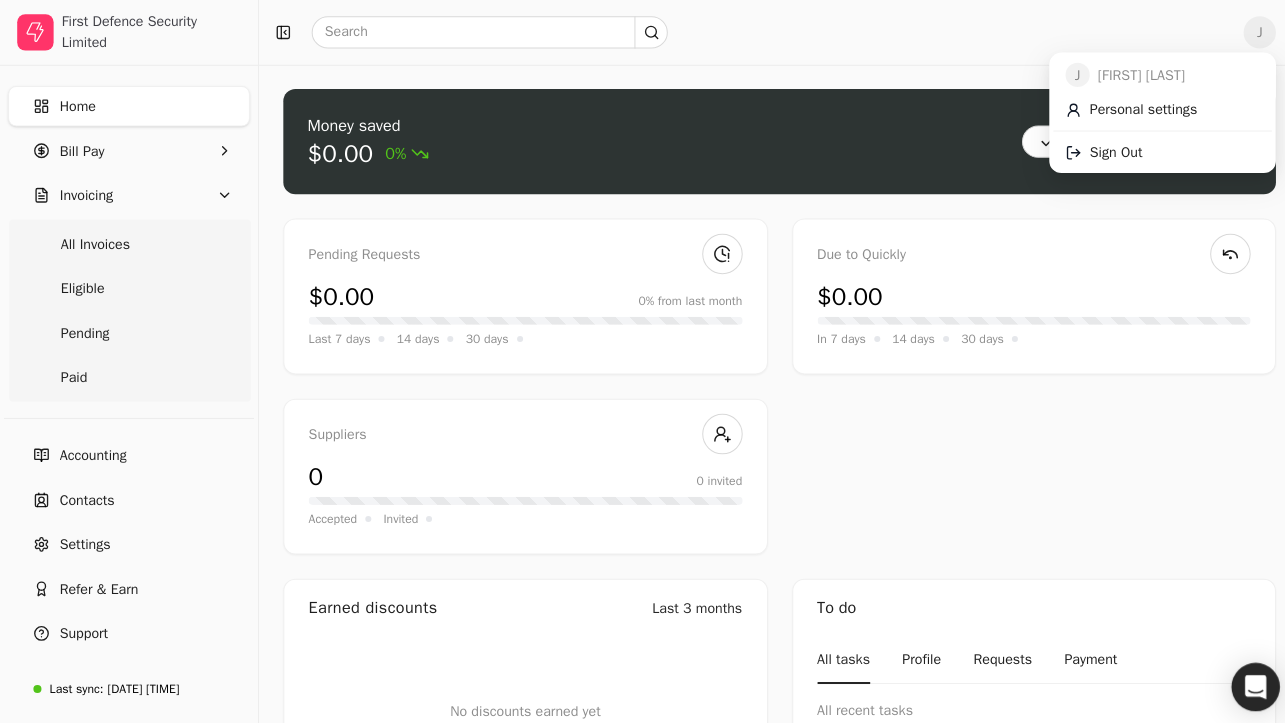click on "J" at bounding box center (1245, 32) 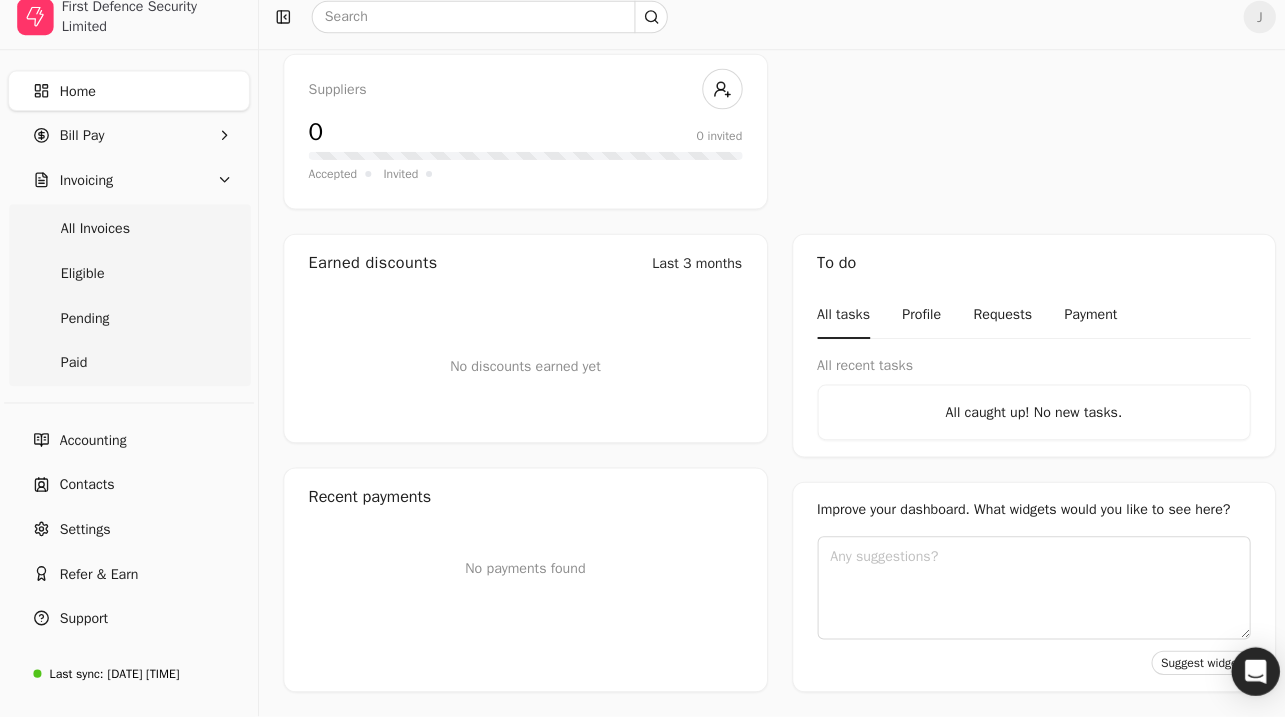 scroll, scrollTop: 0, scrollLeft: 0, axis: both 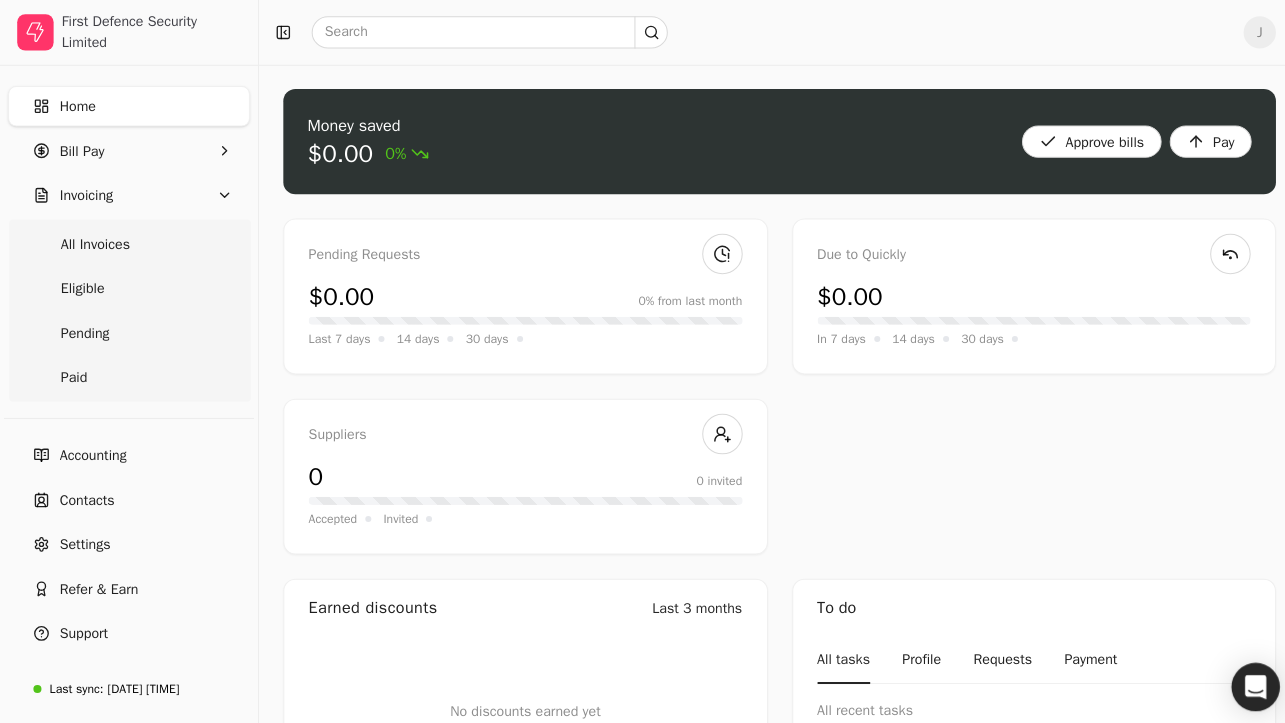 click on "Home" at bounding box center [77, 105] 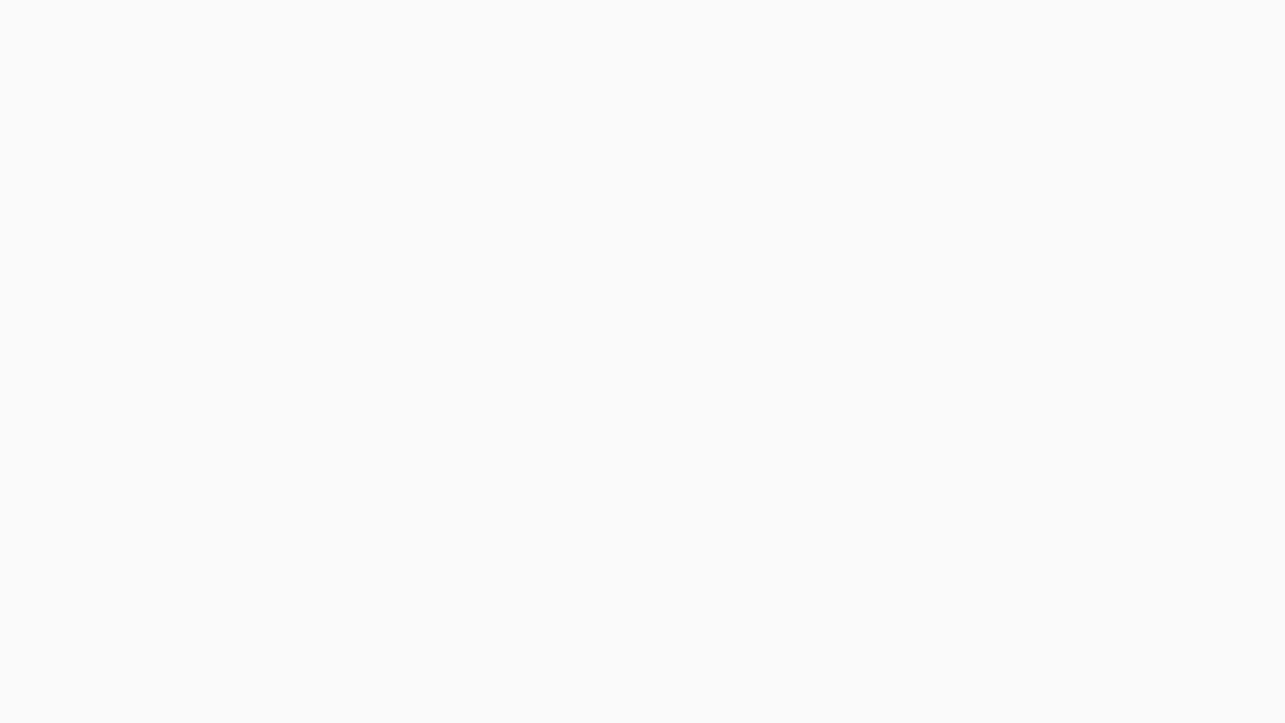 scroll, scrollTop: 0, scrollLeft: 0, axis: both 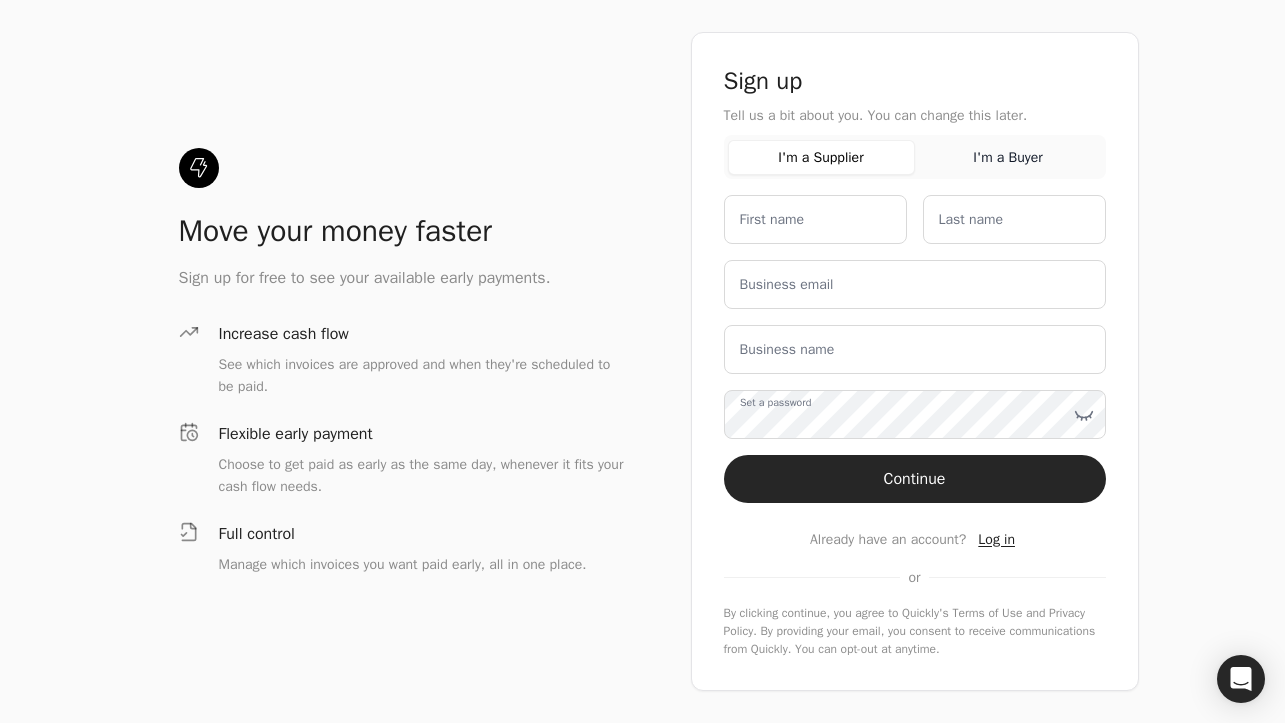click on "I'm a Supplier" at bounding box center [821, 157] 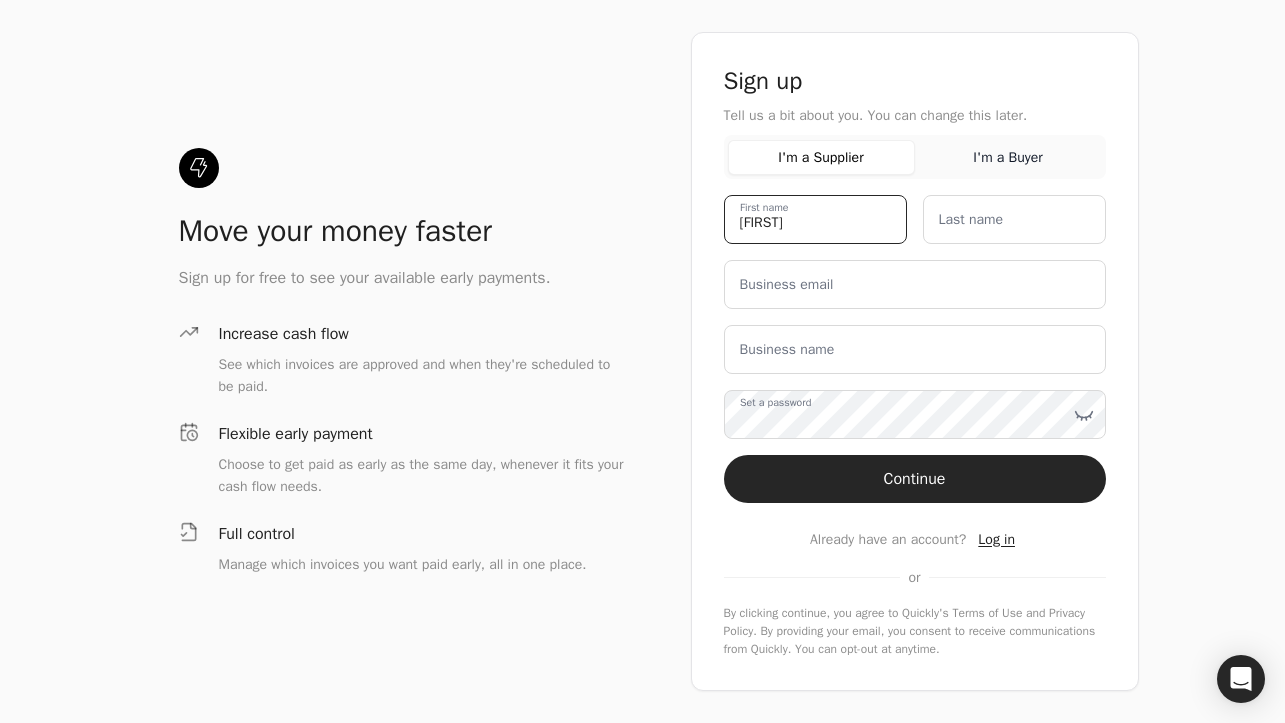 type on "[FIRST]" 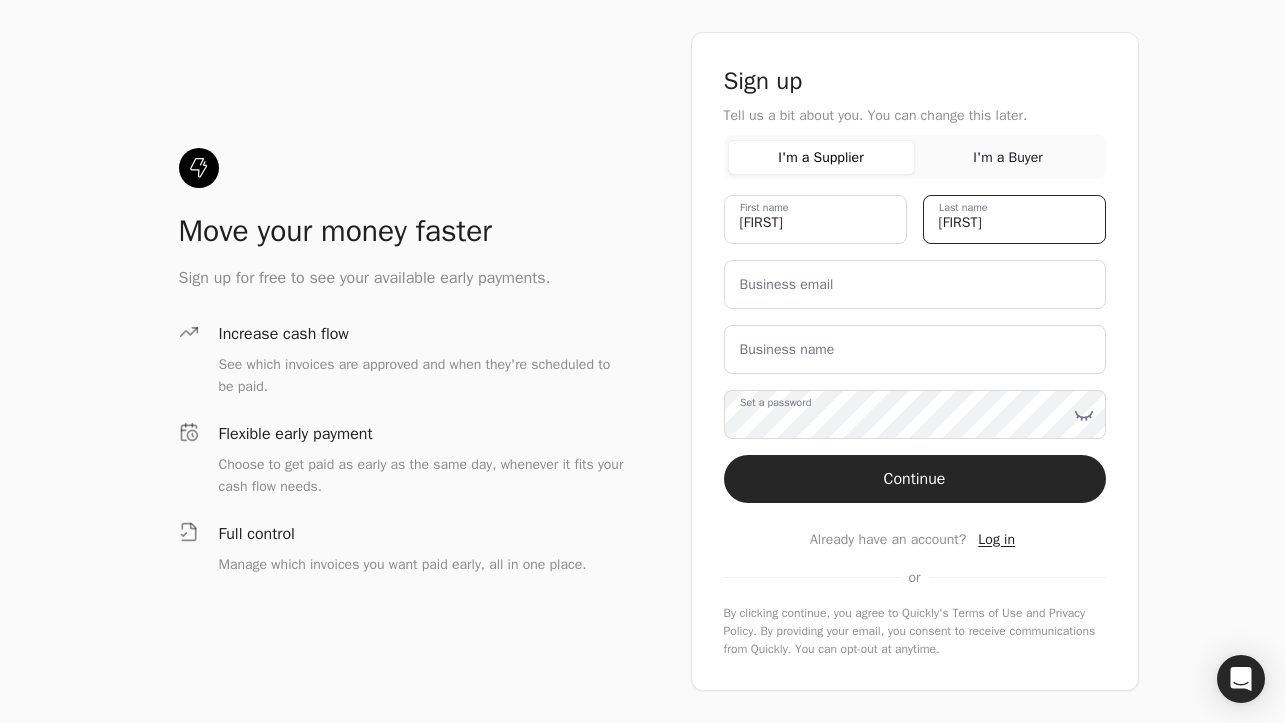 type on "[FIRST]" 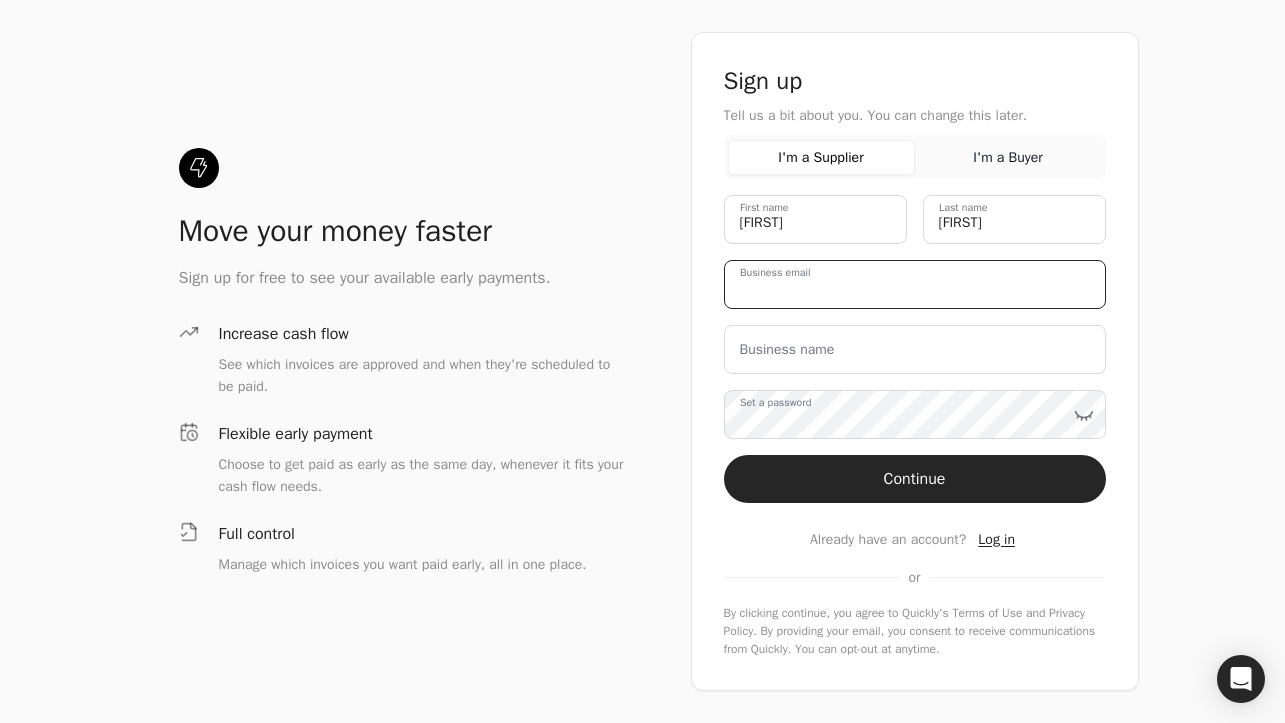type on "[EMAIL]" 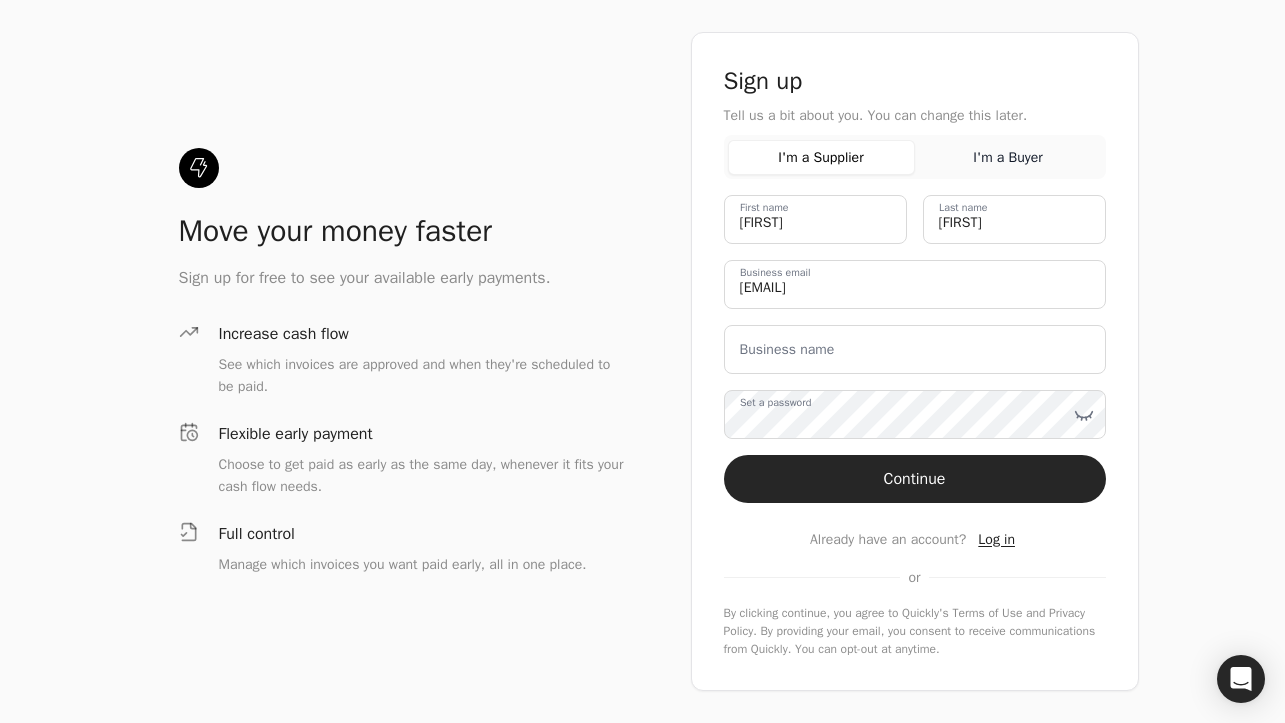 click on "Business name" at bounding box center (787, 349) 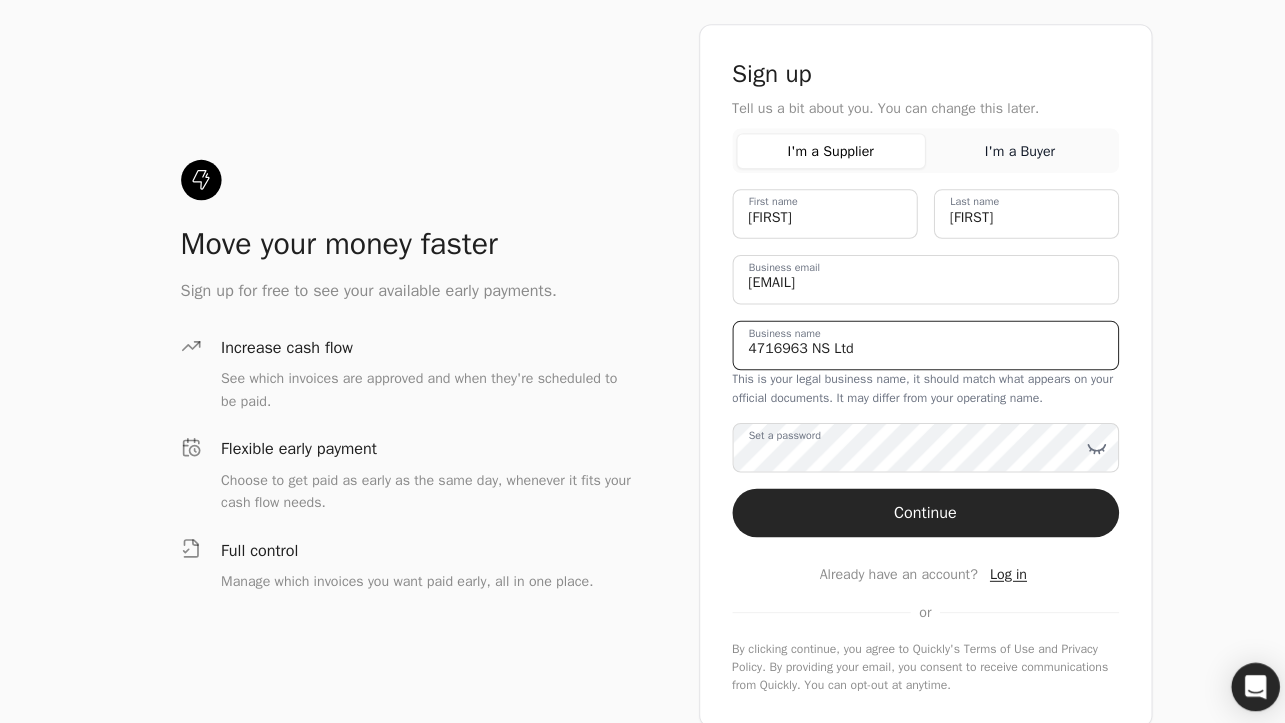 type on "4716963 NS Ltd" 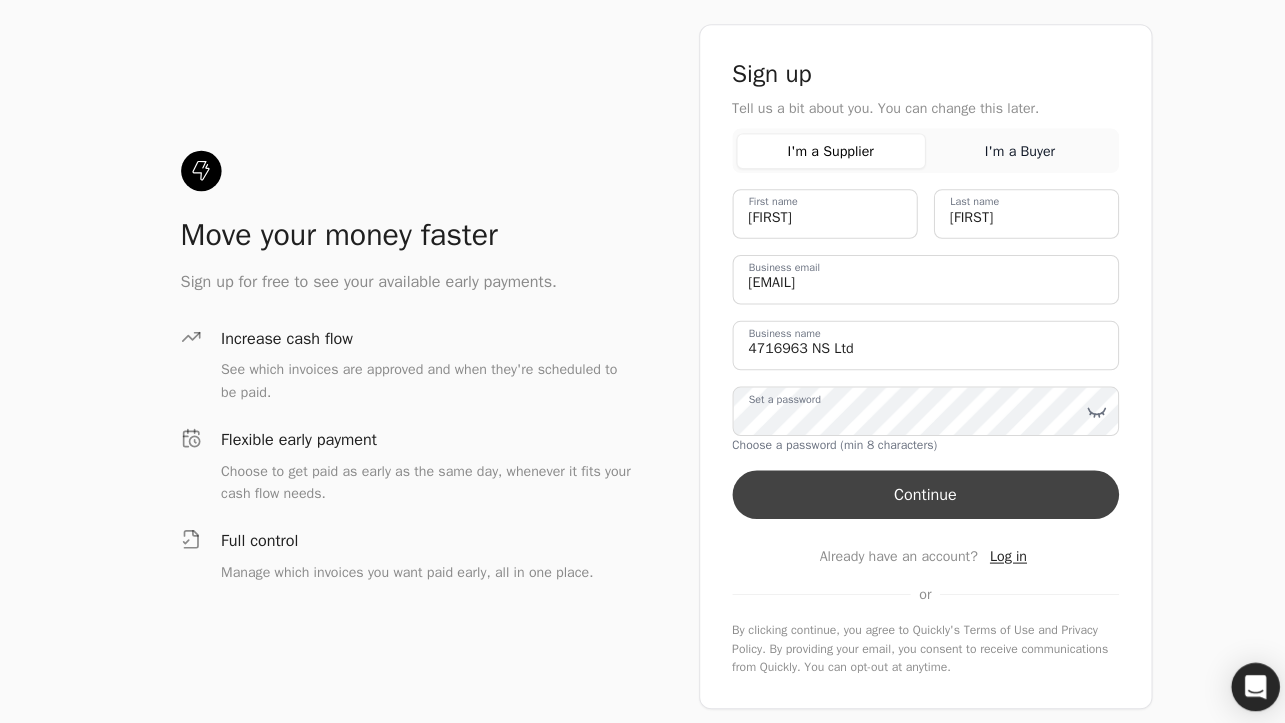click on "Continue" at bounding box center (915, 489) 